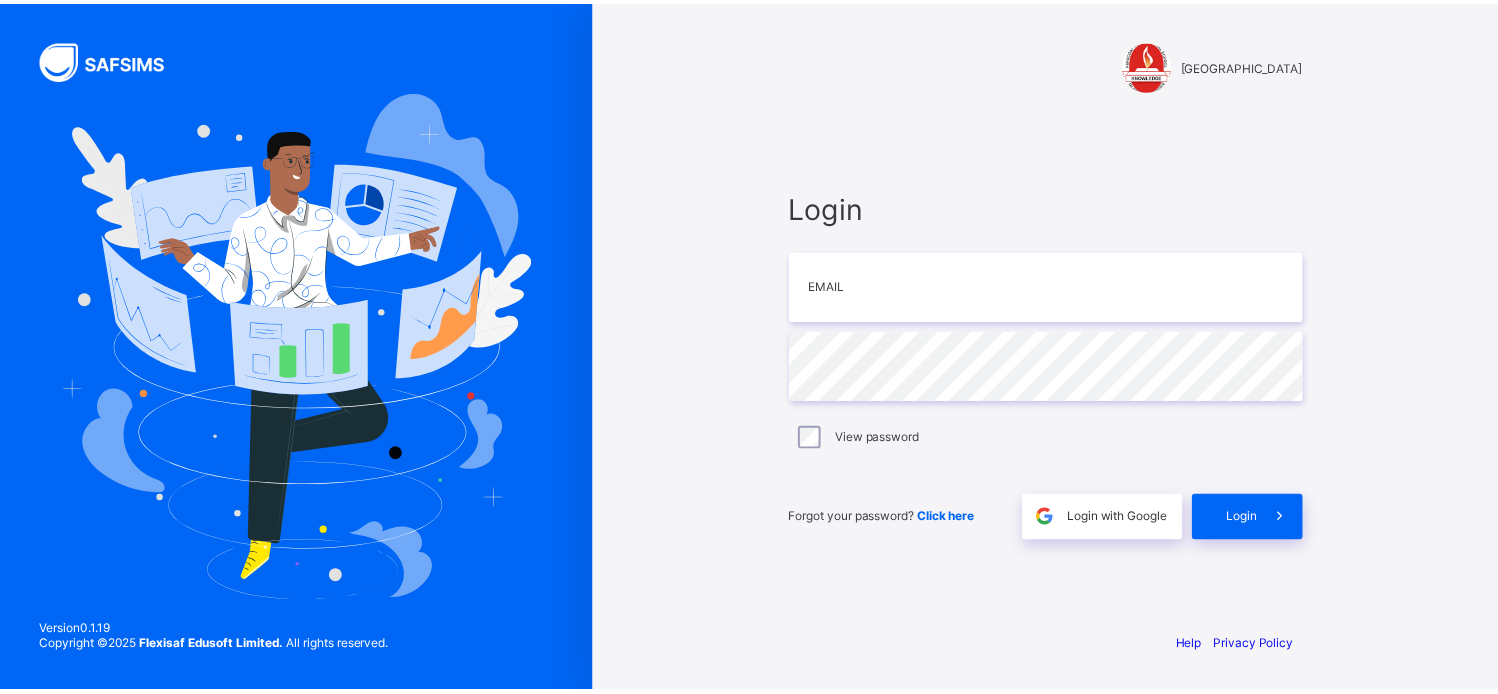 scroll, scrollTop: 0, scrollLeft: 0, axis: both 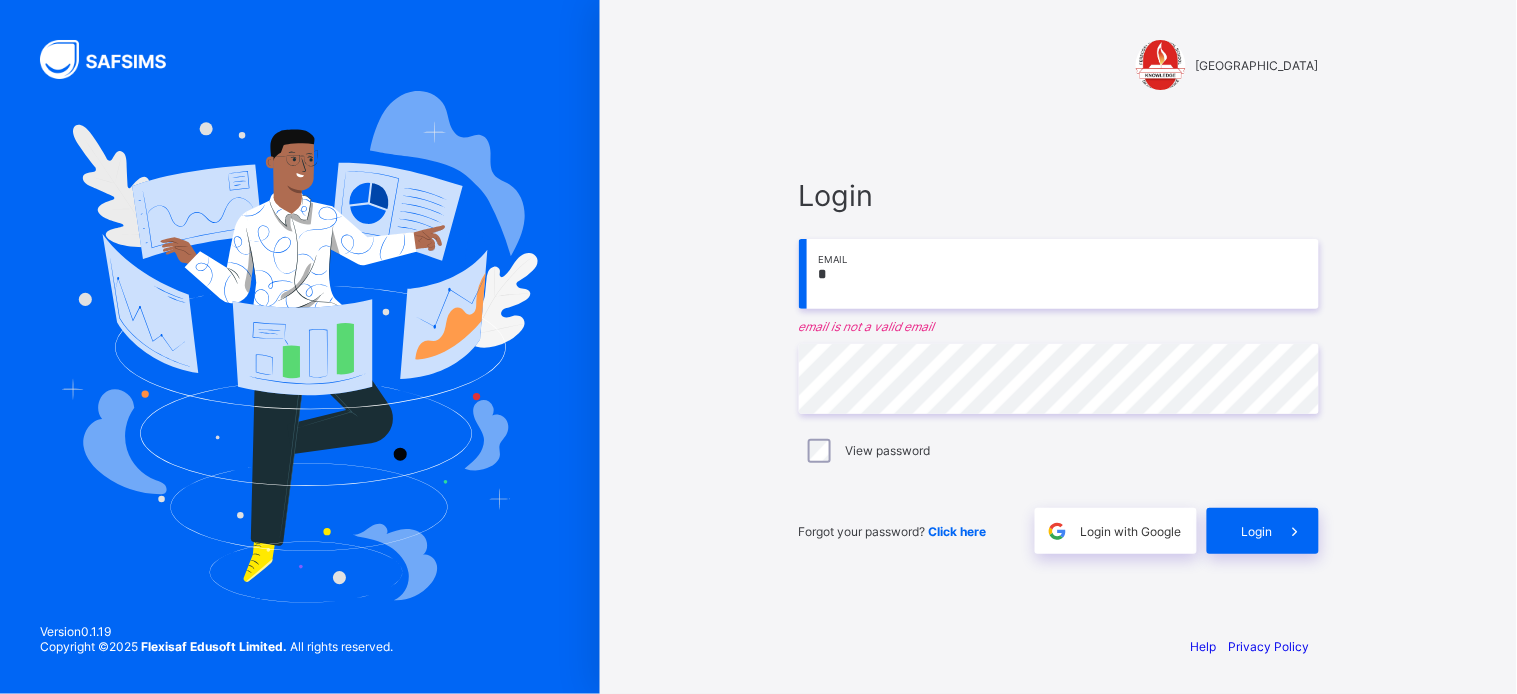 type on "**********" 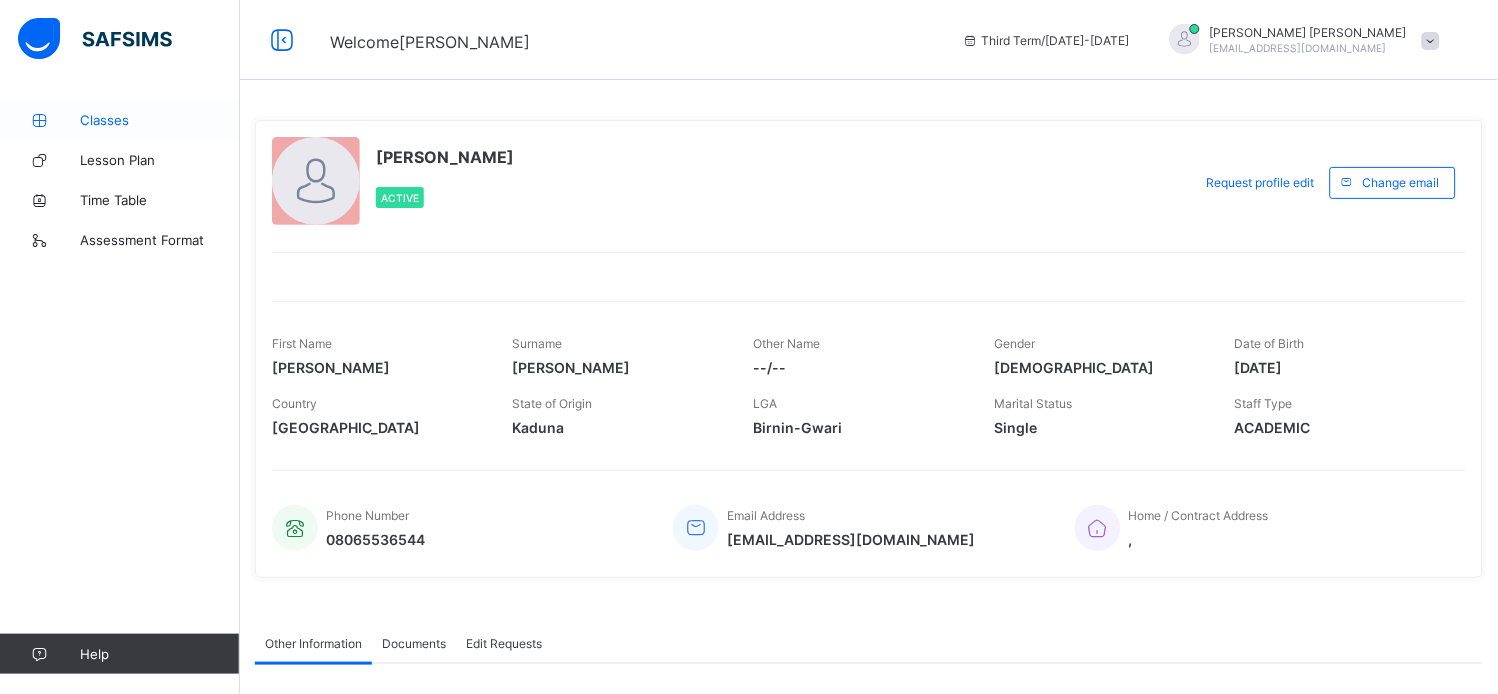 click on "Classes" at bounding box center [160, 120] 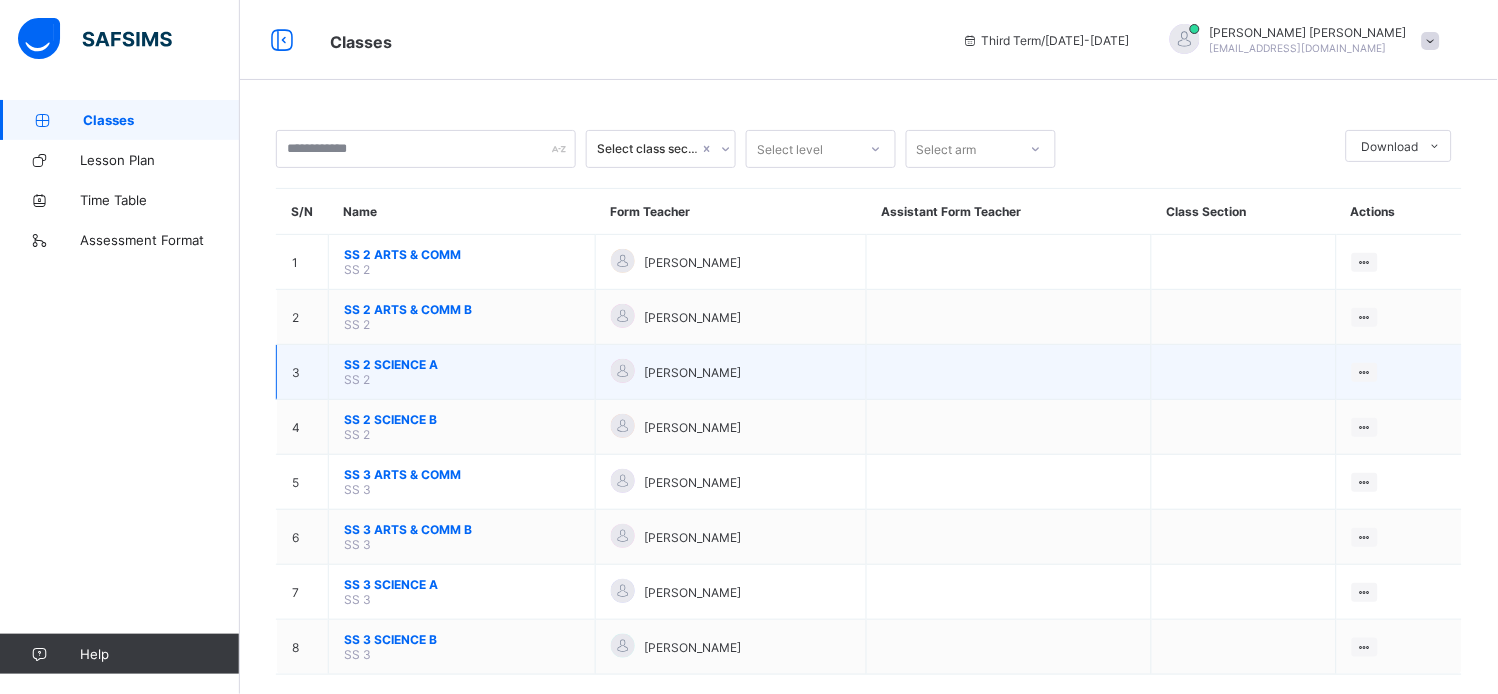 click on "SS 2   SCIENCE A" at bounding box center [462, 364] 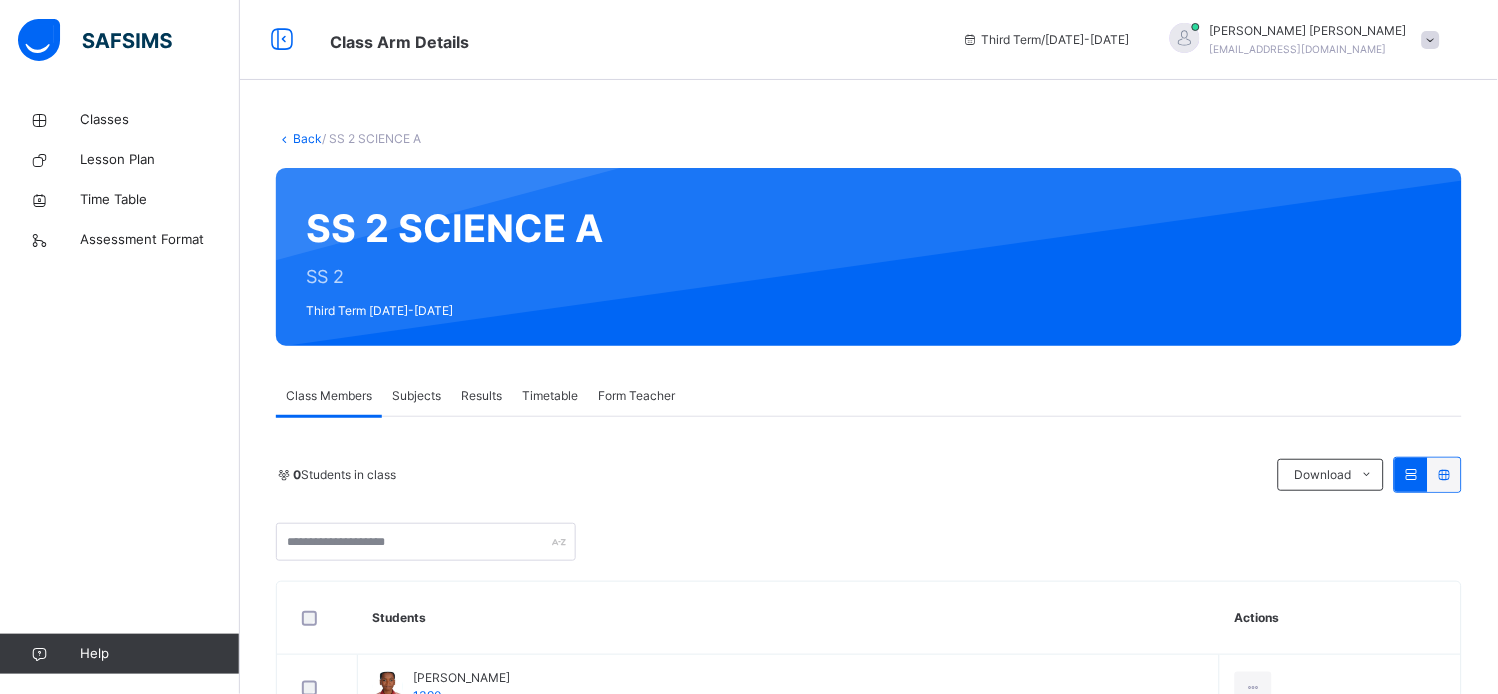 click on "Subjects" at bounding box center [416, 396] 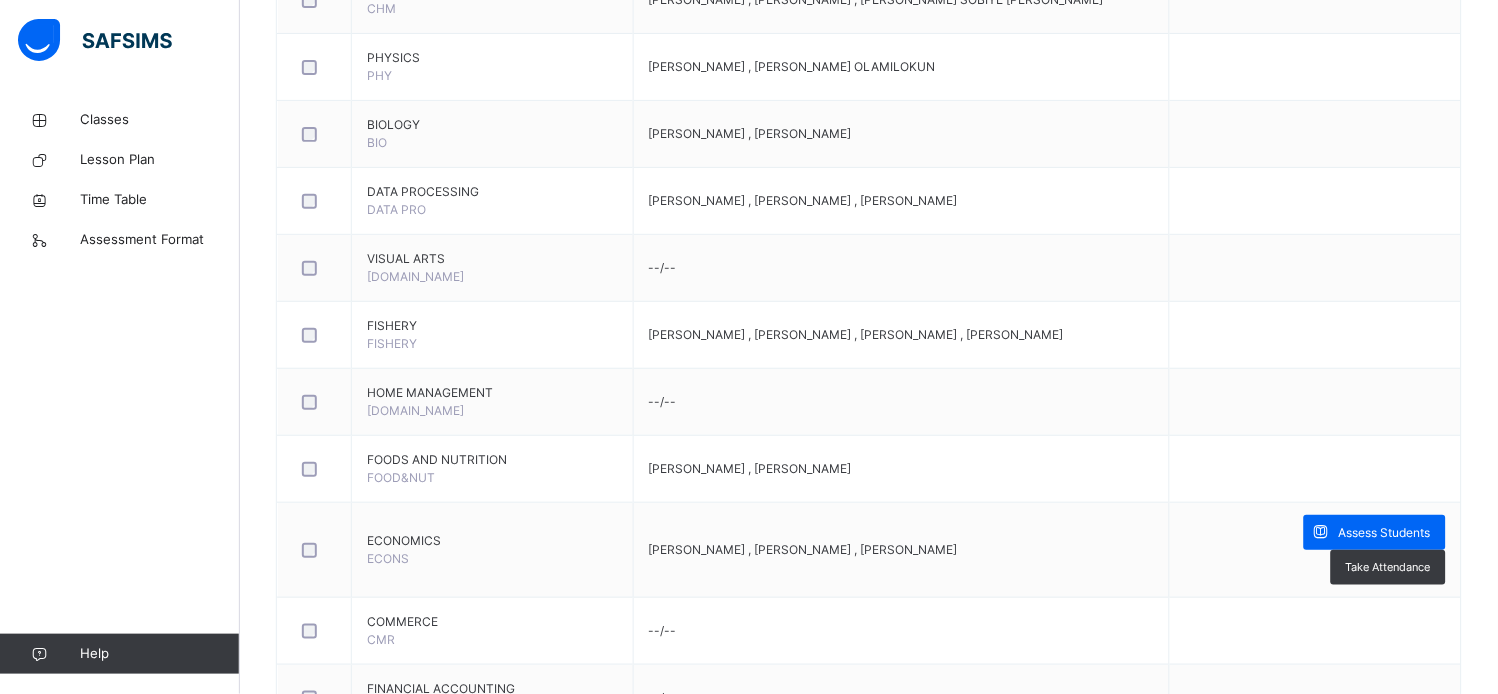 scroll, scrollTop: 2000, scrollLeft: 0, axis: vertical 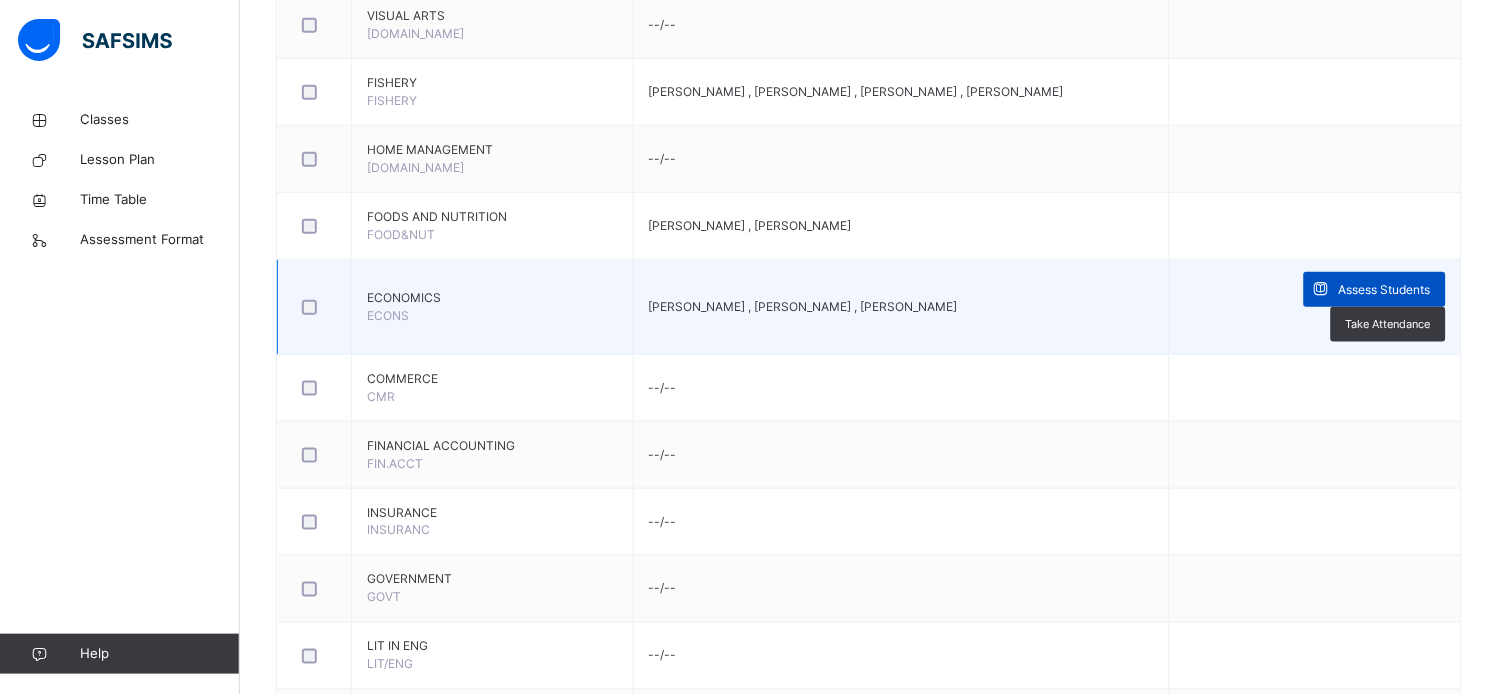 click on "Assess Students" at bounding box center (1385, 290) 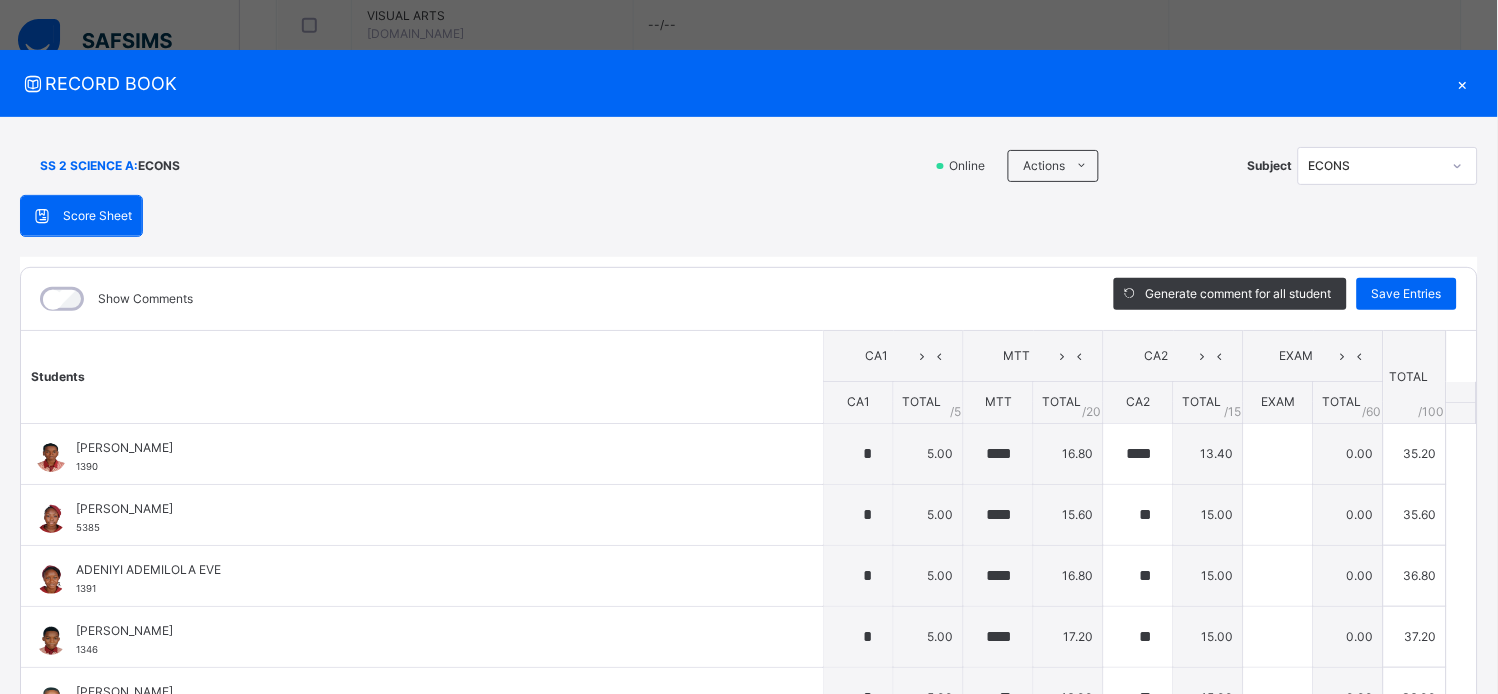 type on "*" 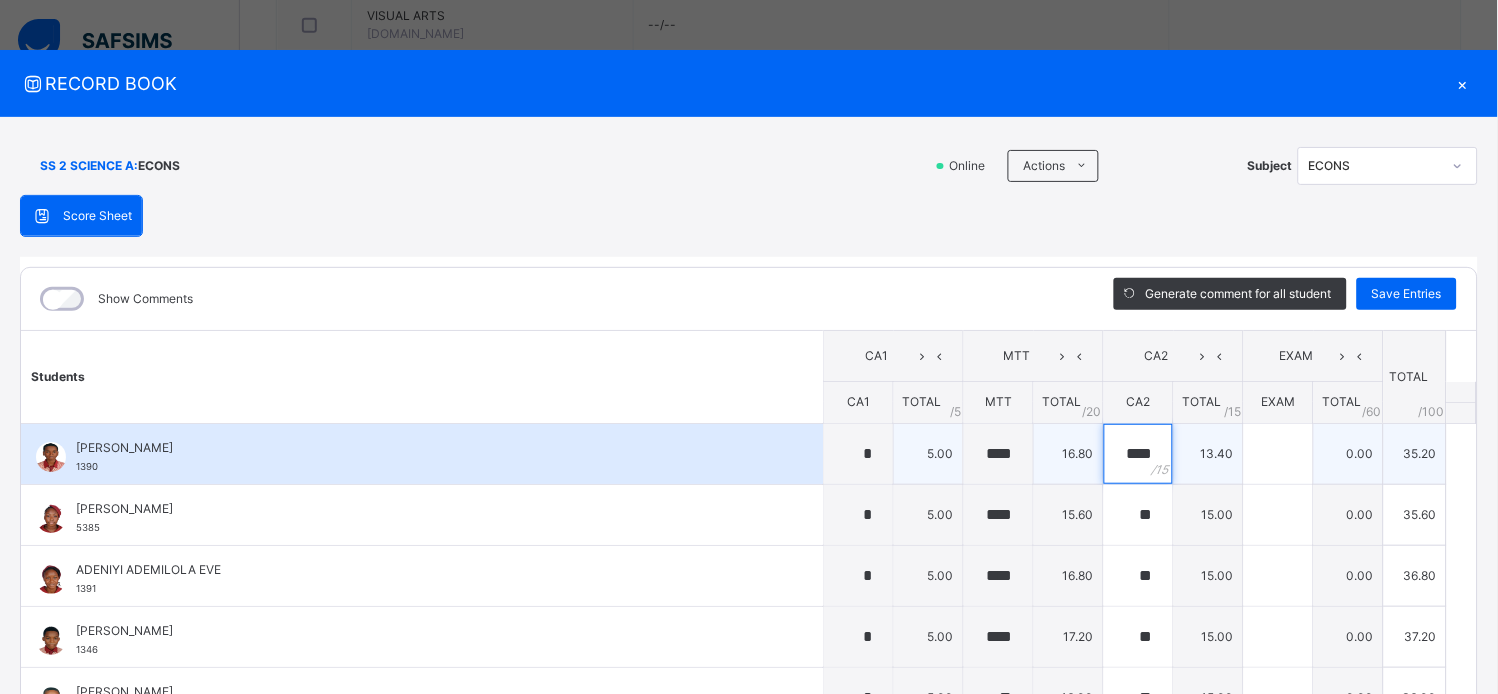 click on "****" at bounding box center [1138, 454] 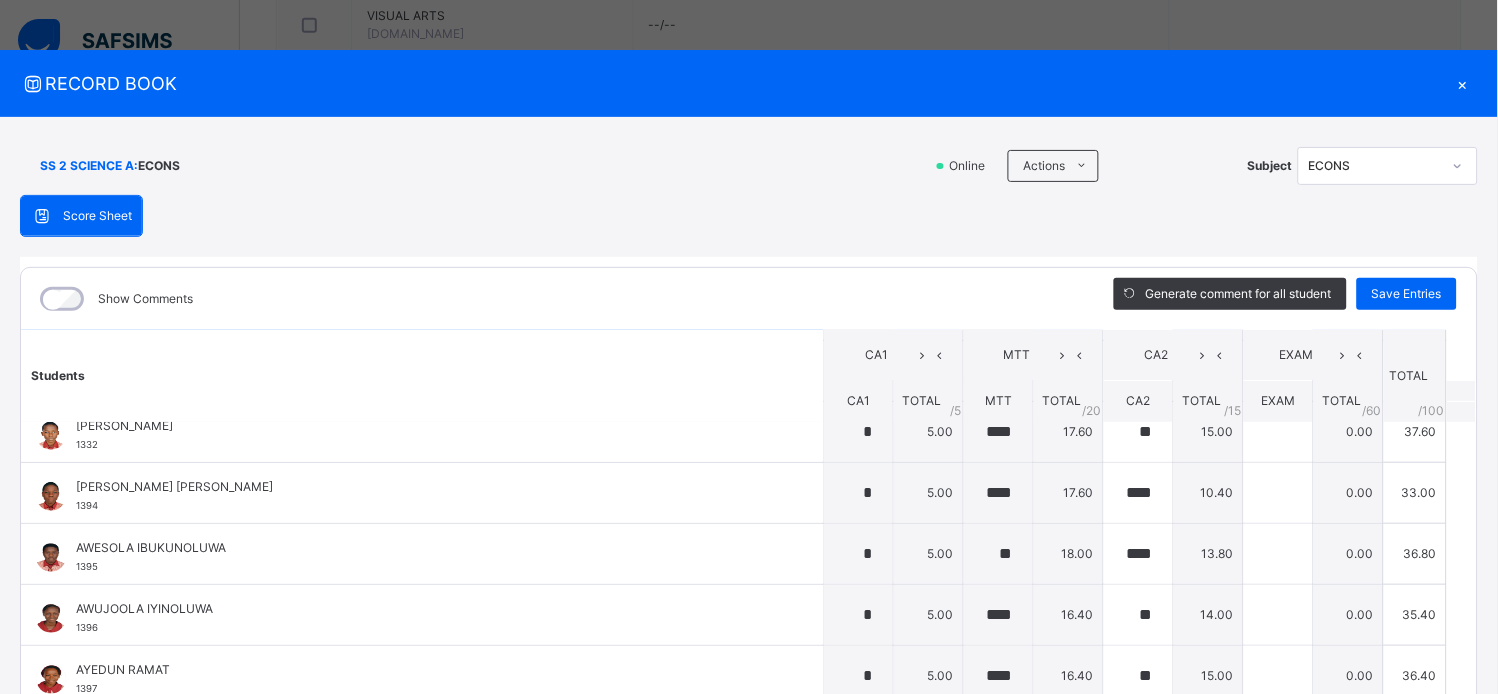 scroll, scrollTop: 333, scrollLeft: 0, axis: vertical 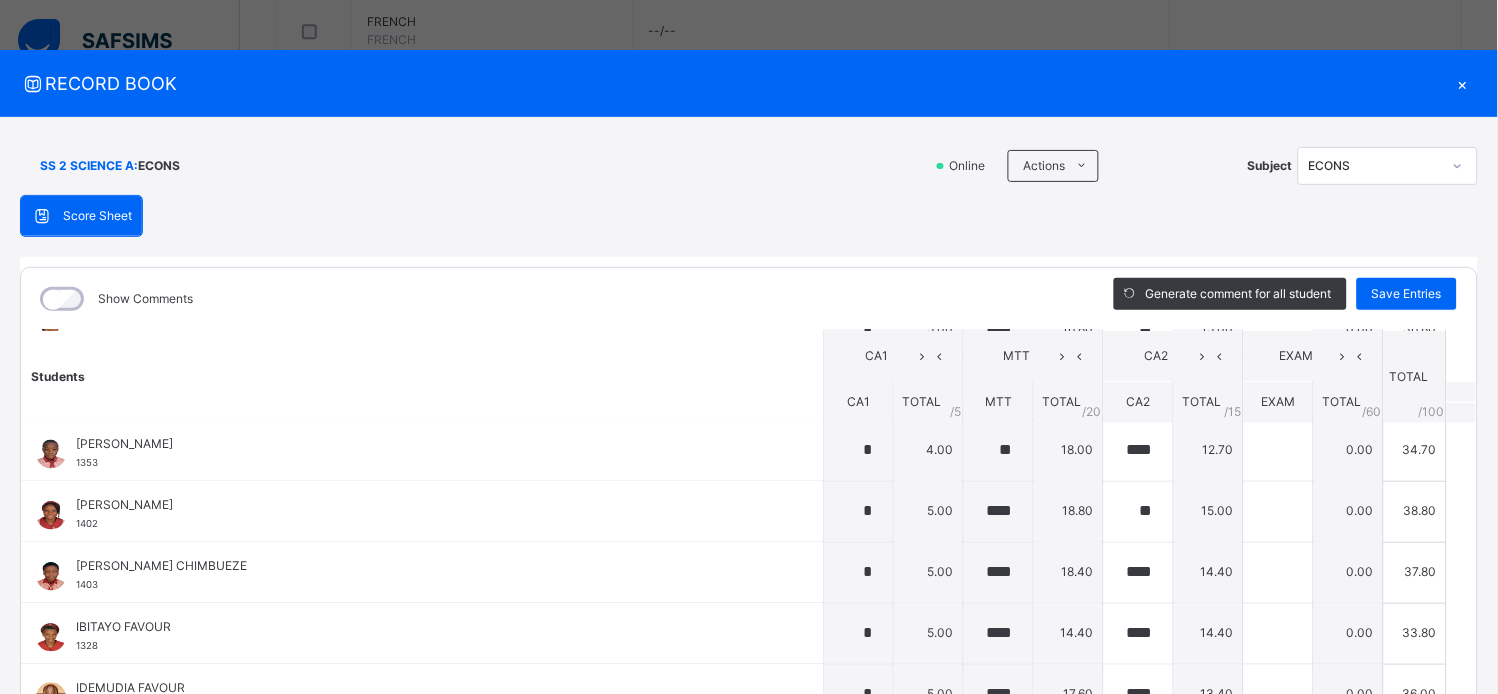 type on "****" 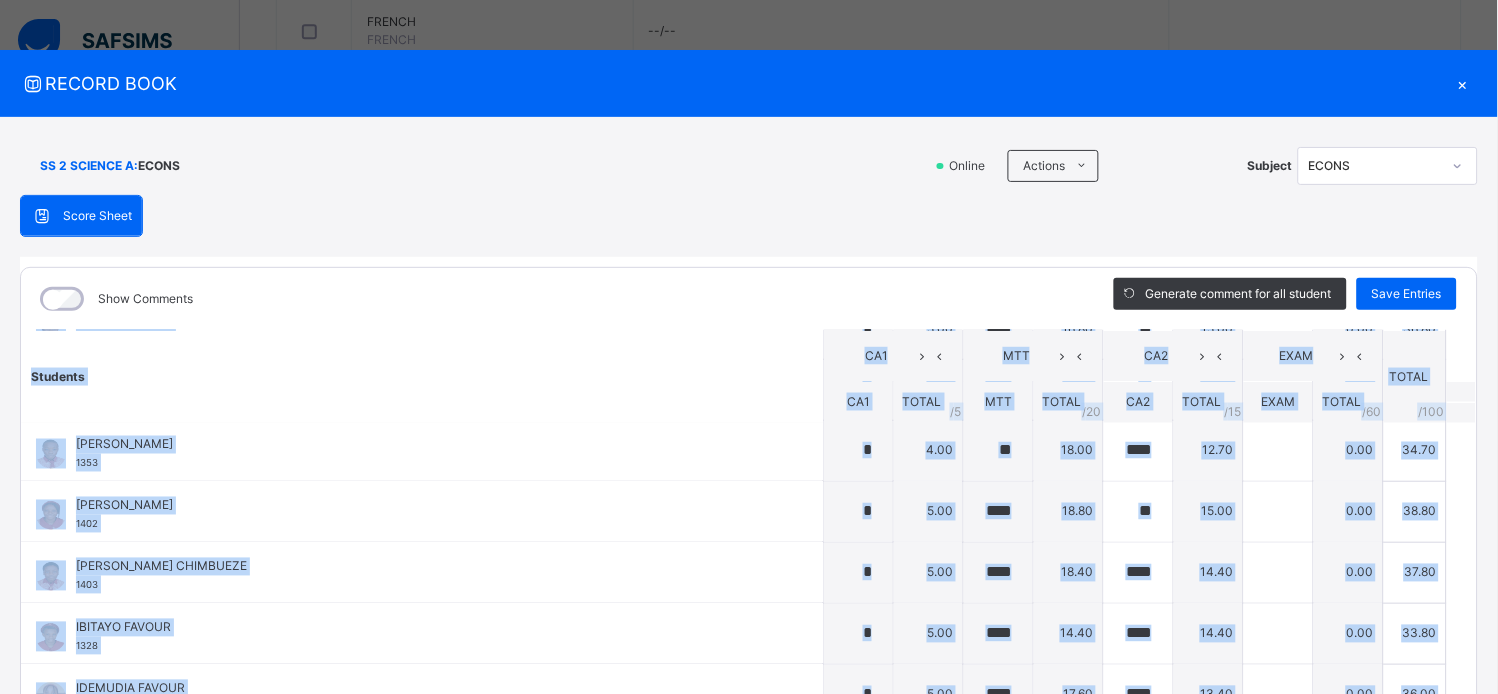 click on "Show Comments   Generate comment for all student   Save Entries Class Level:  SS 2   SCIENCE A Subject:  ECONS Session:  2024/2025 Session Session:  Third Term Students CA1 MTT CA2 EXAM TOTAL /100 Comment CA1 TOTAL / 5 MTT TOTAL / 20 CA2 TOTAL / 15 EXAM TOTAL / 60 ADABHIE UYIOGHOSA JOSHUA 1390 ADABHIE UYIOGHOSA JOSHUA 1390 * 5.00 **** 16.80 **** 14.40 0.00 36.20 Generate comment 0 / 250   ×   Subject Teacher’s Comment Generate and see in full the comment developed by the AI with an option to regenerate the comment JS ADABHIE UYIOGHOSA JOSHUA   1390   Total 36.20  / 100.00 Sims Bot   Regenerate     Use this comment   ADEBAYO DEBORAH INIOLUWA 5385 ADEBAYO DEBORAH INIOLUWA 5385 * 5.00 **** 15.60 ** 15.00 0.00 35.60 Generate comment 0 / 250   ×   Subject Teacher’s Comment Generate and see in full the comment developed by the AI with an option to regenerate the comment JS ADEBAYO DEBORAH INIOLUWA   5385   Total 35.60  / 100.00 Sims Bot   Regenerate     Use this comment   ADENIYI ADEMILOLA EVE 1391 1391 * **" at bounding box center (749, 549) 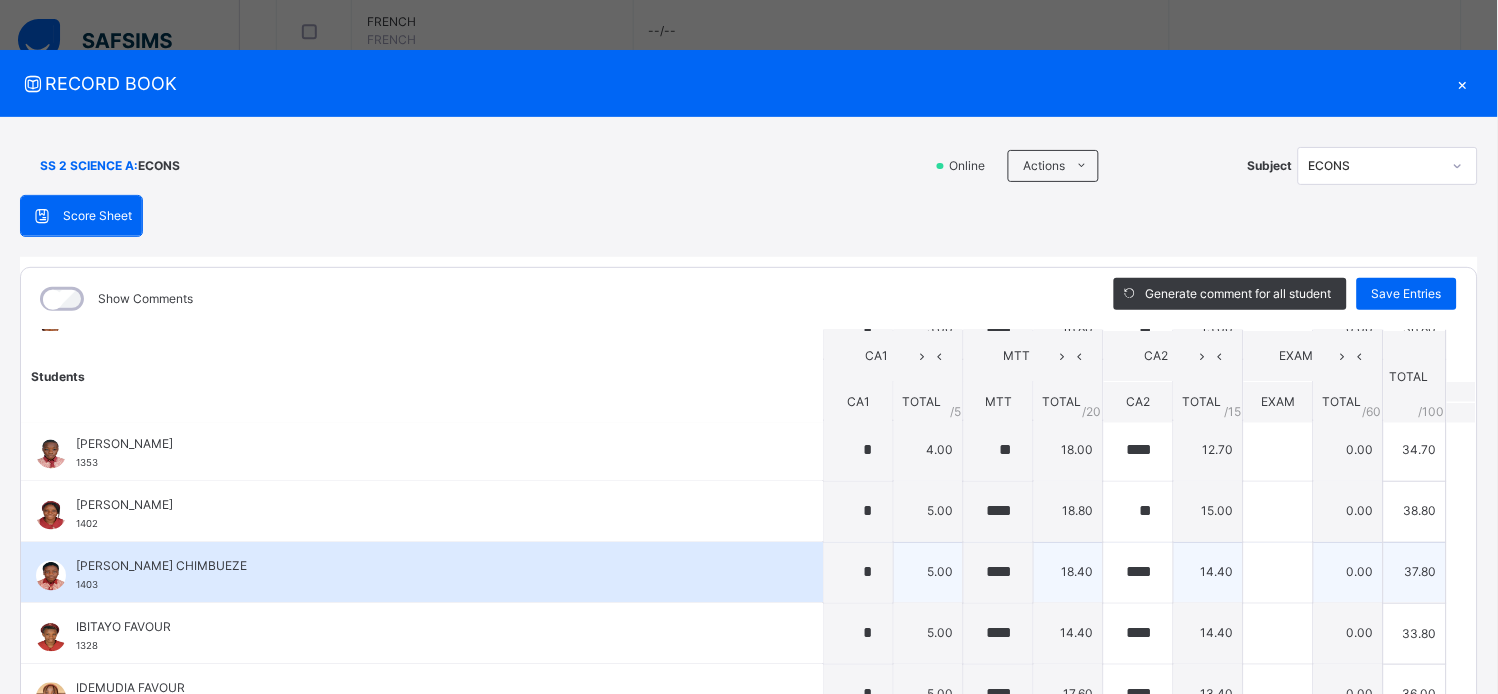 click on "0.00" at bounding box center [1349, 572] 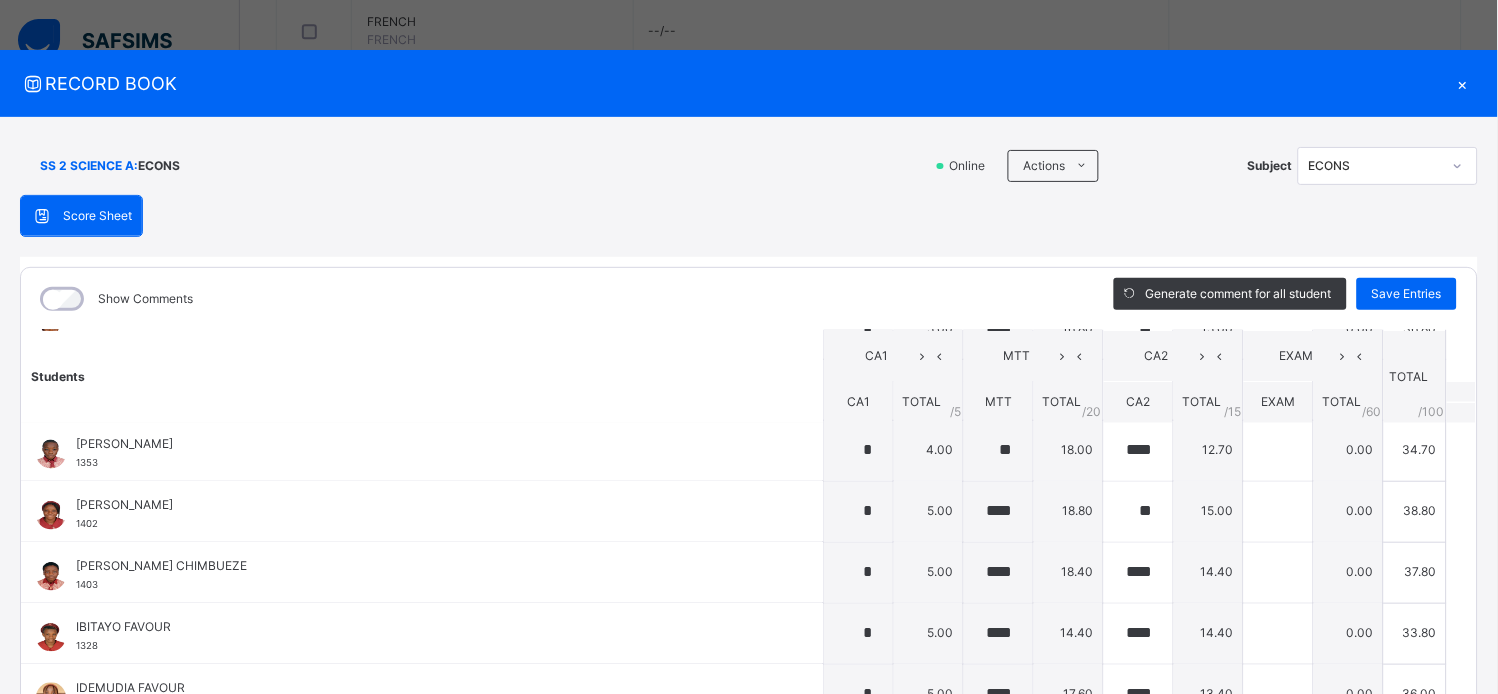 scroll, scrollTop: 1172, scrollLeft: 0, axis: vertical 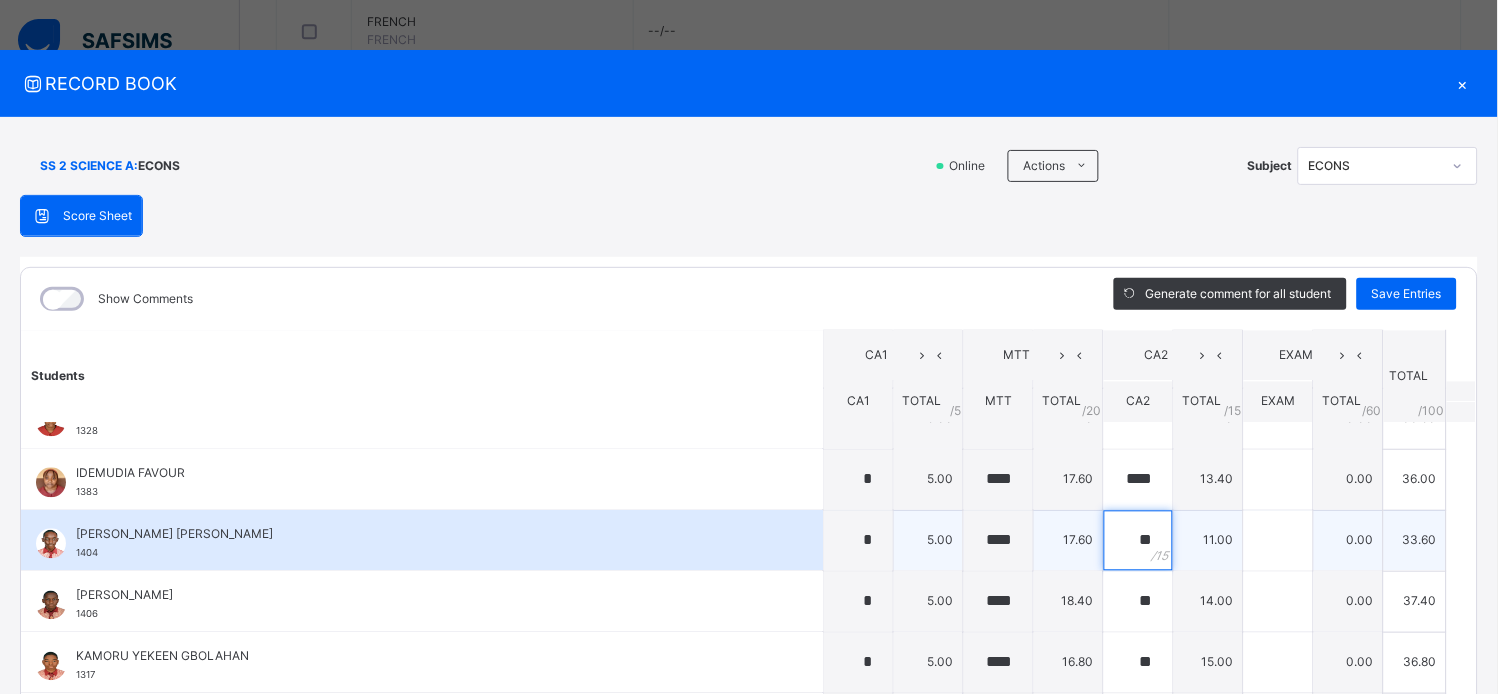 click on "**" at bounding box center (1138, 541) 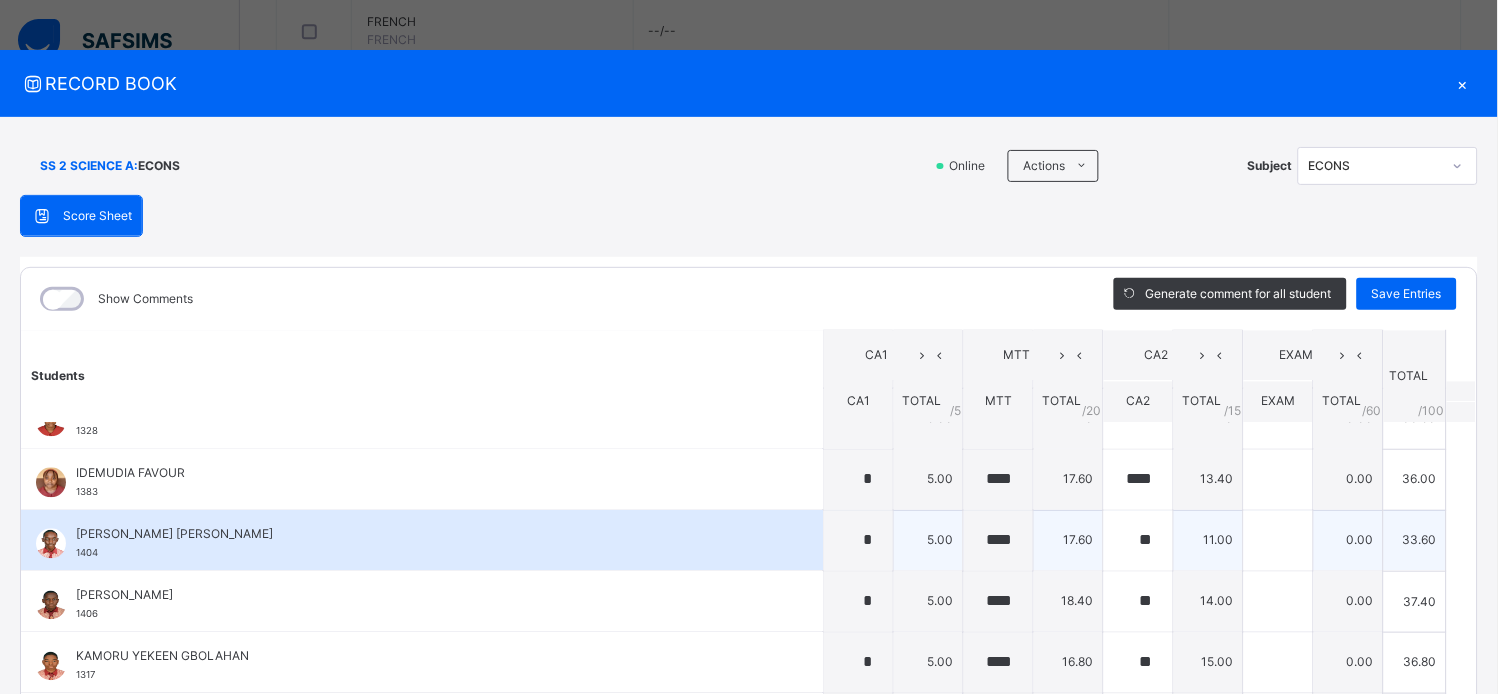 click on "**" at bounding box center [1138, 541] 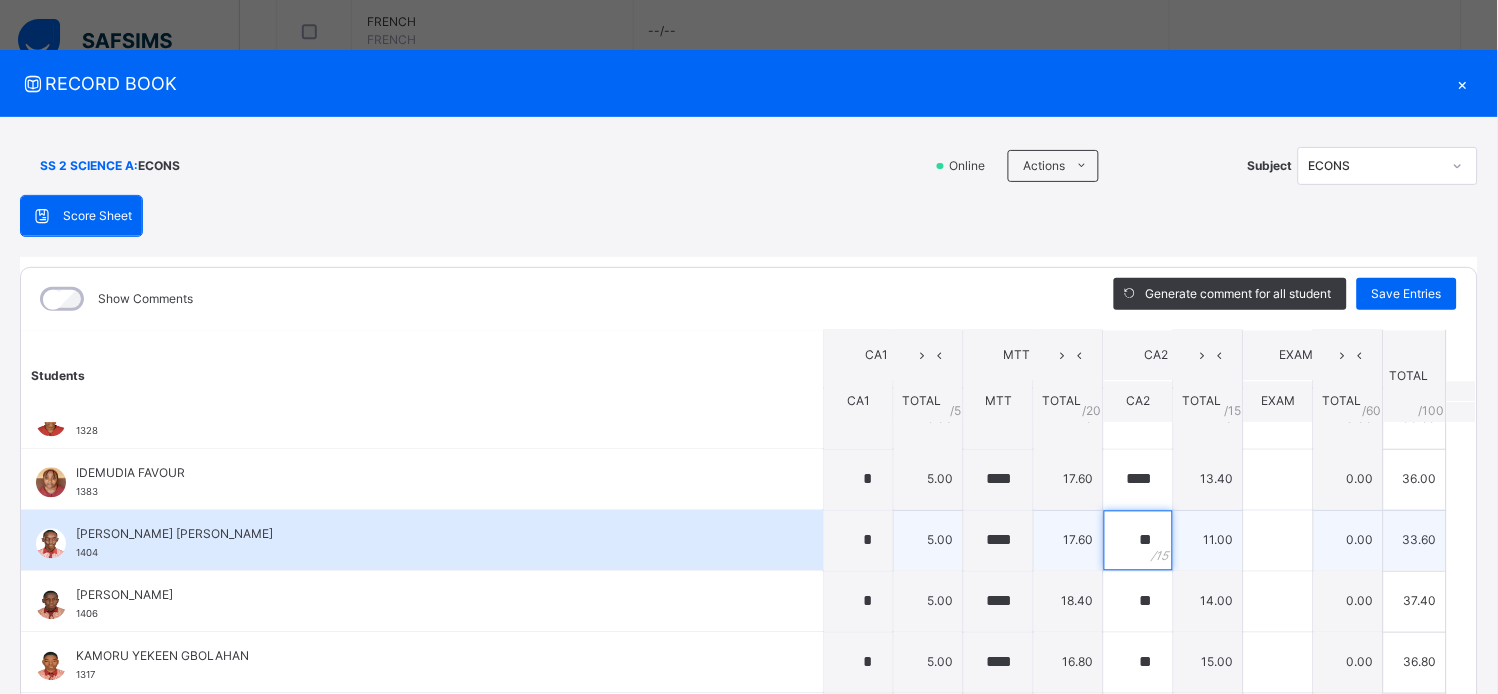 click on "**" at bounding box center (1138, 541) 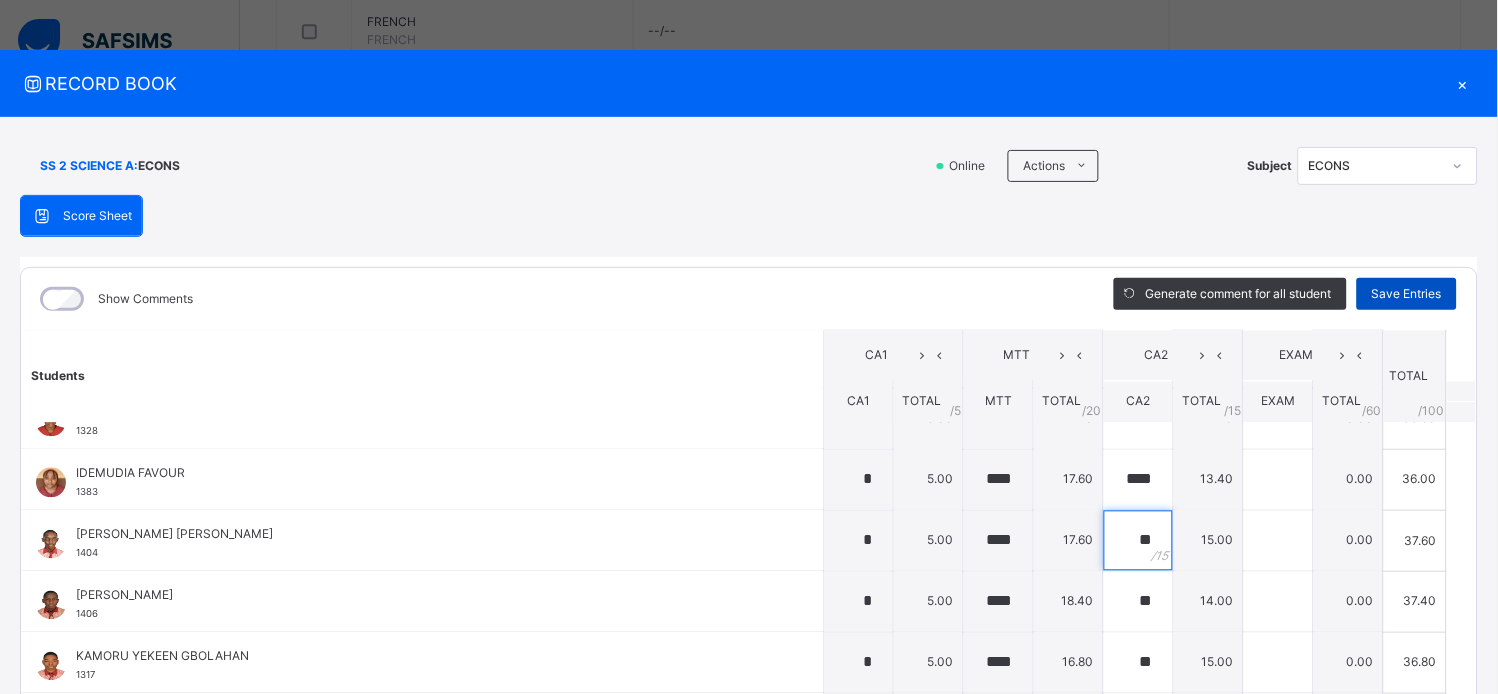type on "**" 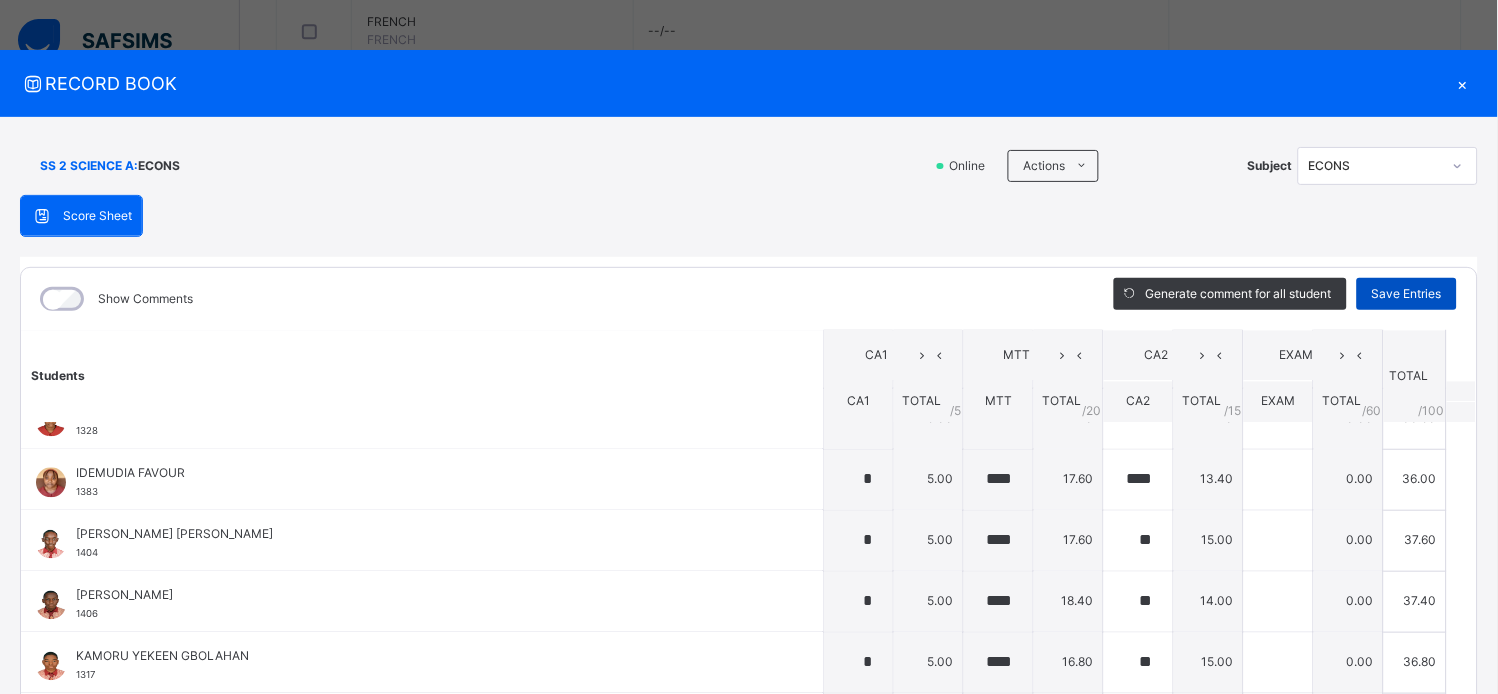 click on "Save Entries" at bounding box center [1407, 294] 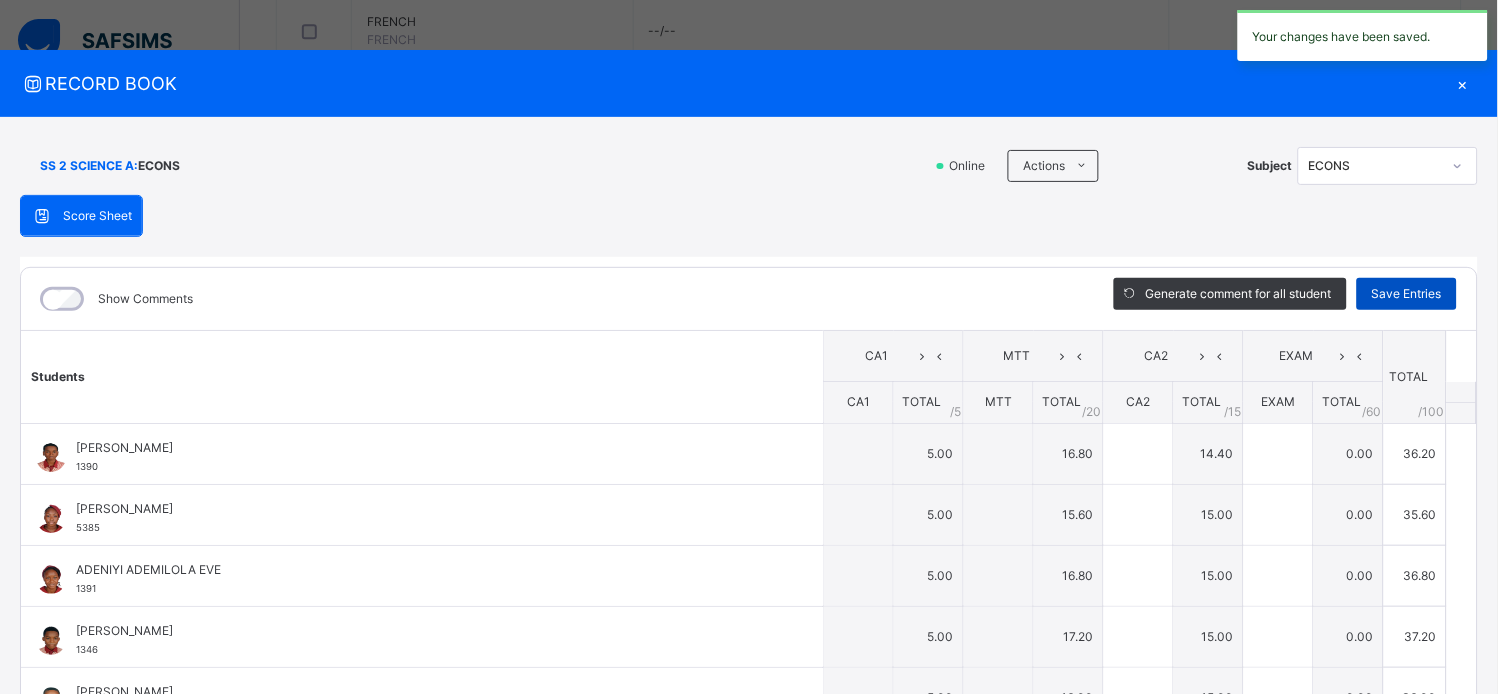 type on "*" 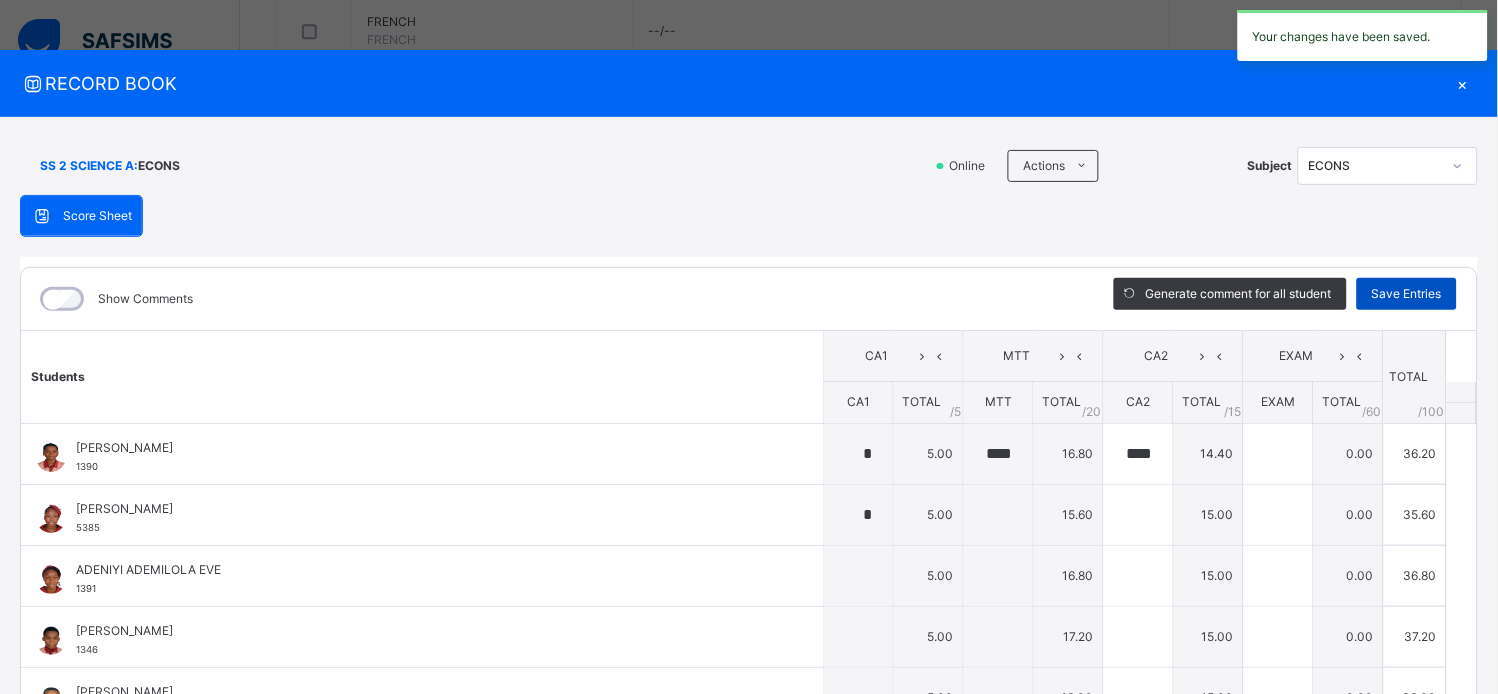 type on "****" 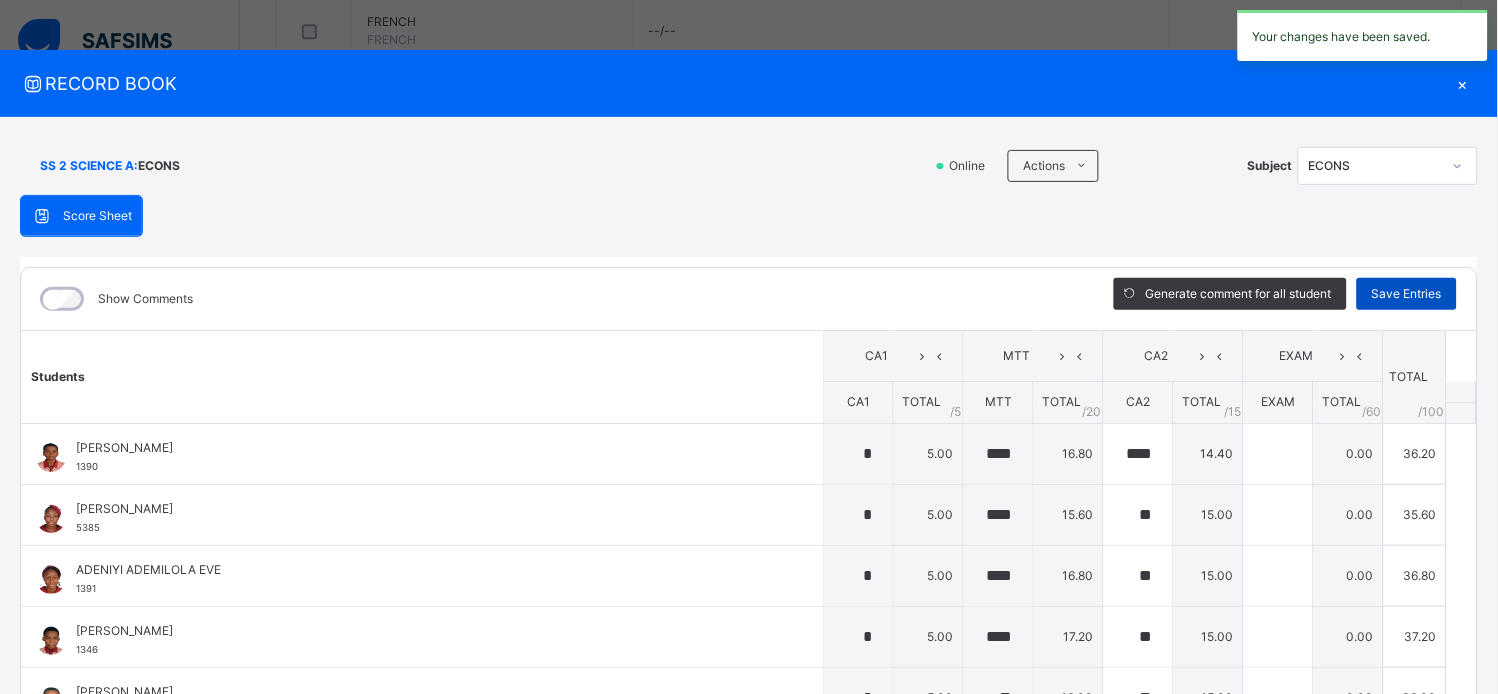 type on "****" 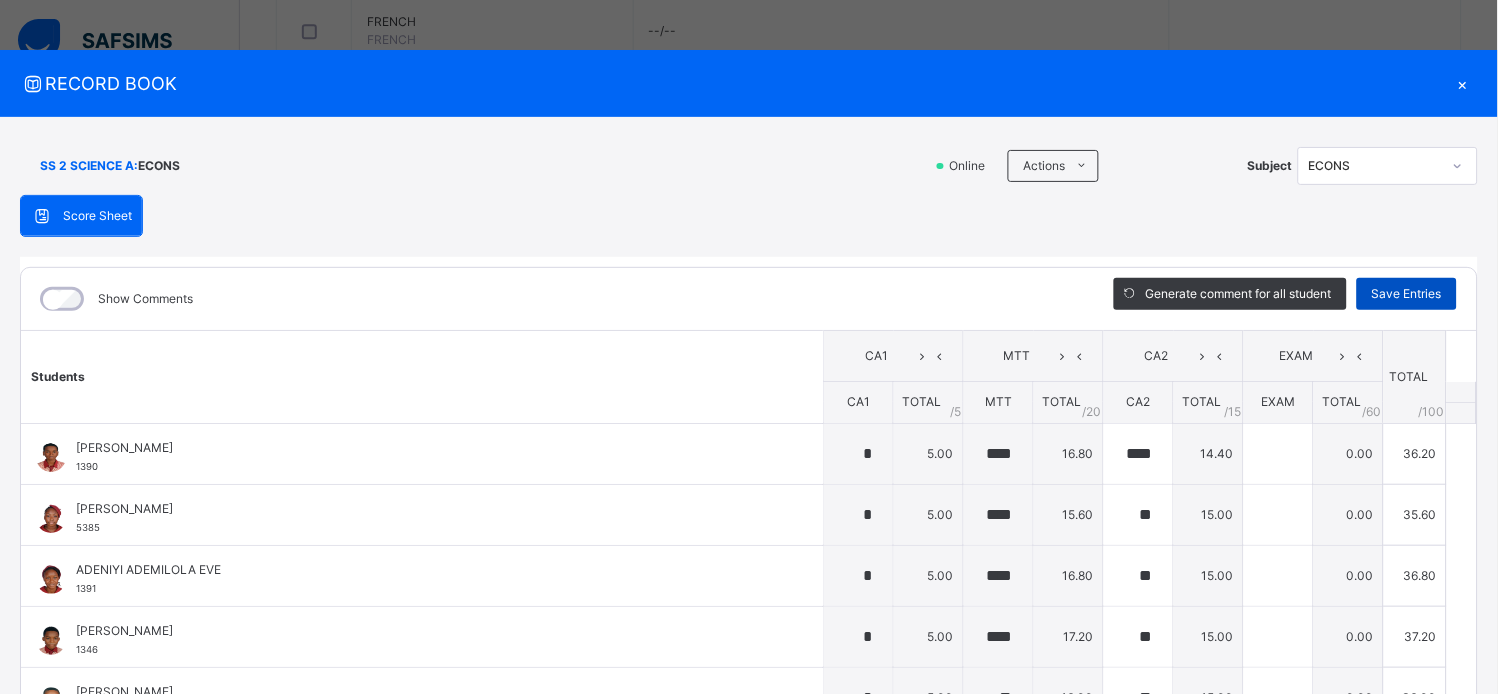 click on "Save Entries" at bounding box center (1407, 294) 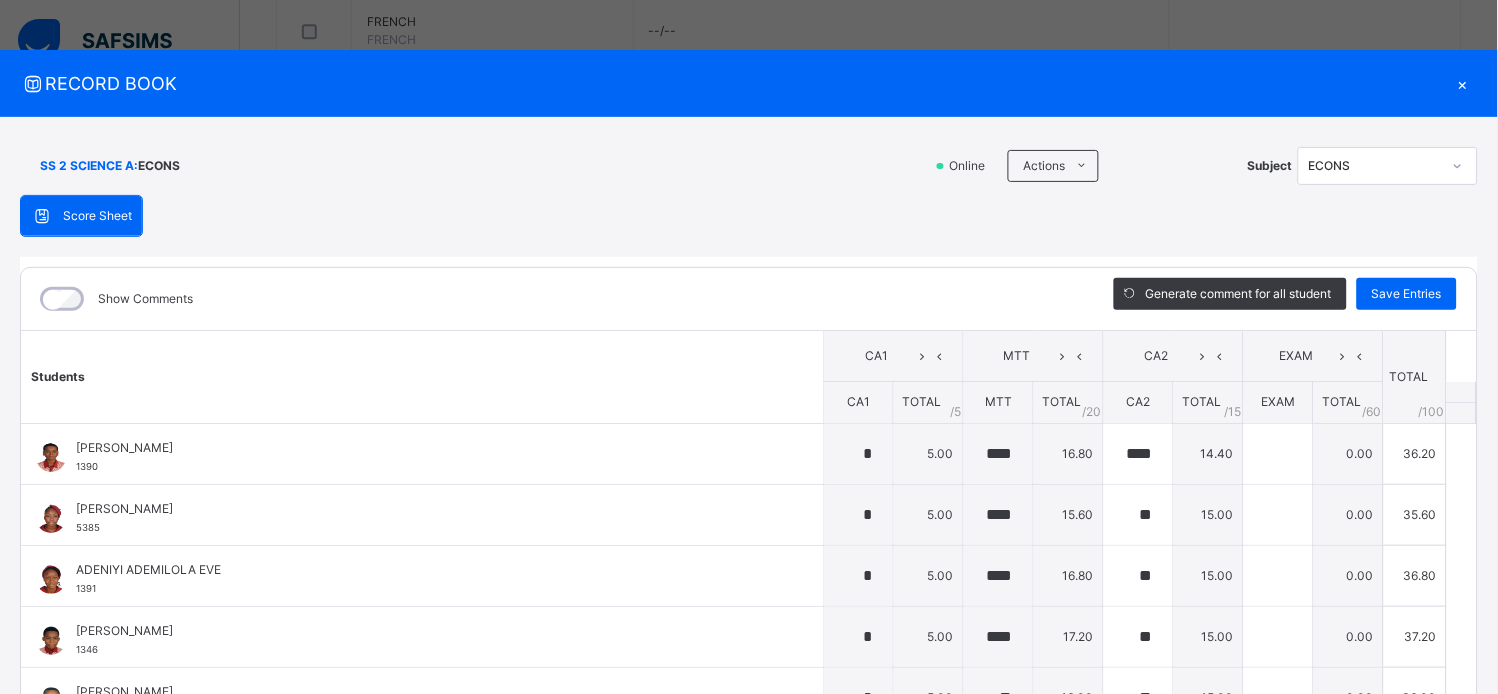 click on "×" at bounding box center (1463, 83) 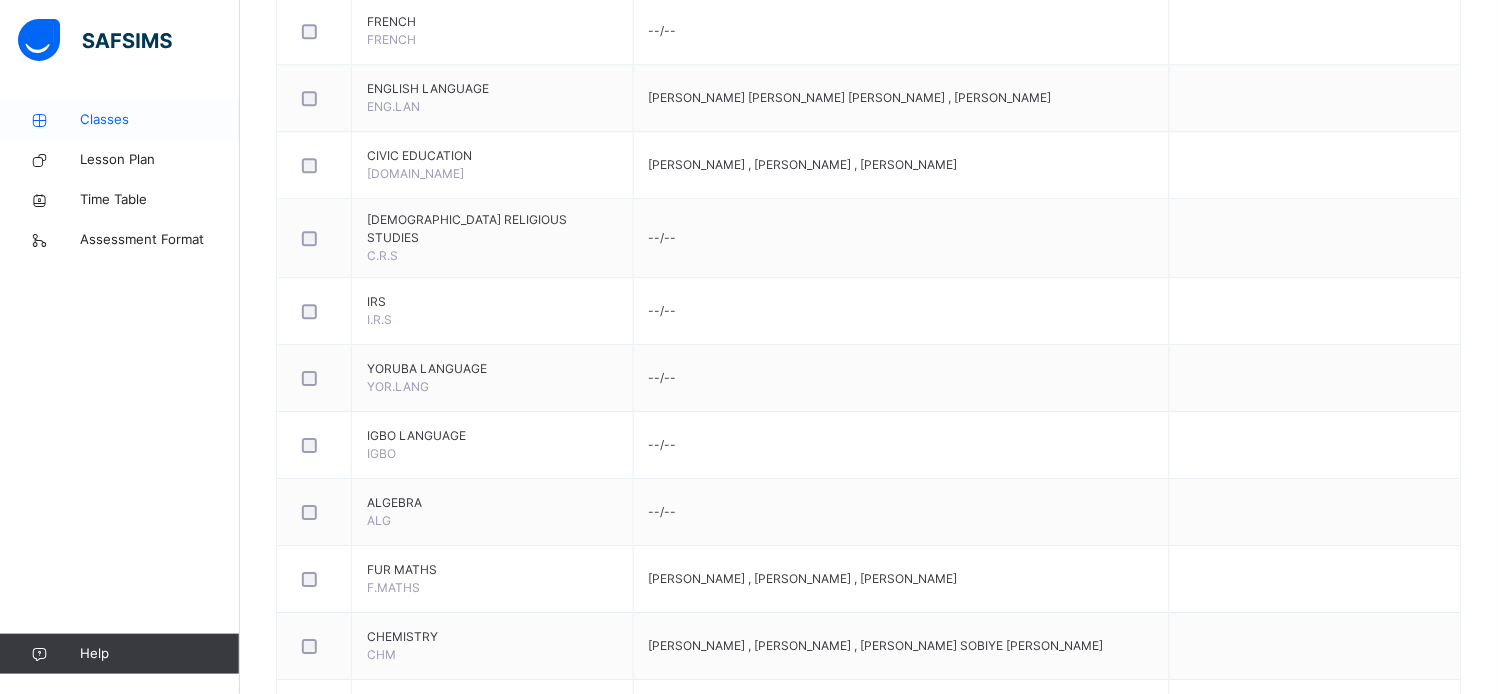 click on "Classes" at bounding box center [120, 120] 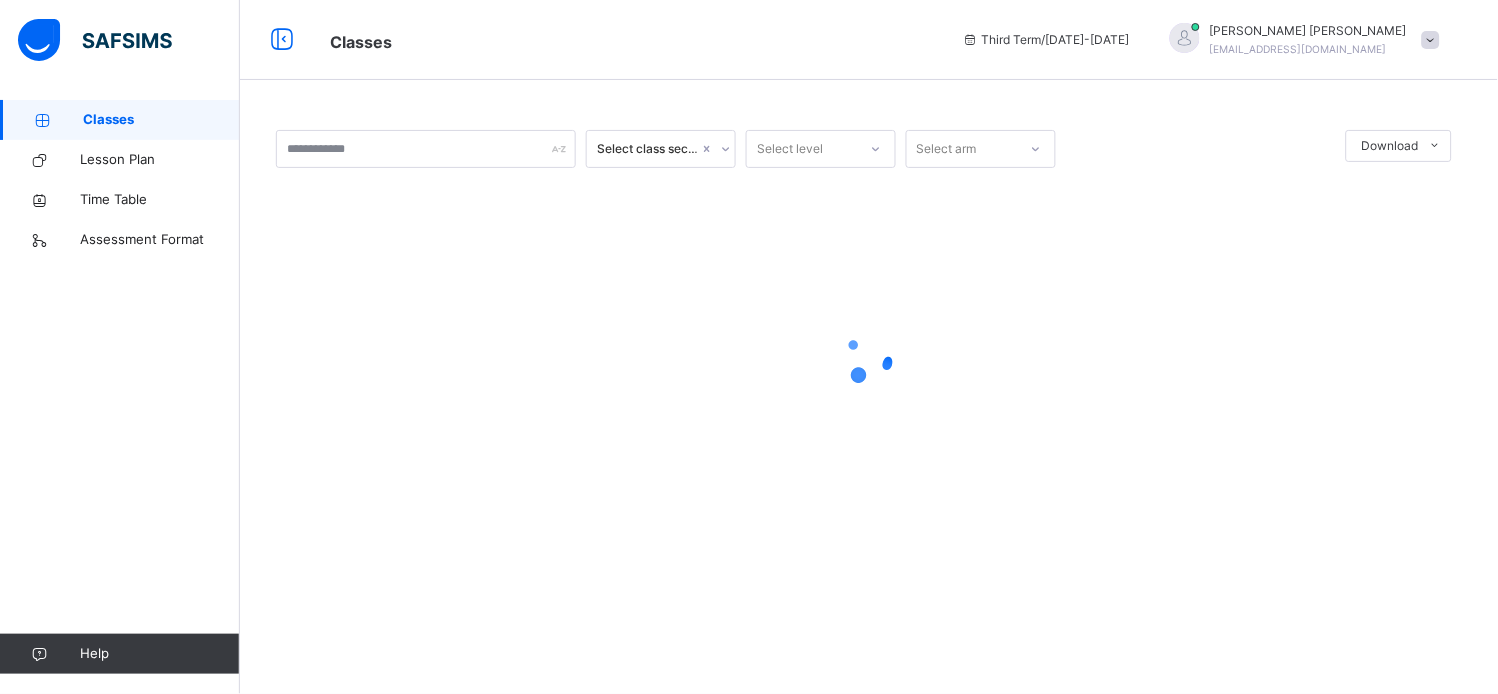 scroll, scrollTop: 0, scrollLeft: 0, axis: both 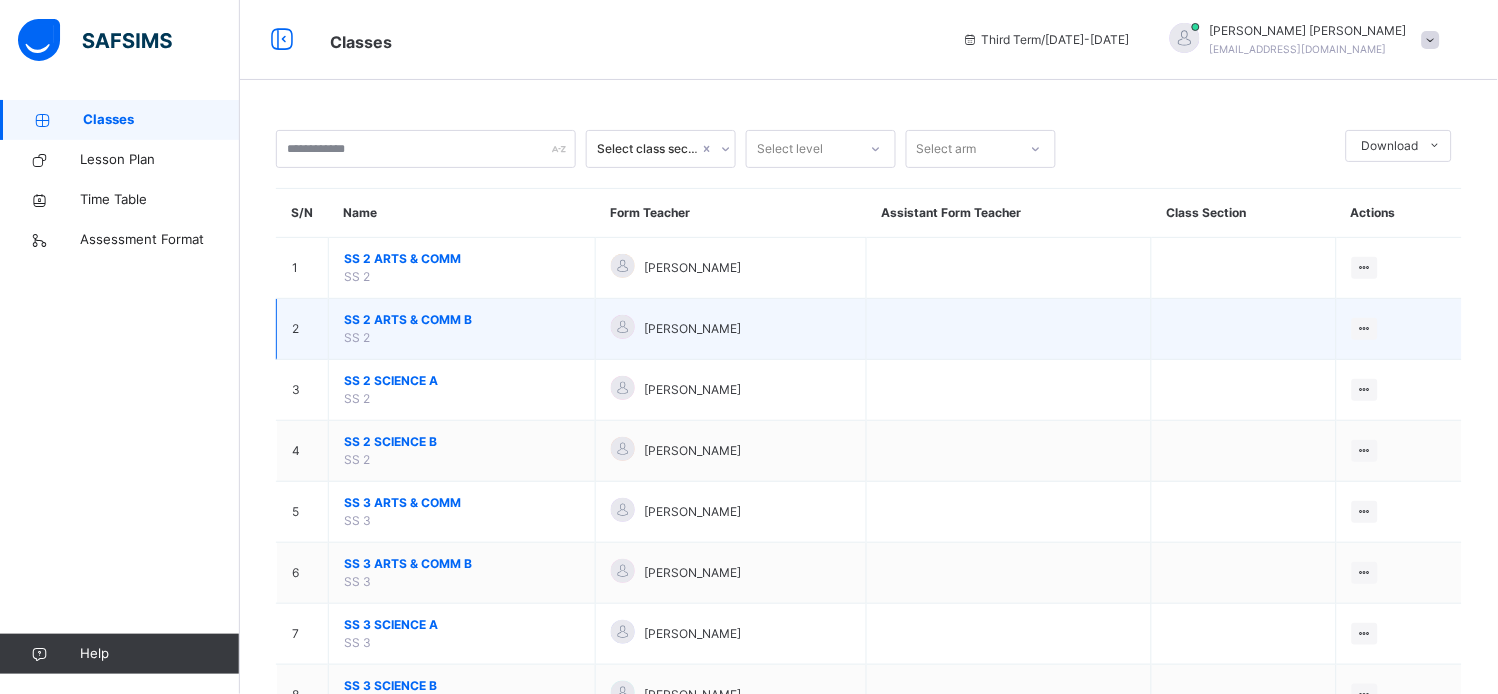 click on "SS 2   ARTS & COMM B" at bounding box center [462, 320] 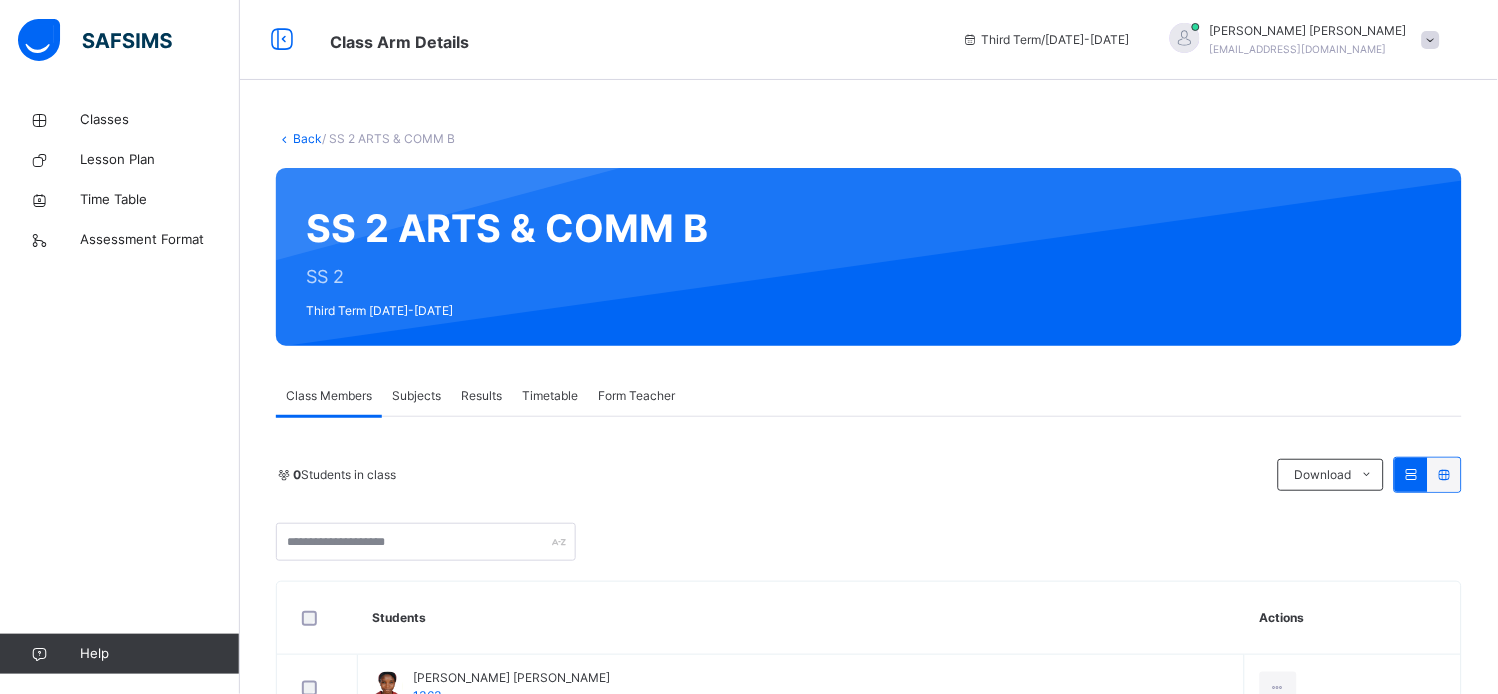 click on "Subjects" at bounding box center (416, 396) 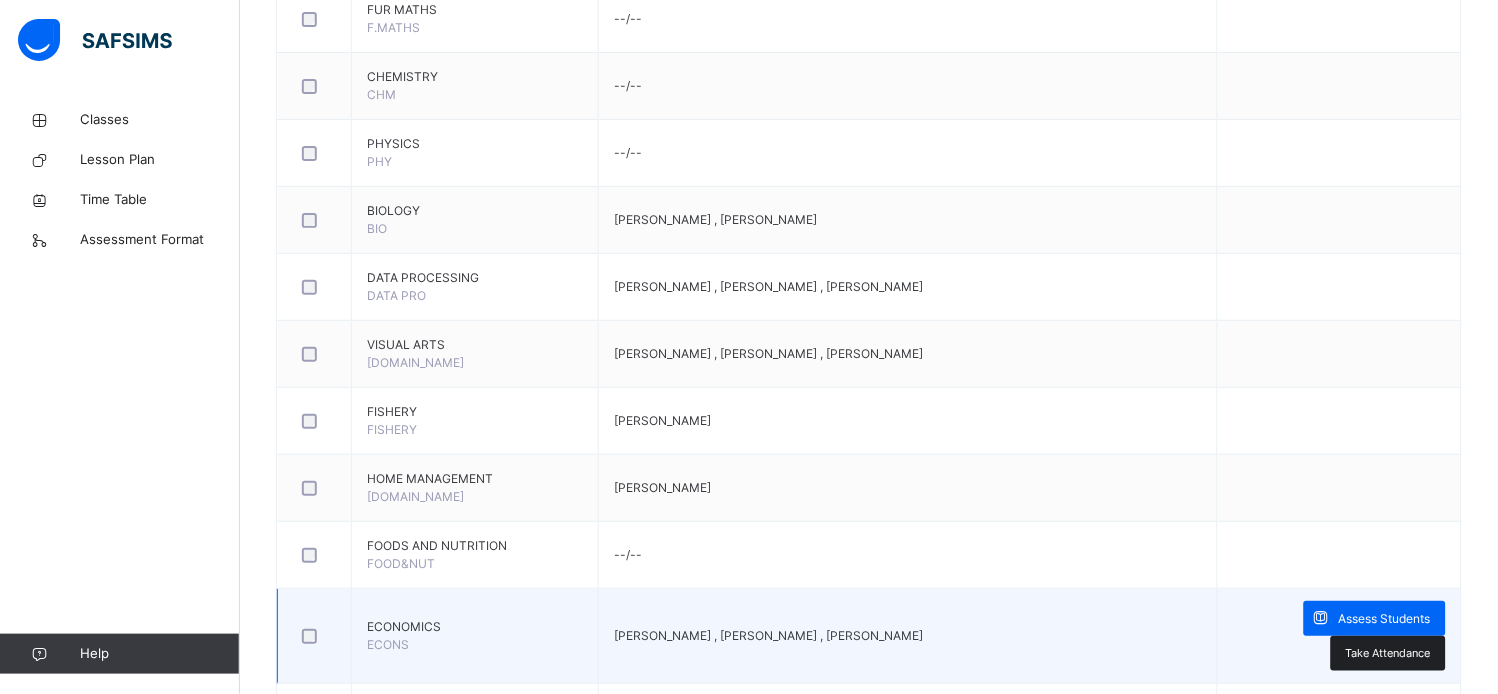 scroll, scrollTop: 1777, scrollLeft: 0, axis: vertical 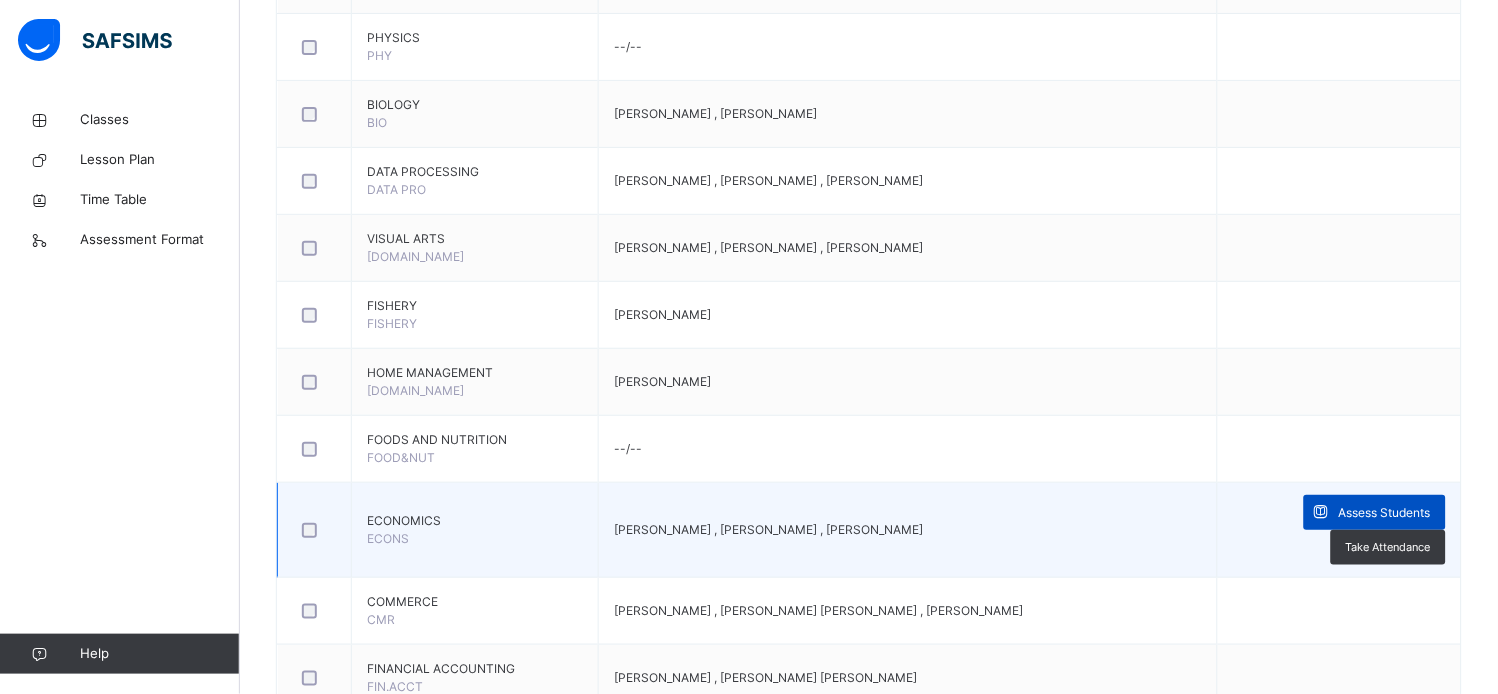 click on "Assess Students" at bounding box center (1385, 513) 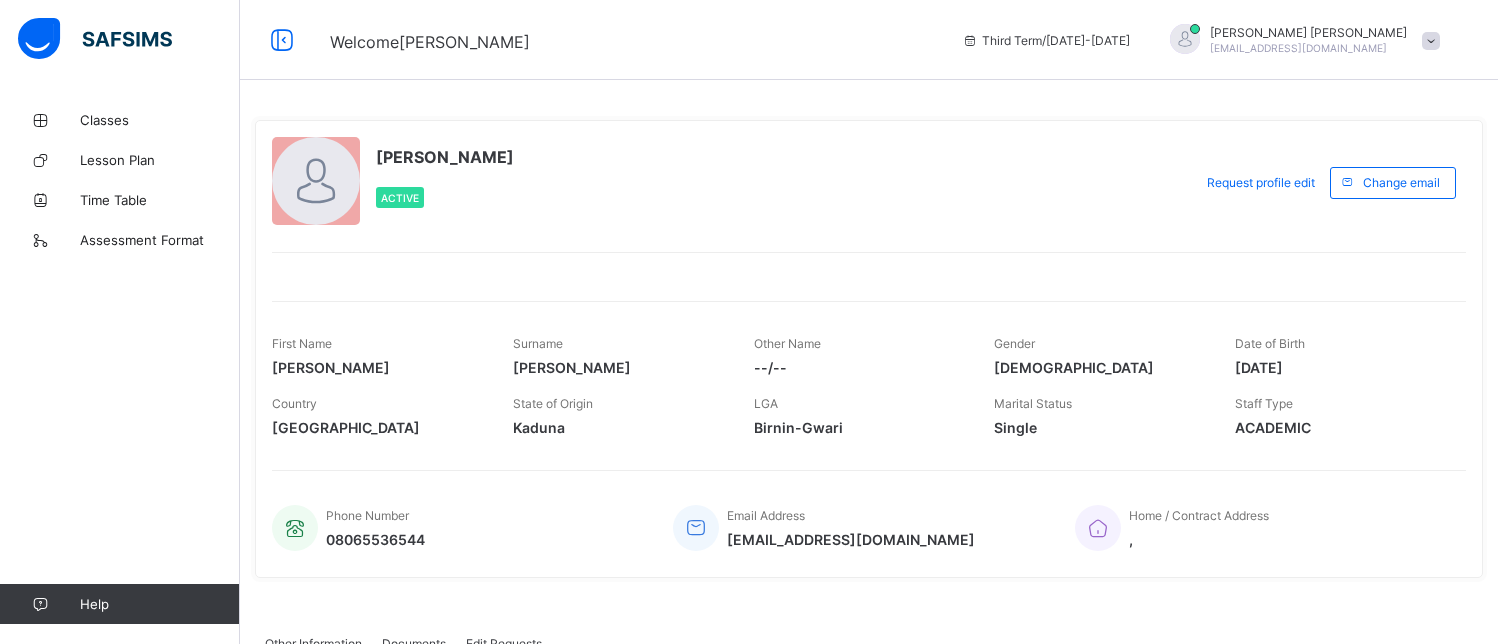 scroll, scrollTop: 0, scrollLeft: 0, axis: both 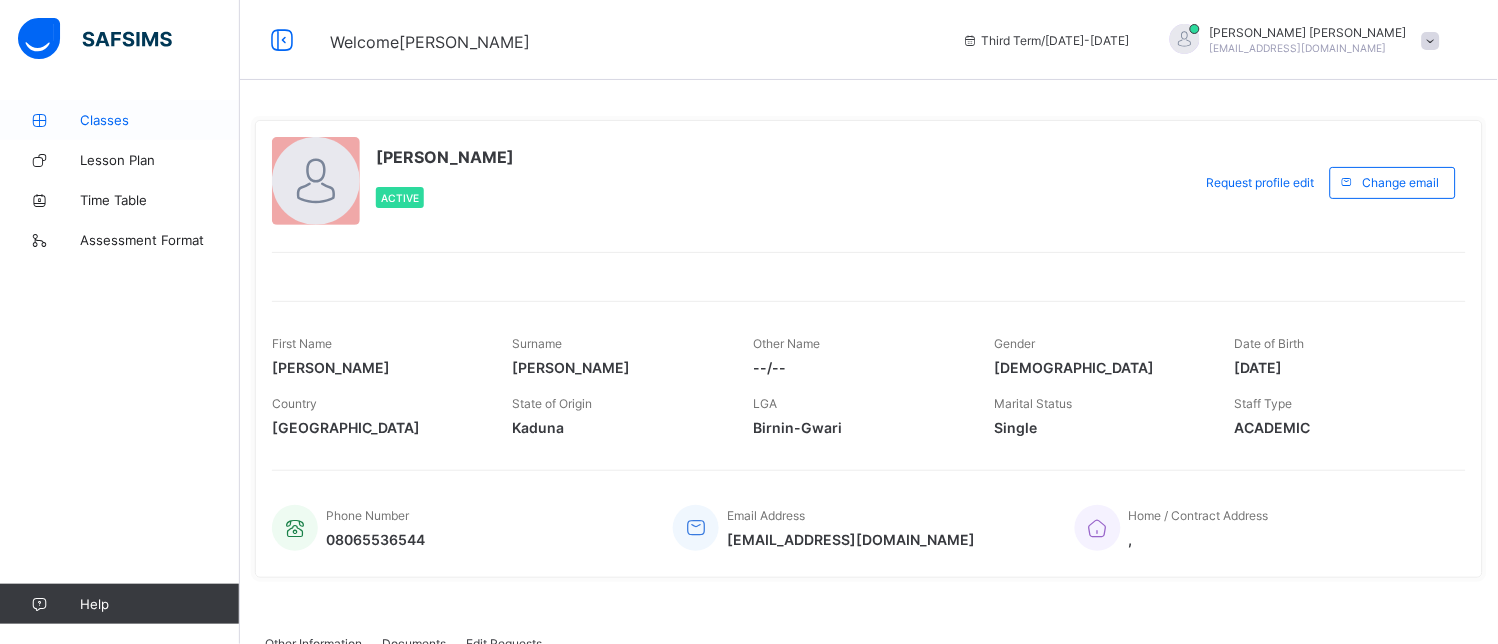 click on "Classes" at bounding box center [160, 120] 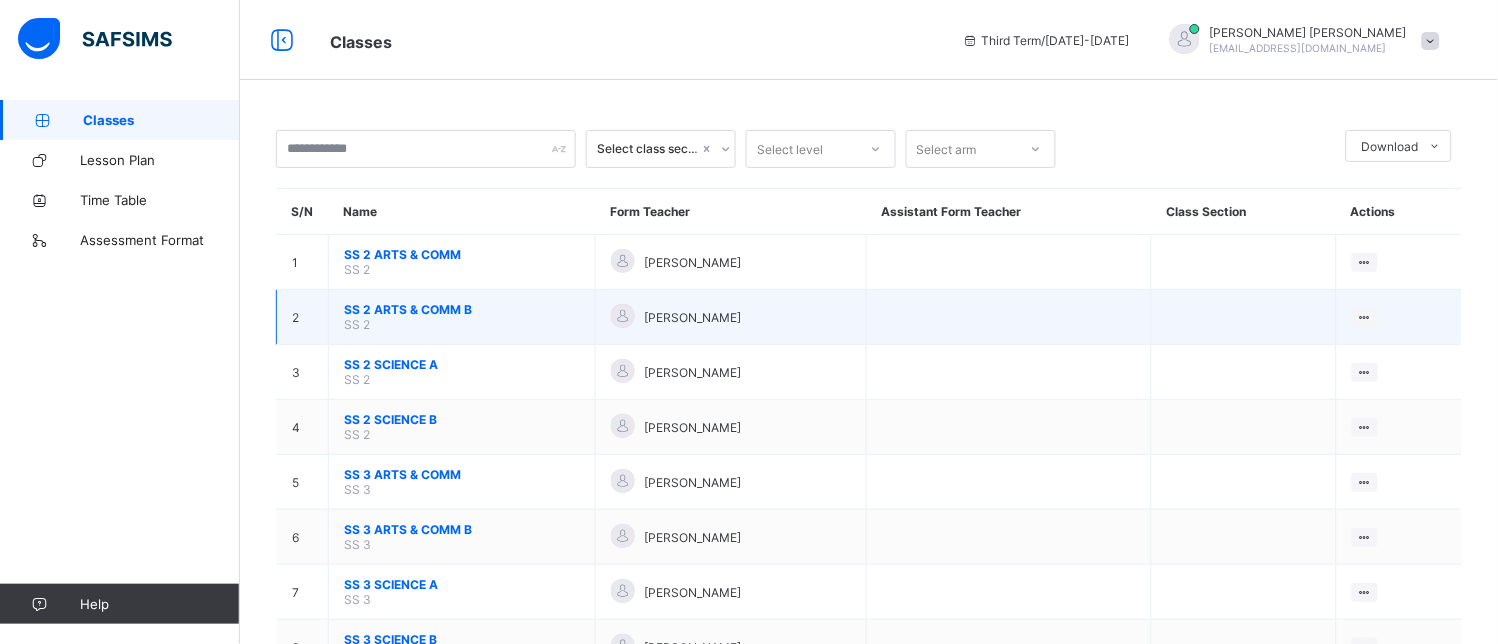click on "SS 2   ARTS & COMM B" at bounding box center [462, 309] 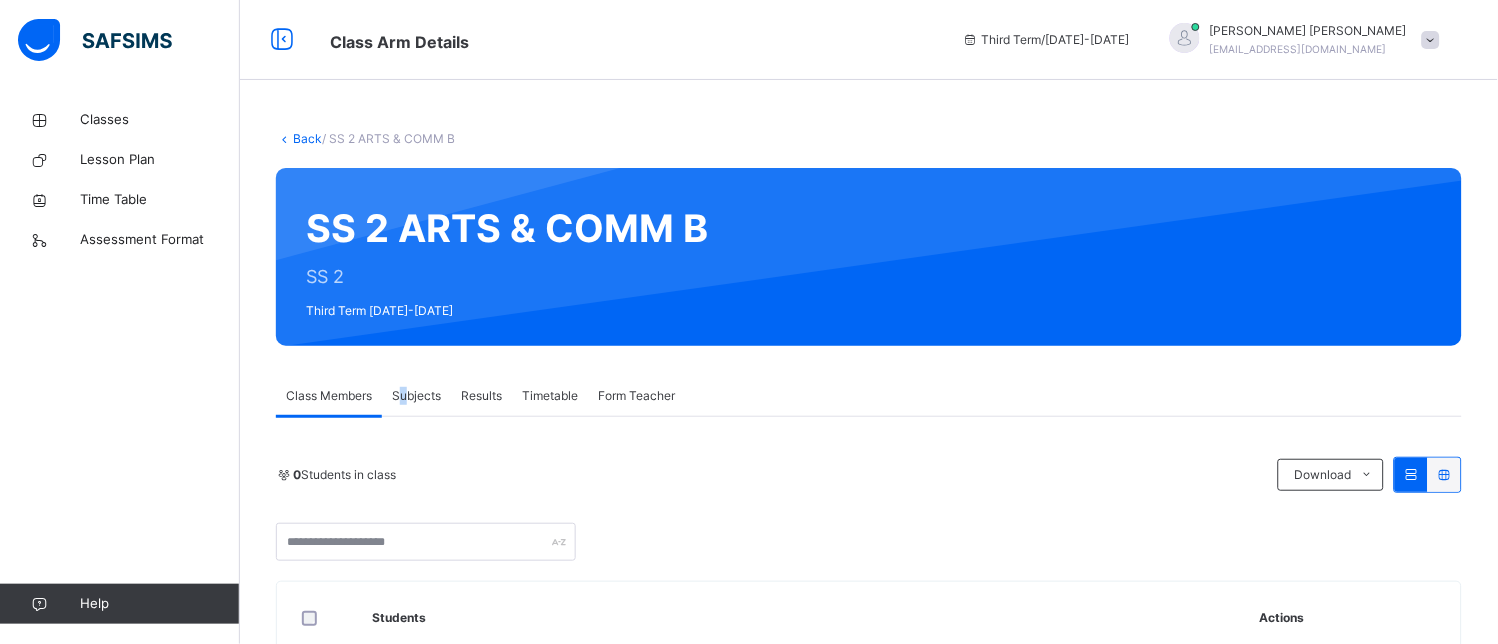 click on "Subjects" at bounding box center [416, 396] 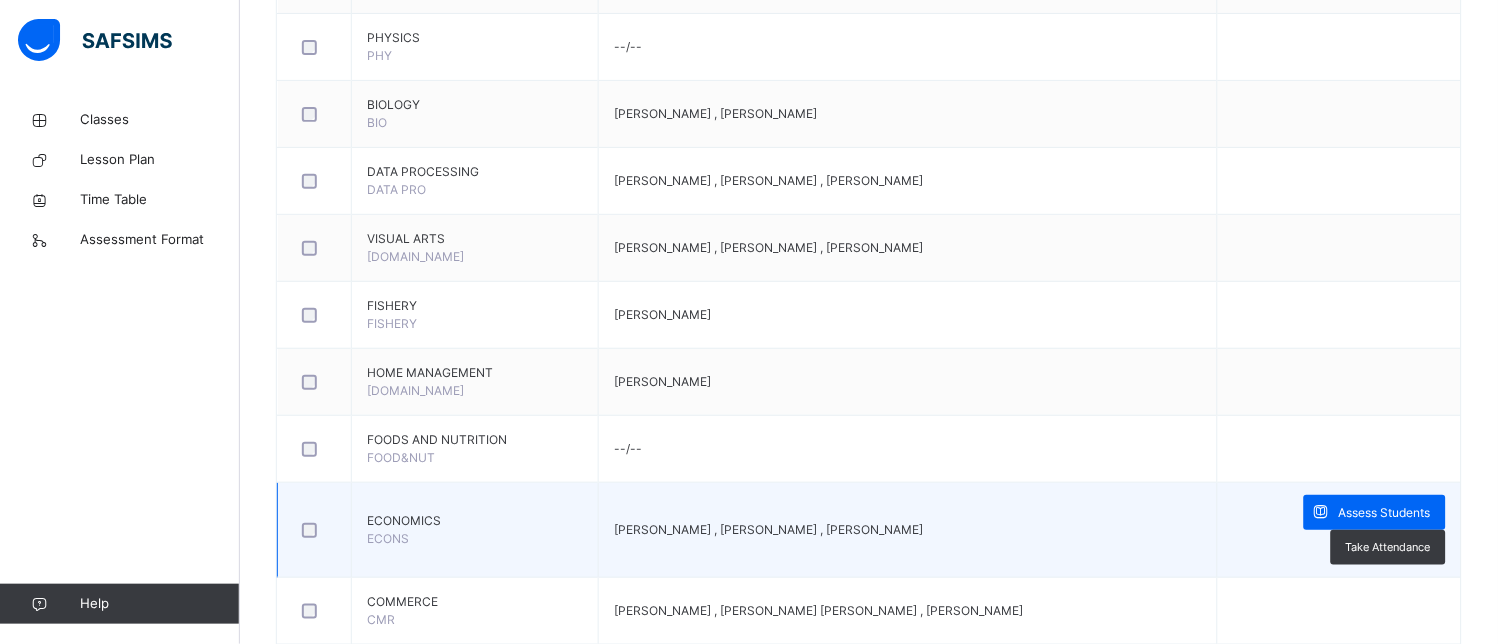 scroll, scrollTop: 1888, scrollLeft: 0, axis: vertical 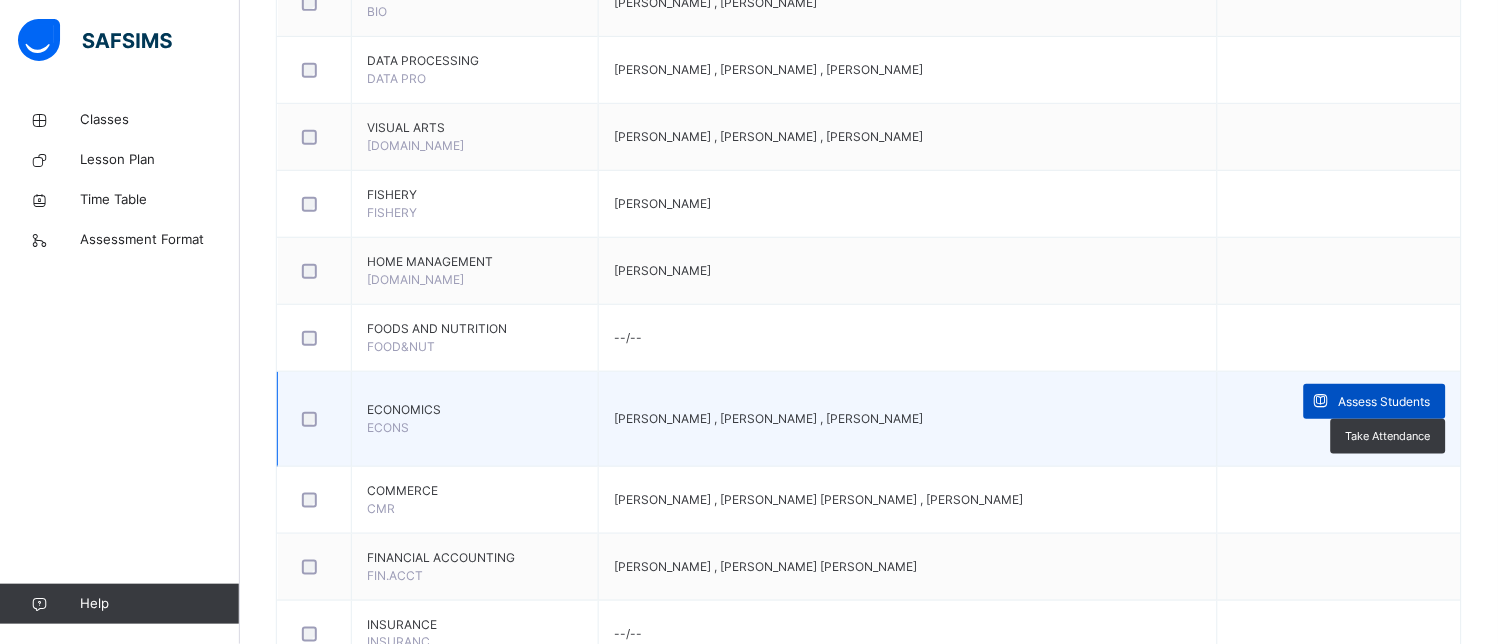click on "Assess Students" at bounding box center (1385, 402) 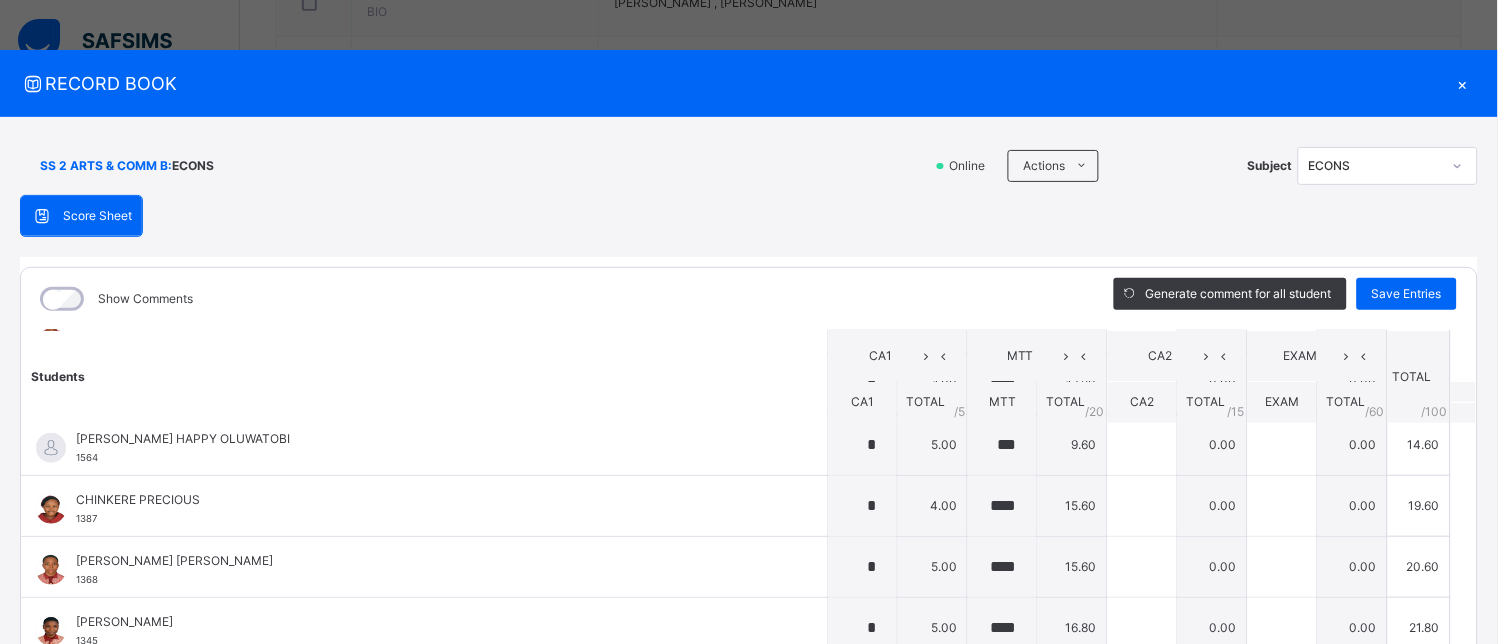 scroll, scrollTop: 437, scrollLeft: 0, axis: vertical 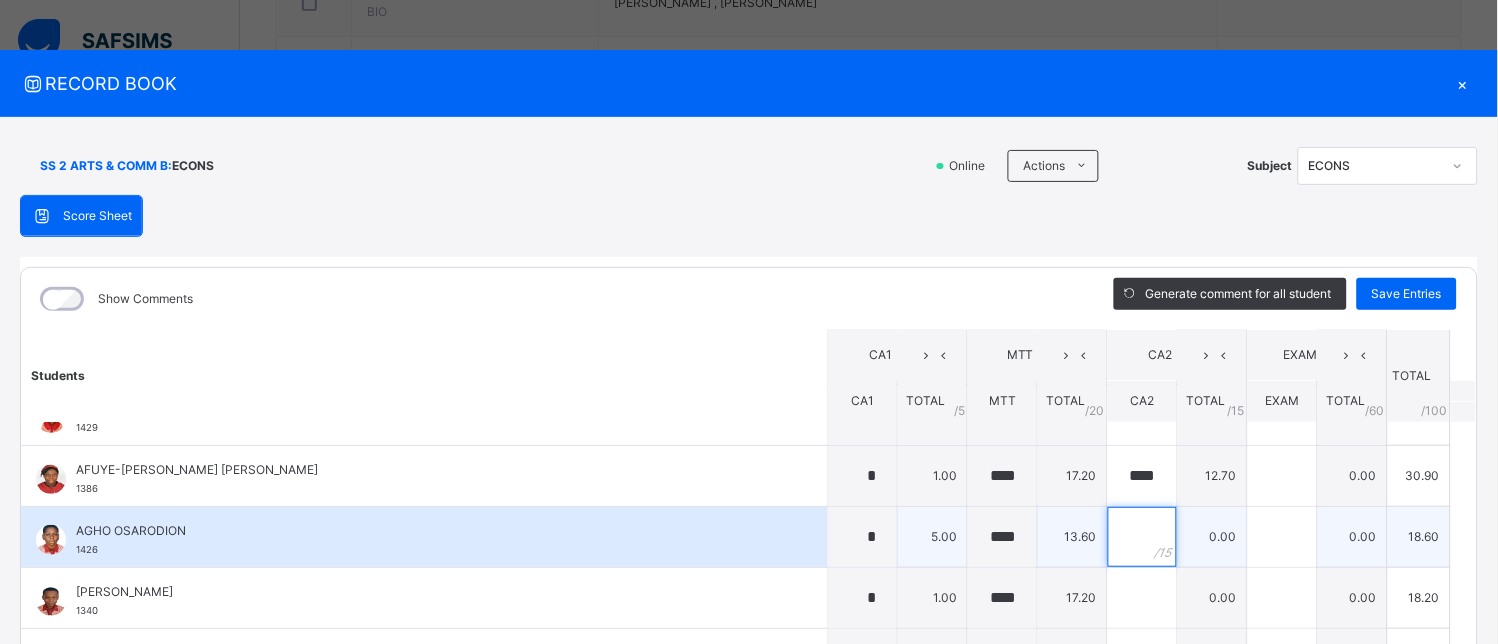click at bounding box center (1142, 537) 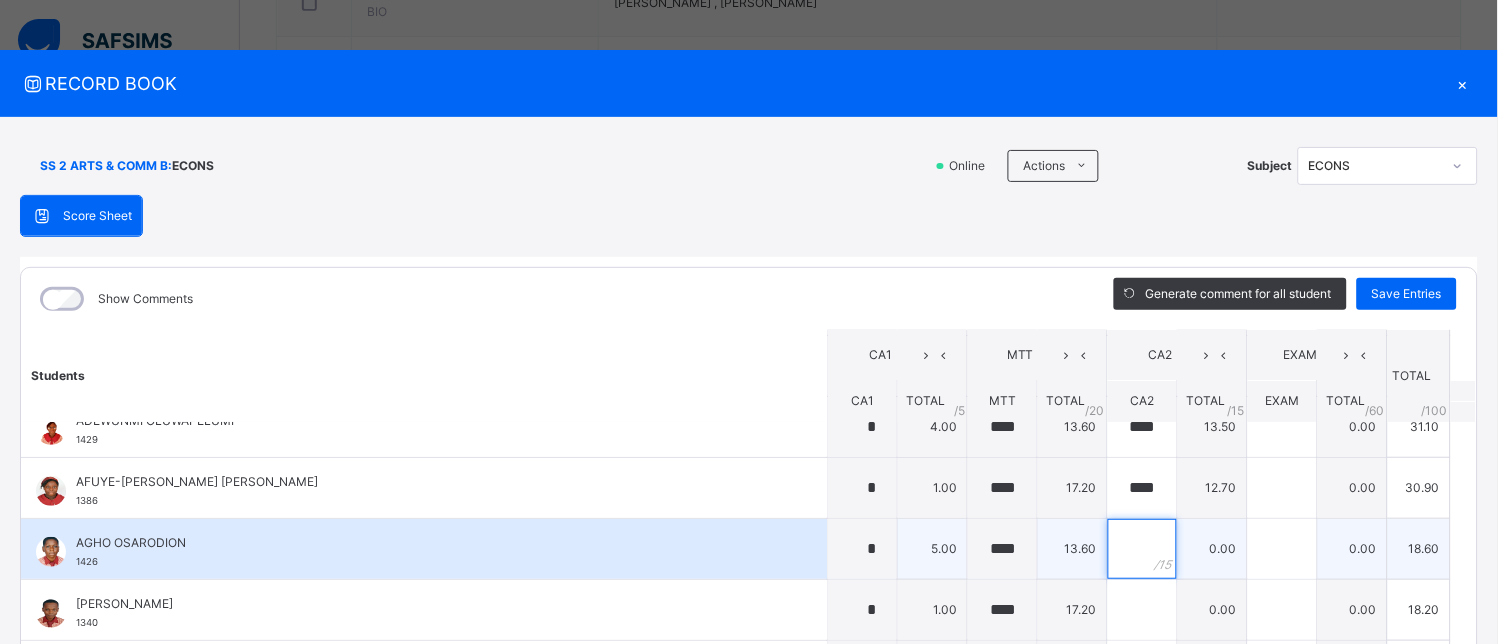scroll, scrollTop: 222, scrollLeft: 0, axis: vertical 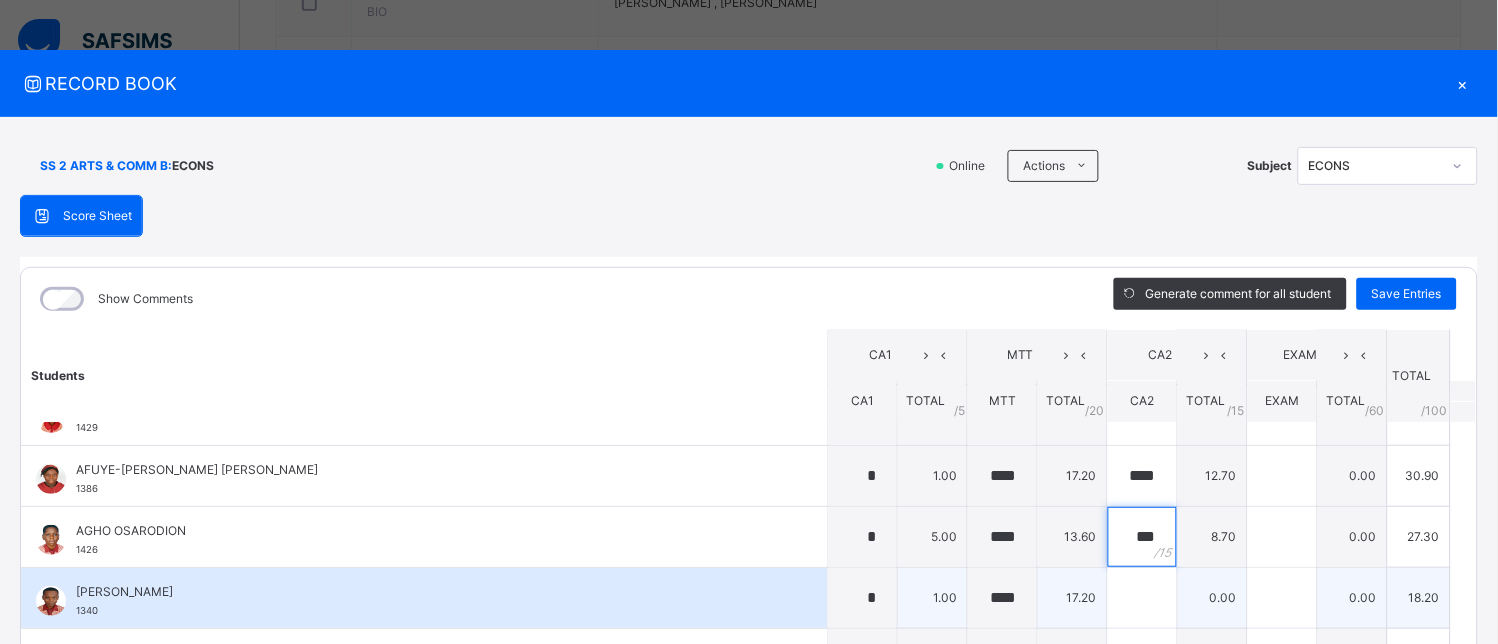 type on "***" 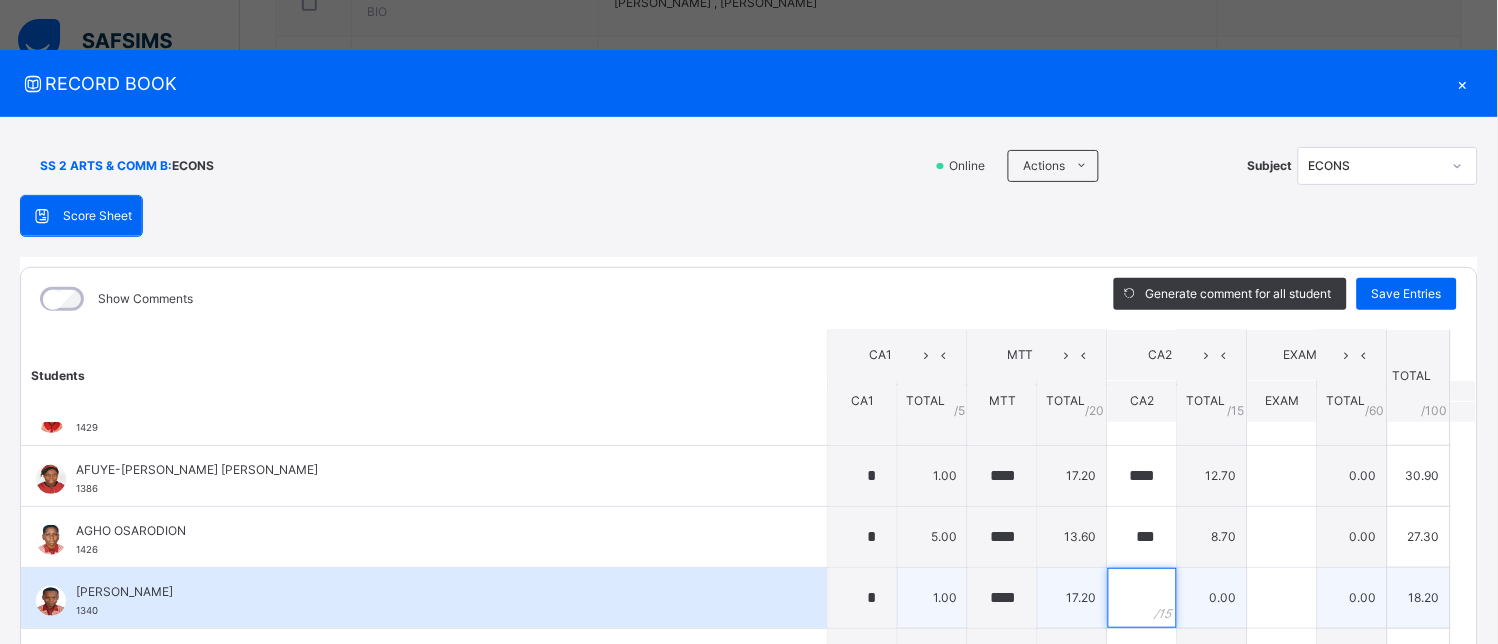 click at bounding box center (1142, 598) 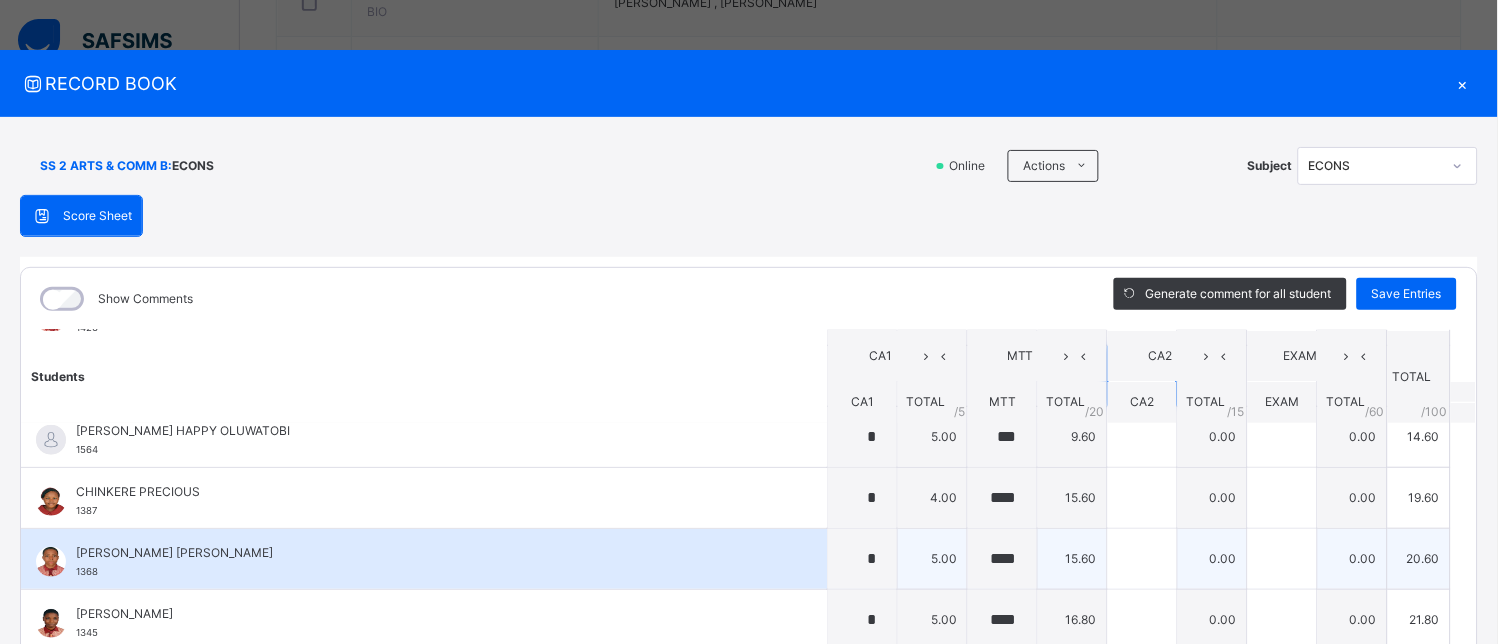scroll, scrollTop: 333, scrollLeft: 0, axis: vertical 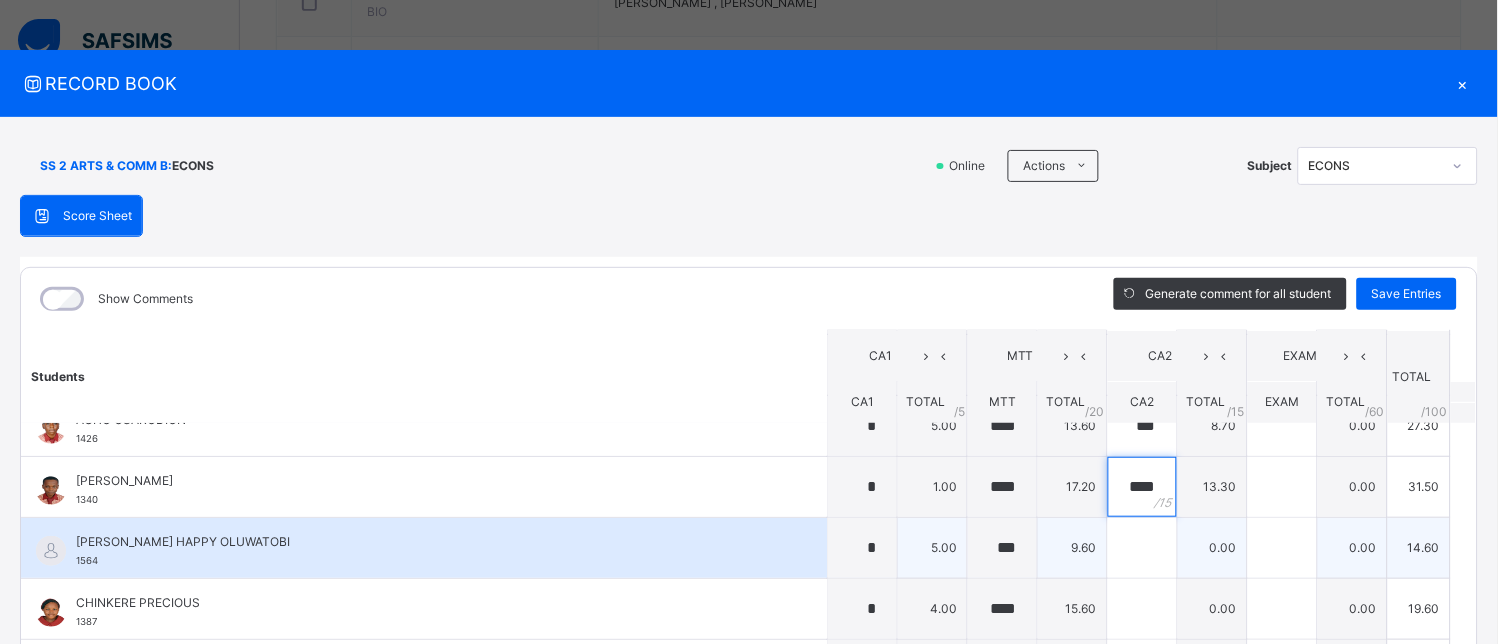 type on "****" 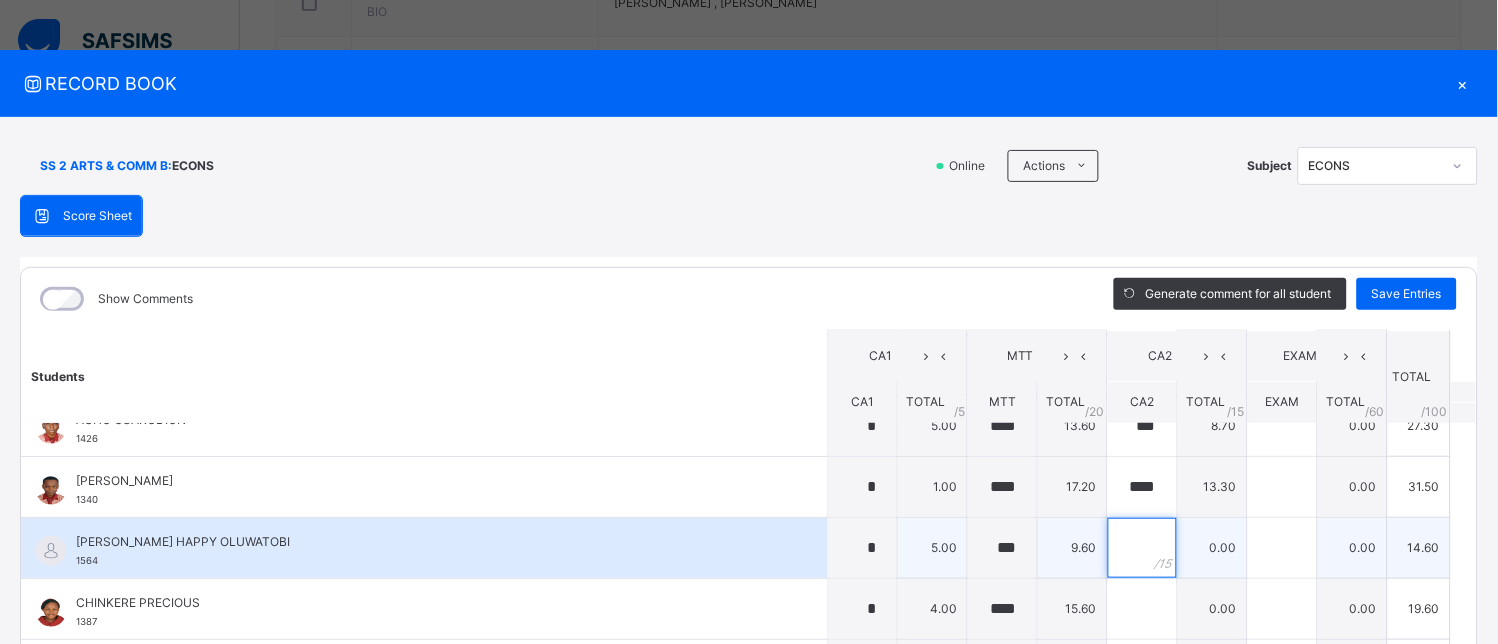 click at bounding box center [1142, 548] 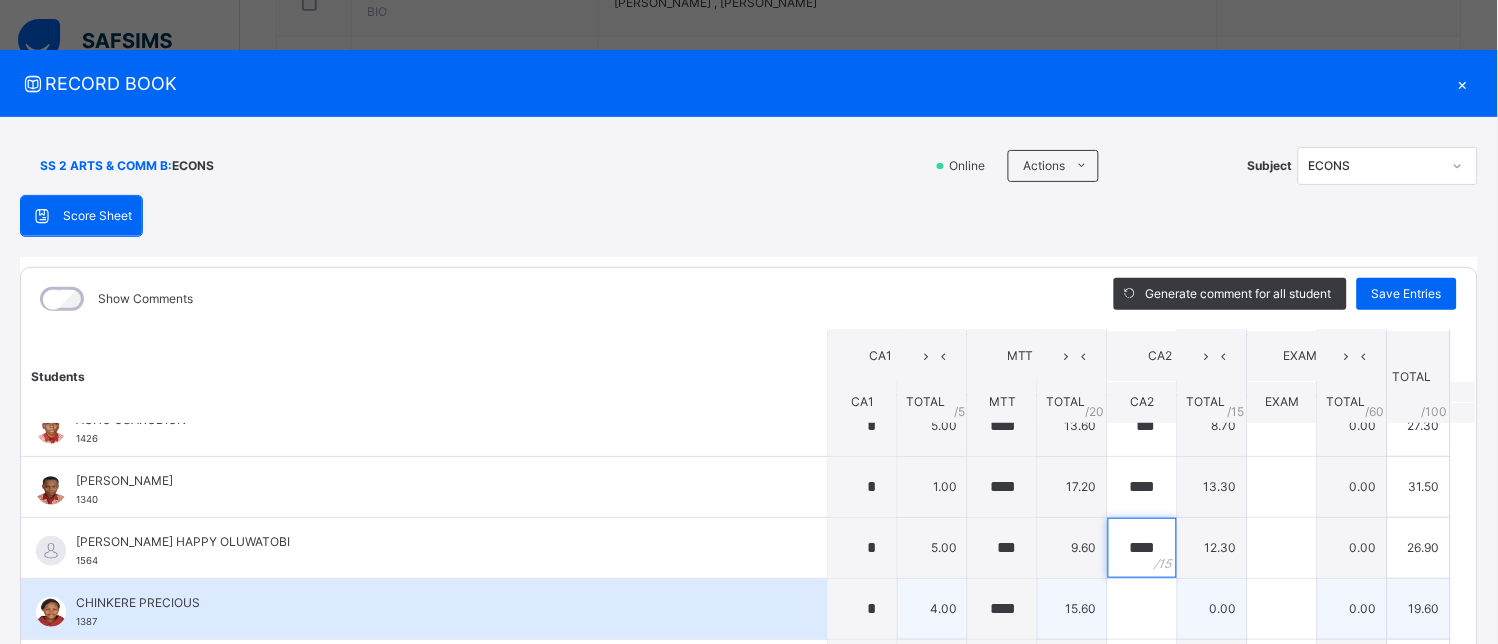 type on "****" 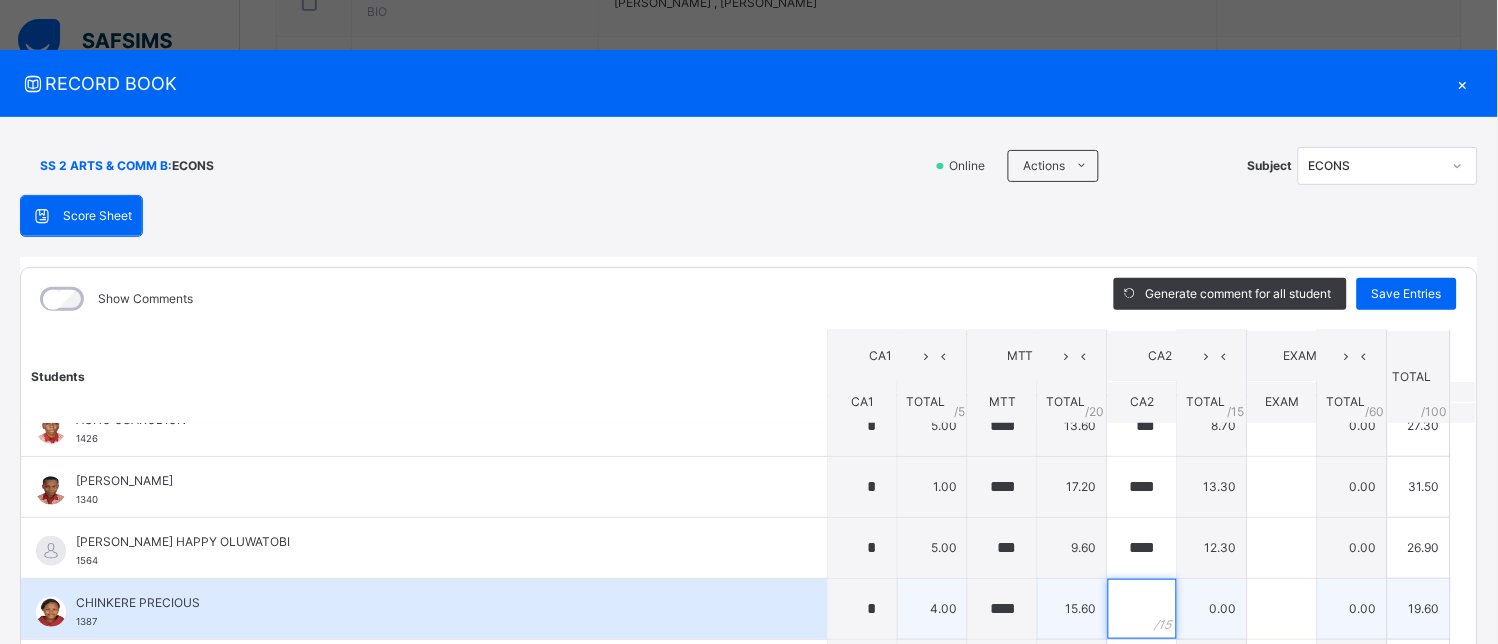 click at bounding box center (1142, 609) 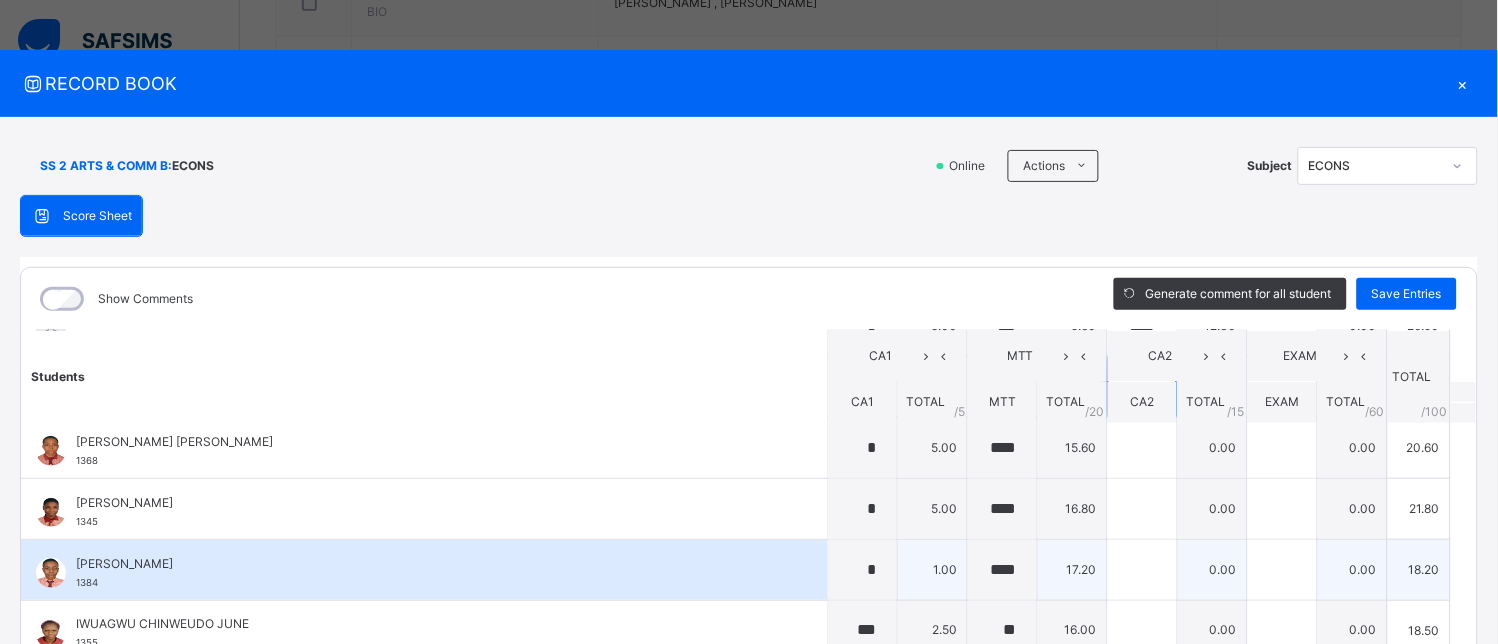 scroll, scrollTop: 444, scrollLeft: 0, axis: vertical 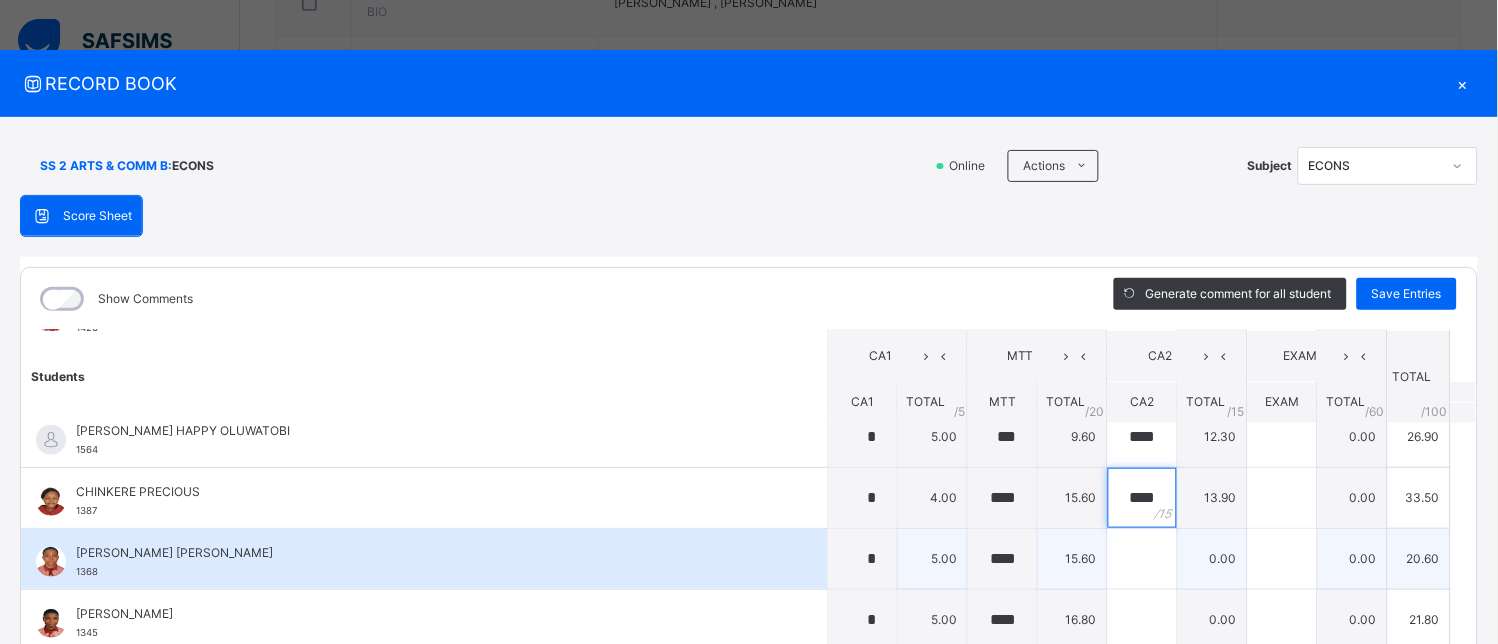 type on "****" 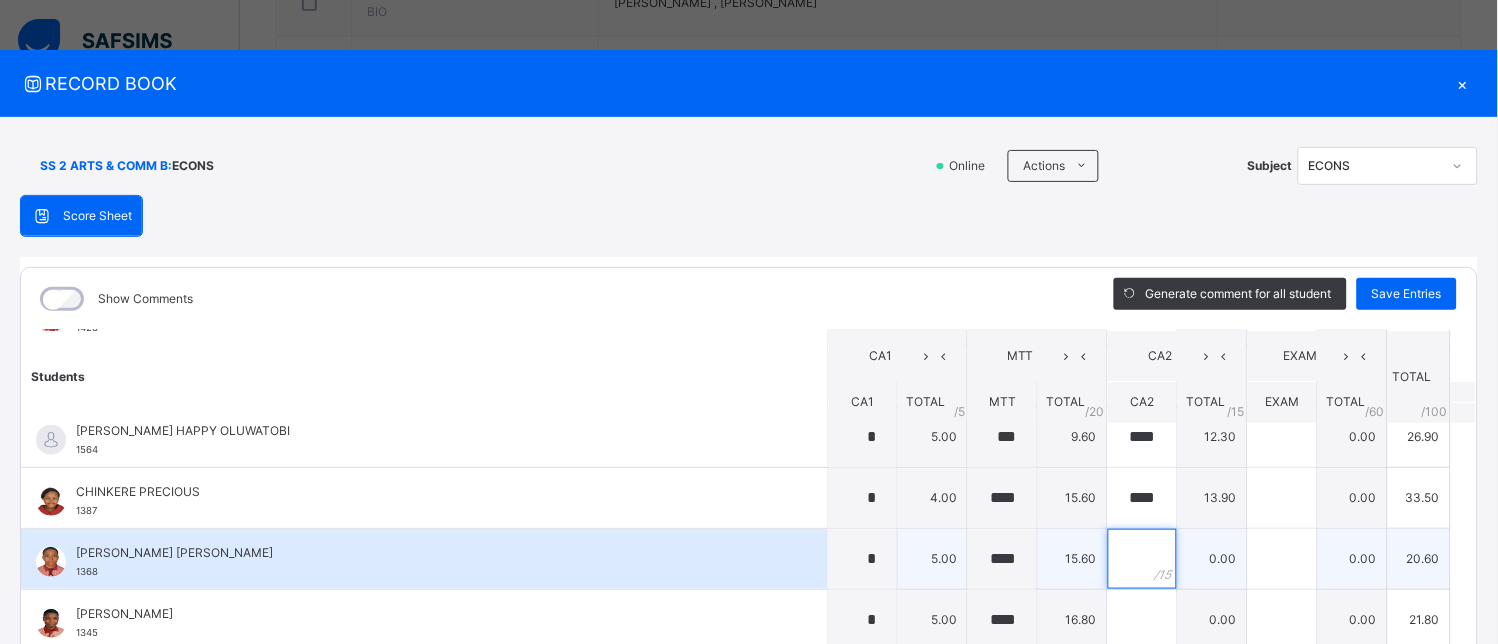click at bounding box center [1142, 559] 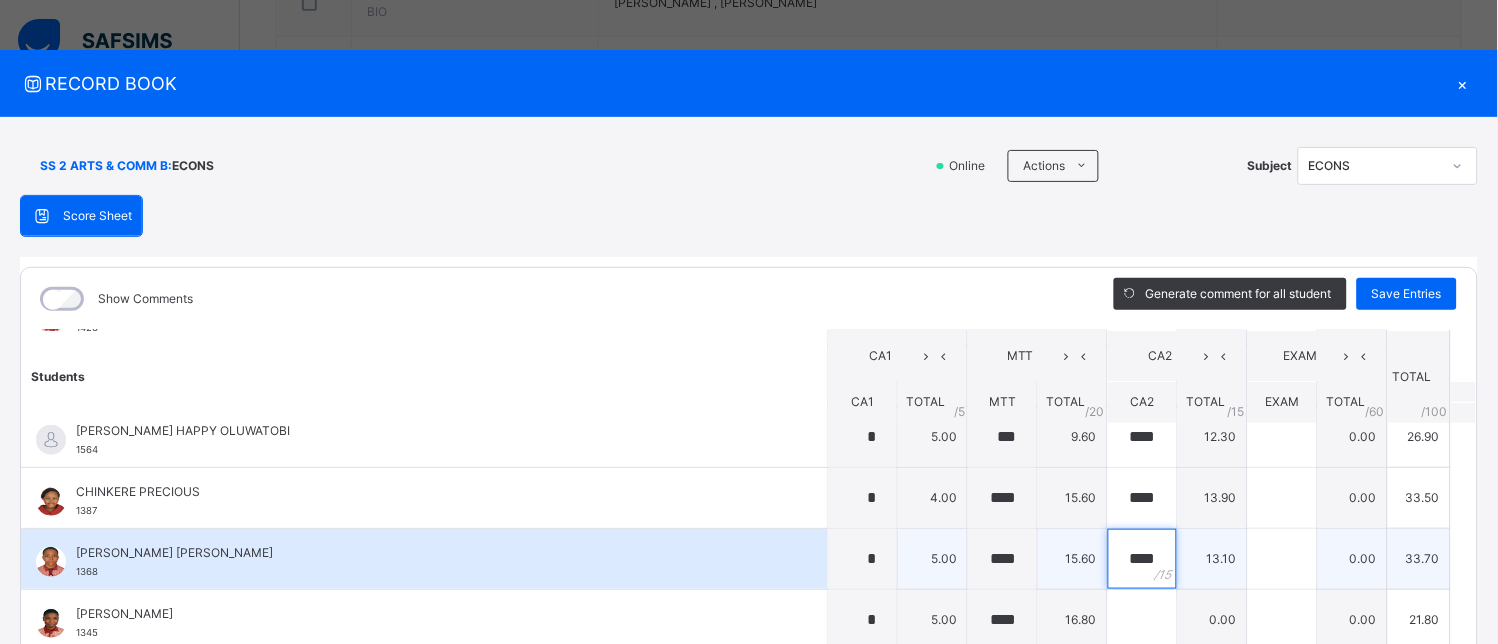 type on "**" 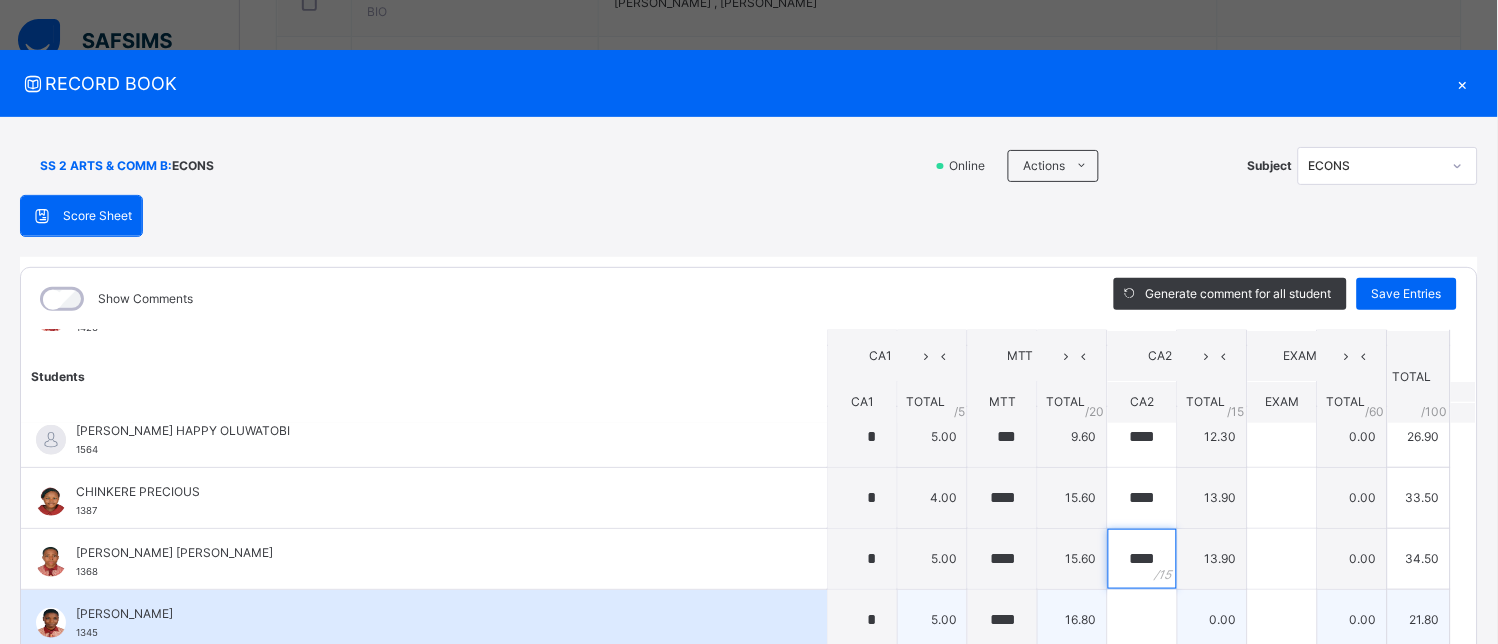type on "****" 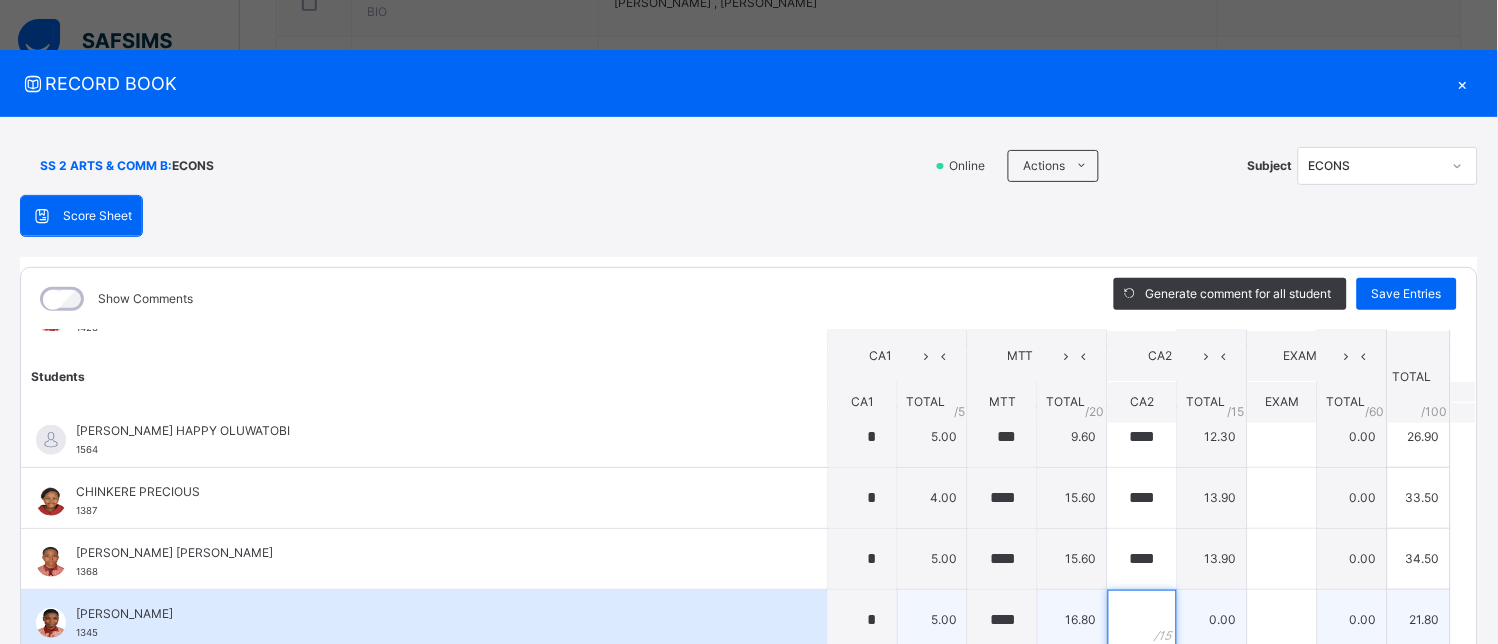 click at bounding box center (1142, 620) 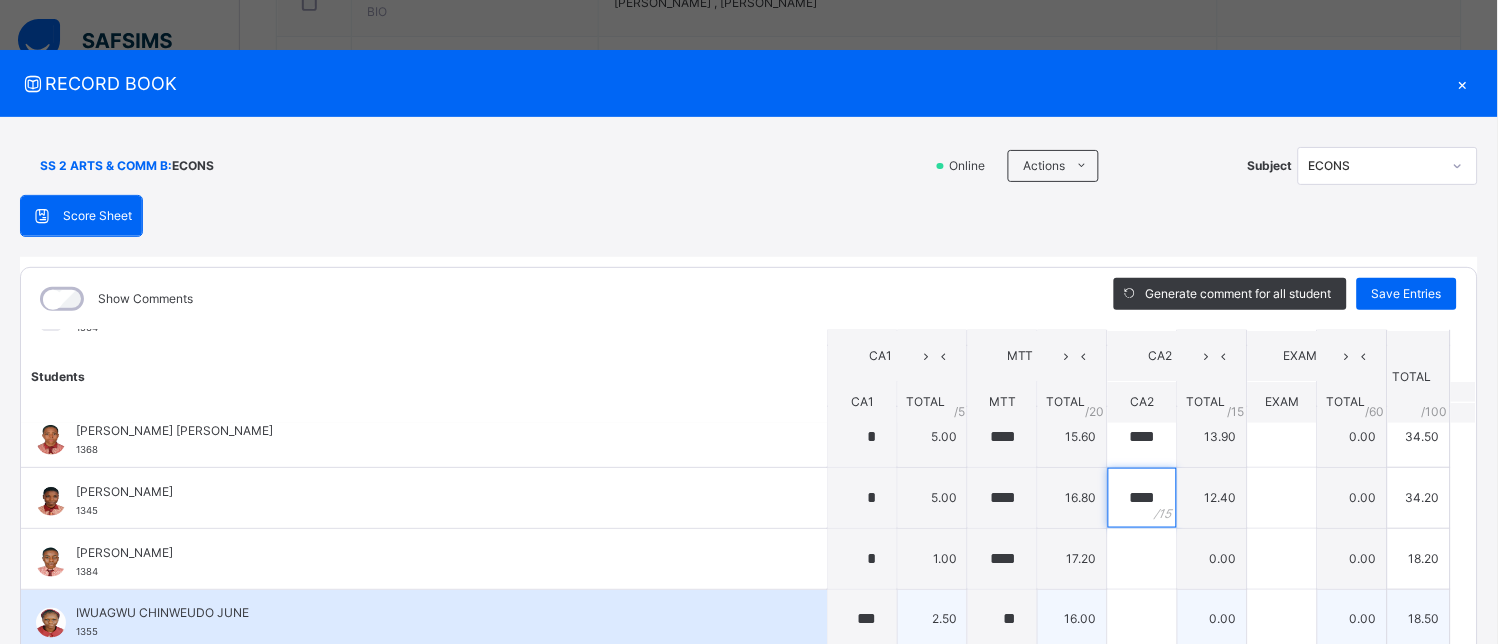 scroll, scrollTop: 555, scrollLeft: 0, axis: vertical 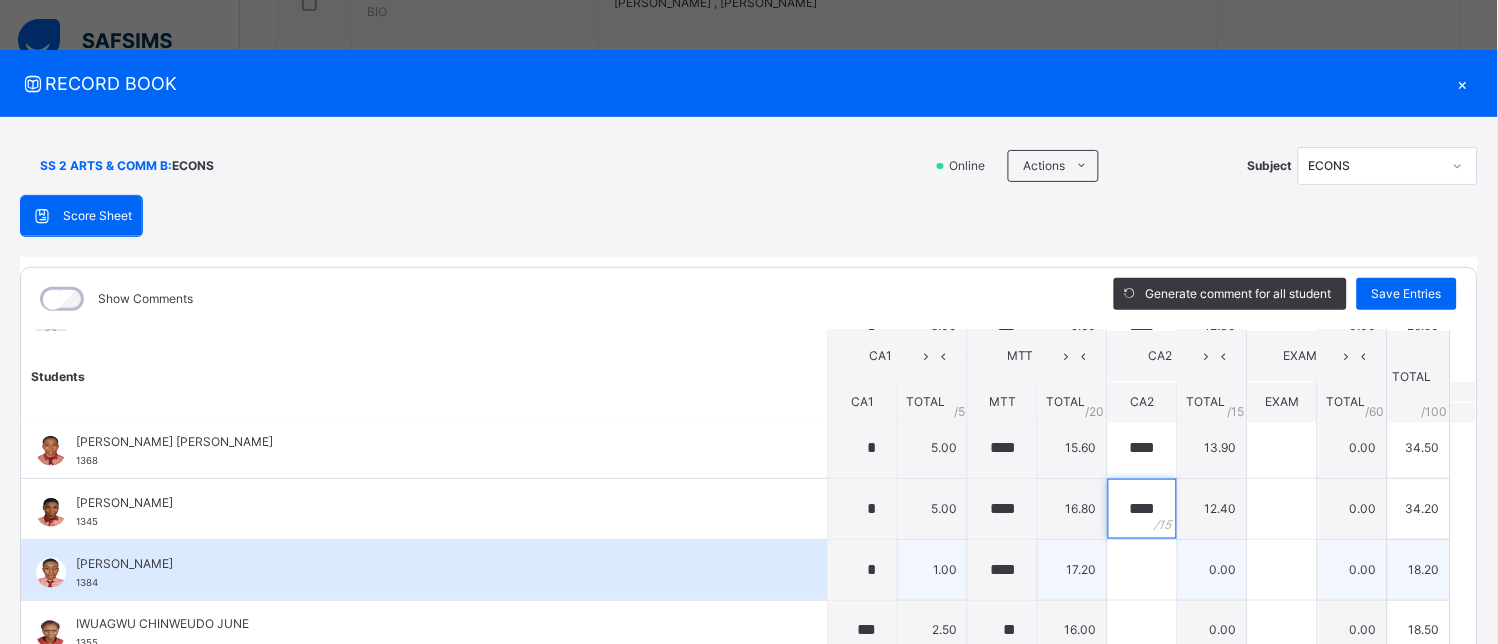 type on "****" 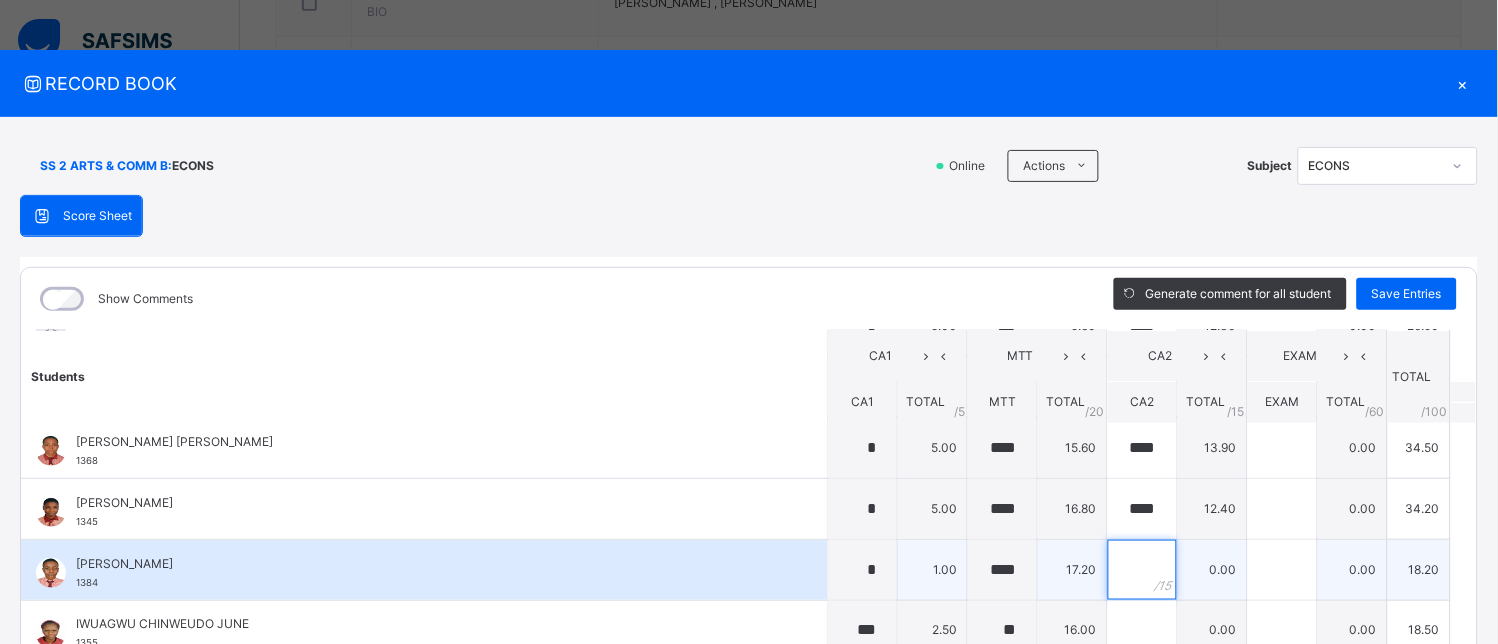 click at bounding box center [1142, 570] 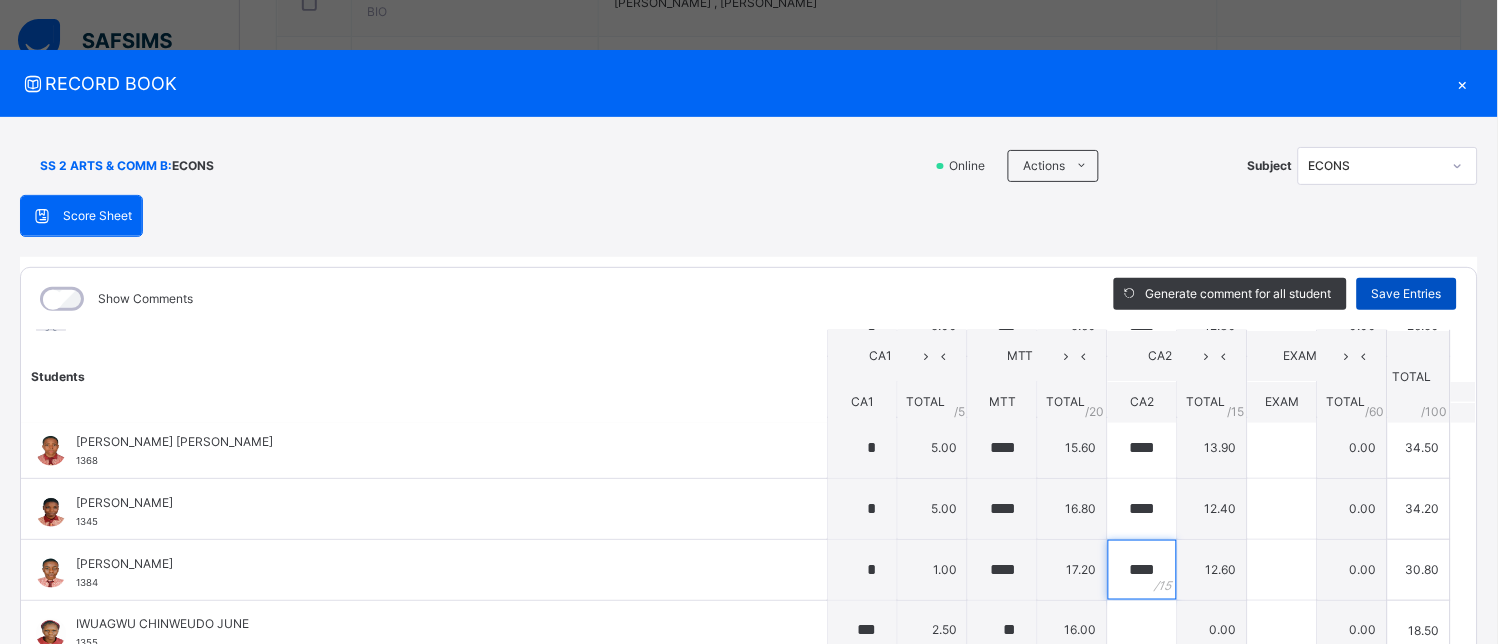 type on "****" 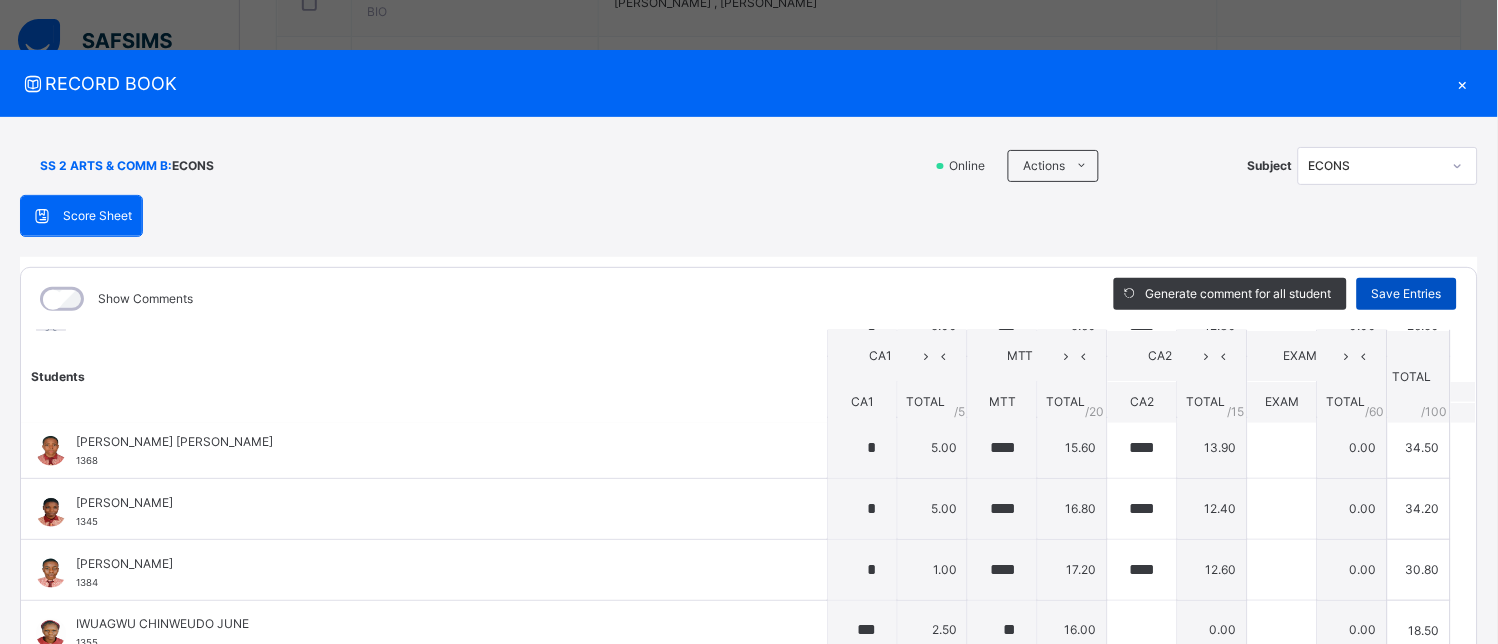click on "Save Entries" at bounding box center (1407, 294) 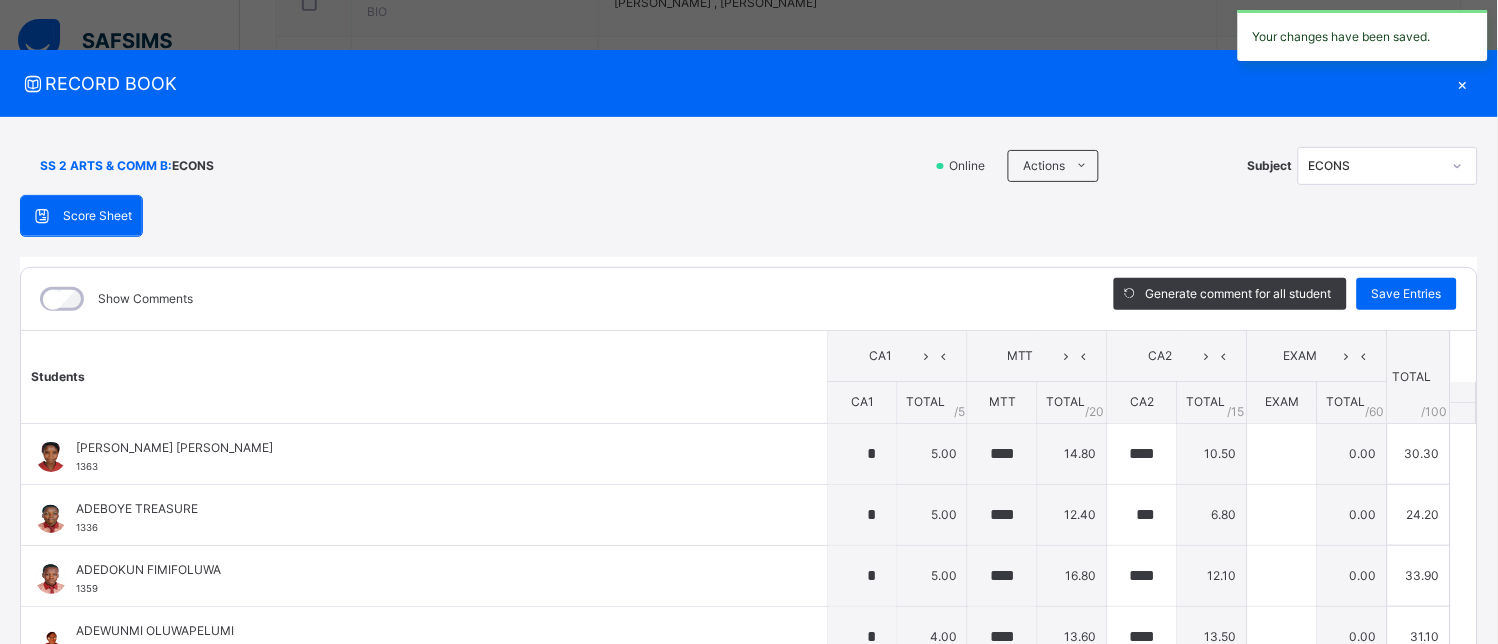 type on "*" 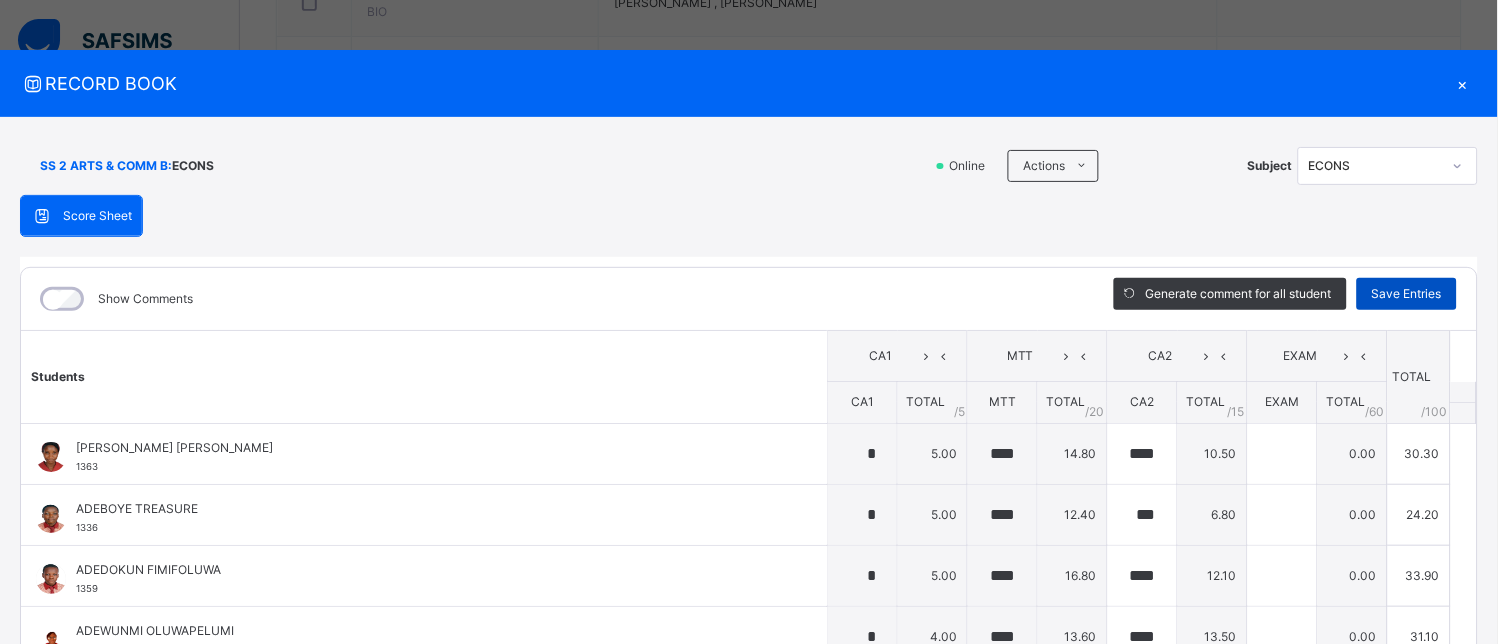 click on "Save Entries" at bounding box center (1407, 294) 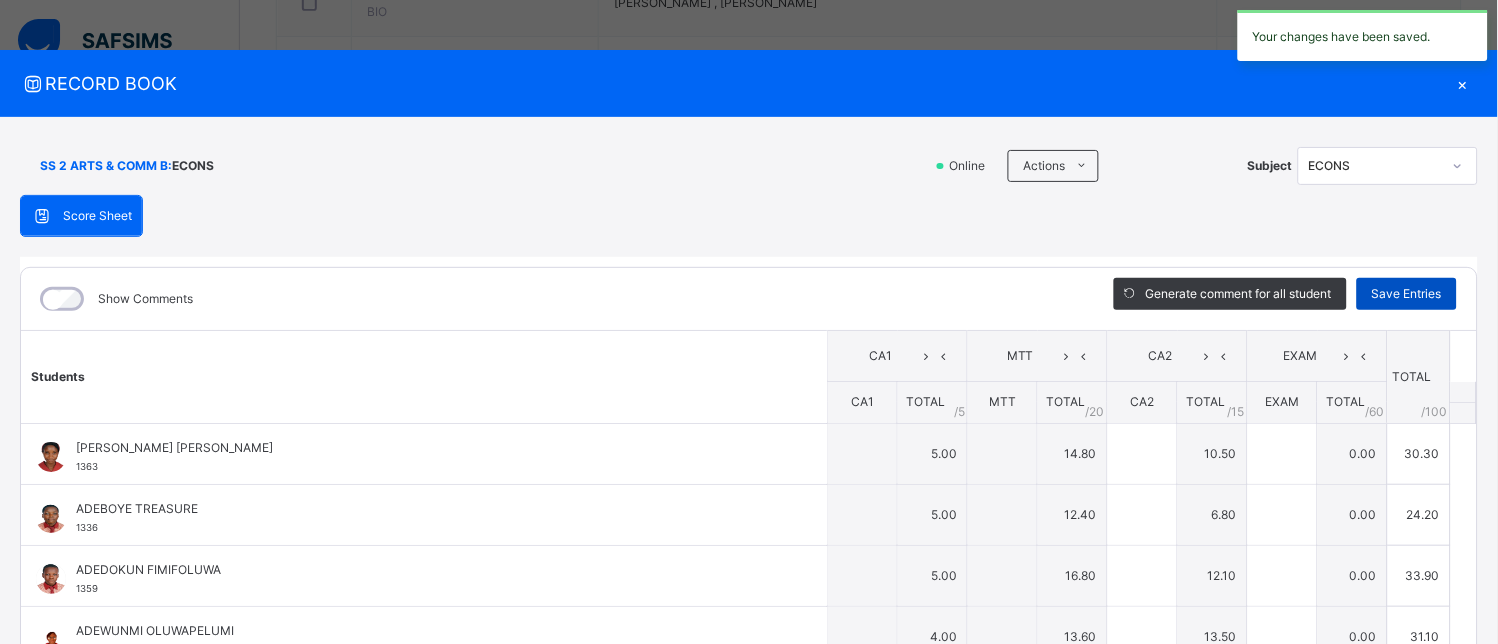 type on "*" 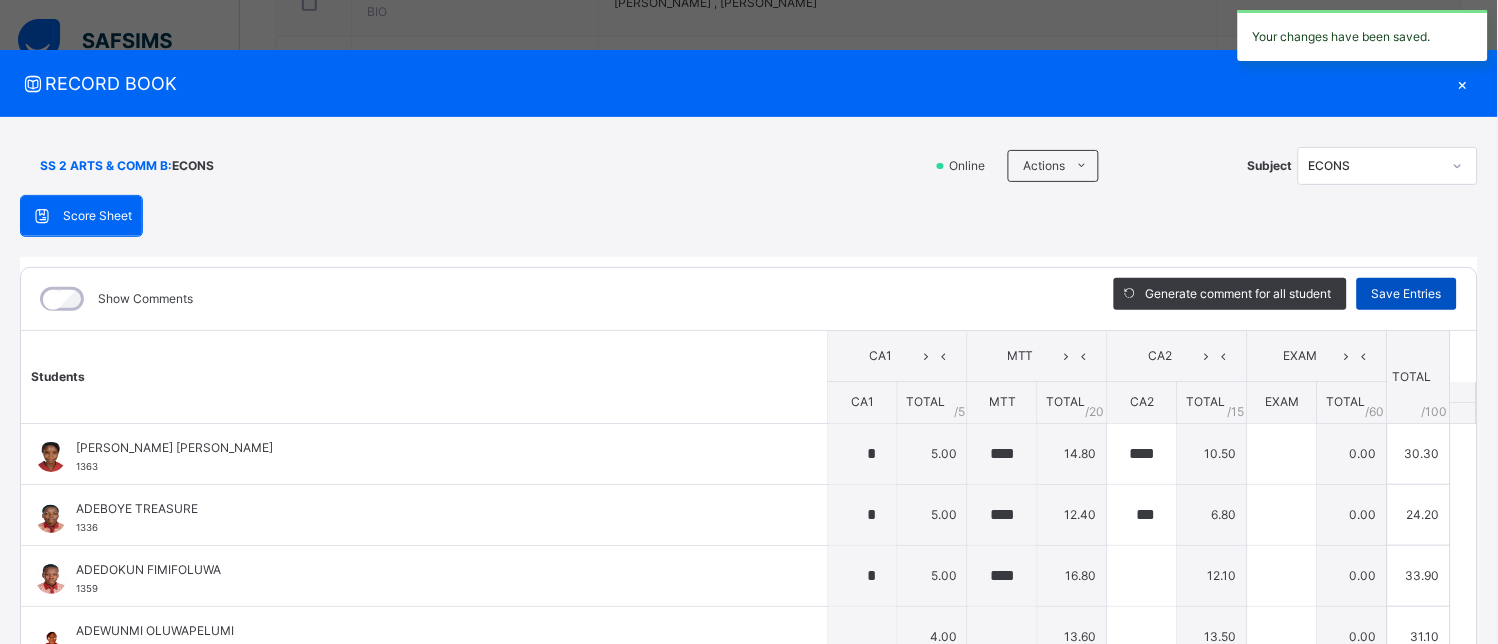 type on "****" 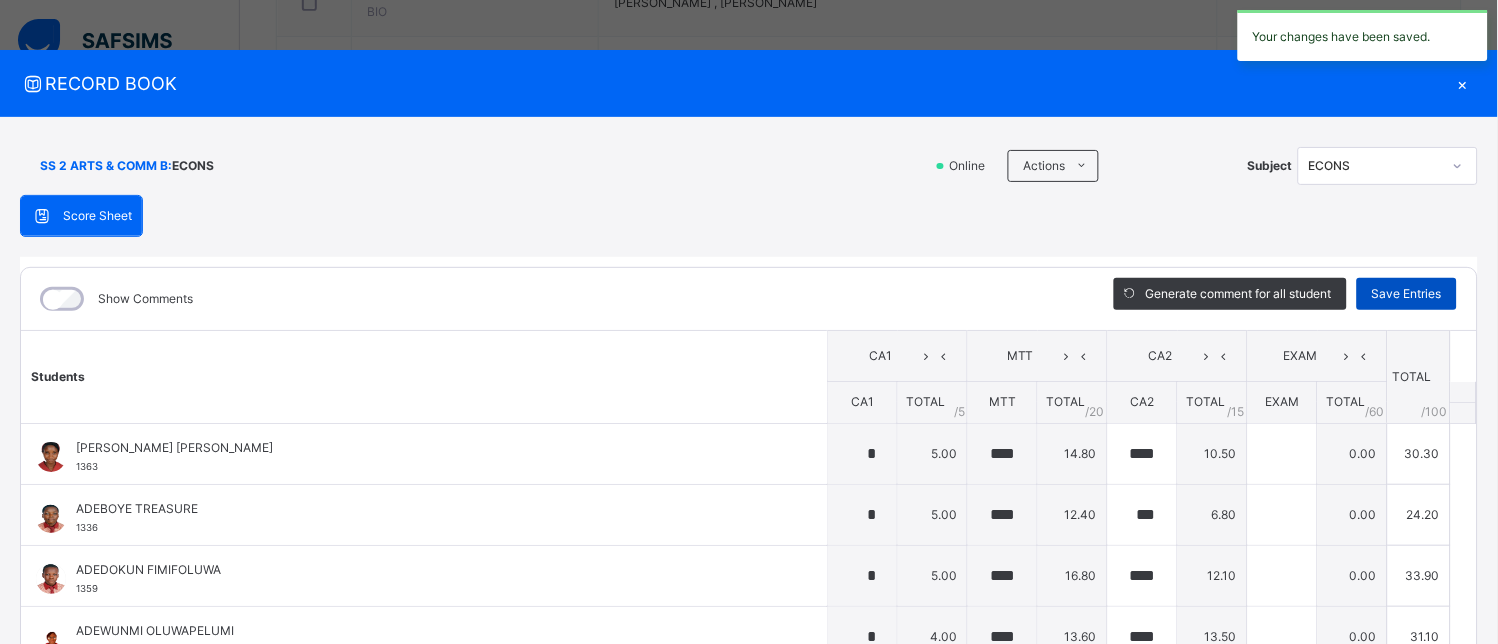 type on "****" 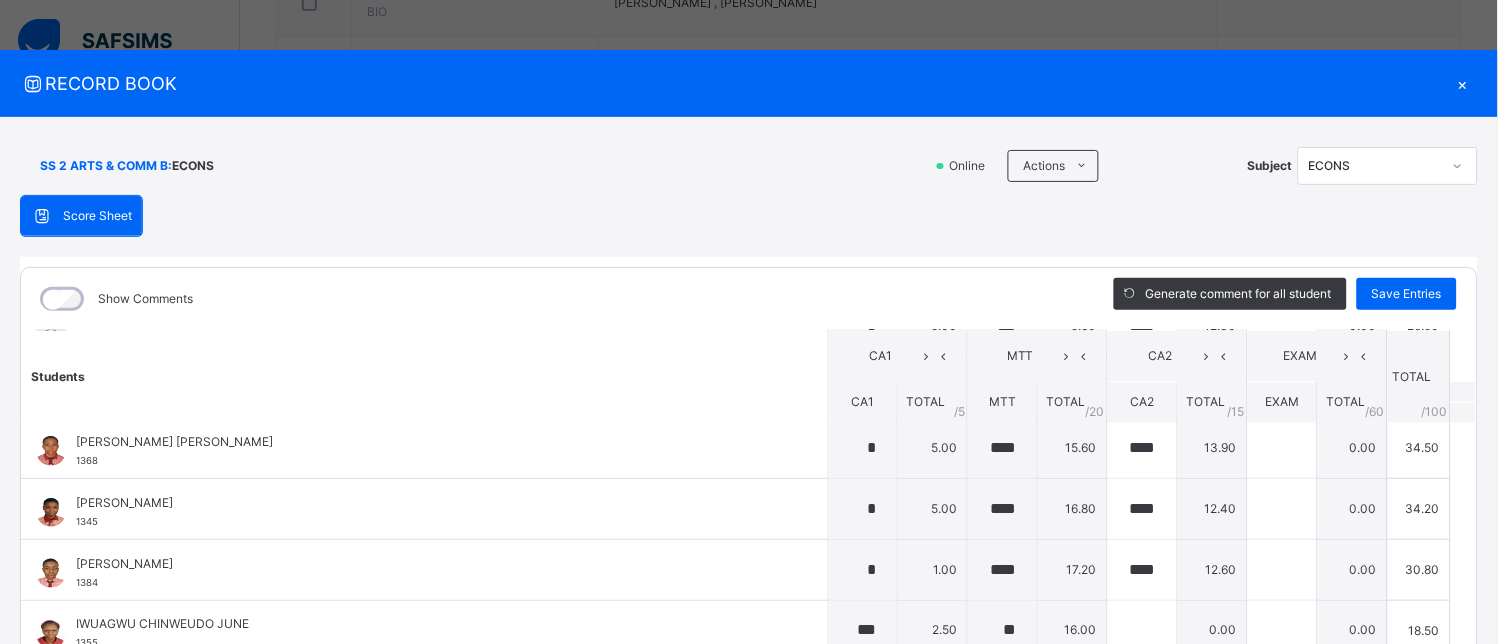 scroll, scrollTop: 666, scrollLeft: 0, axis: vertical 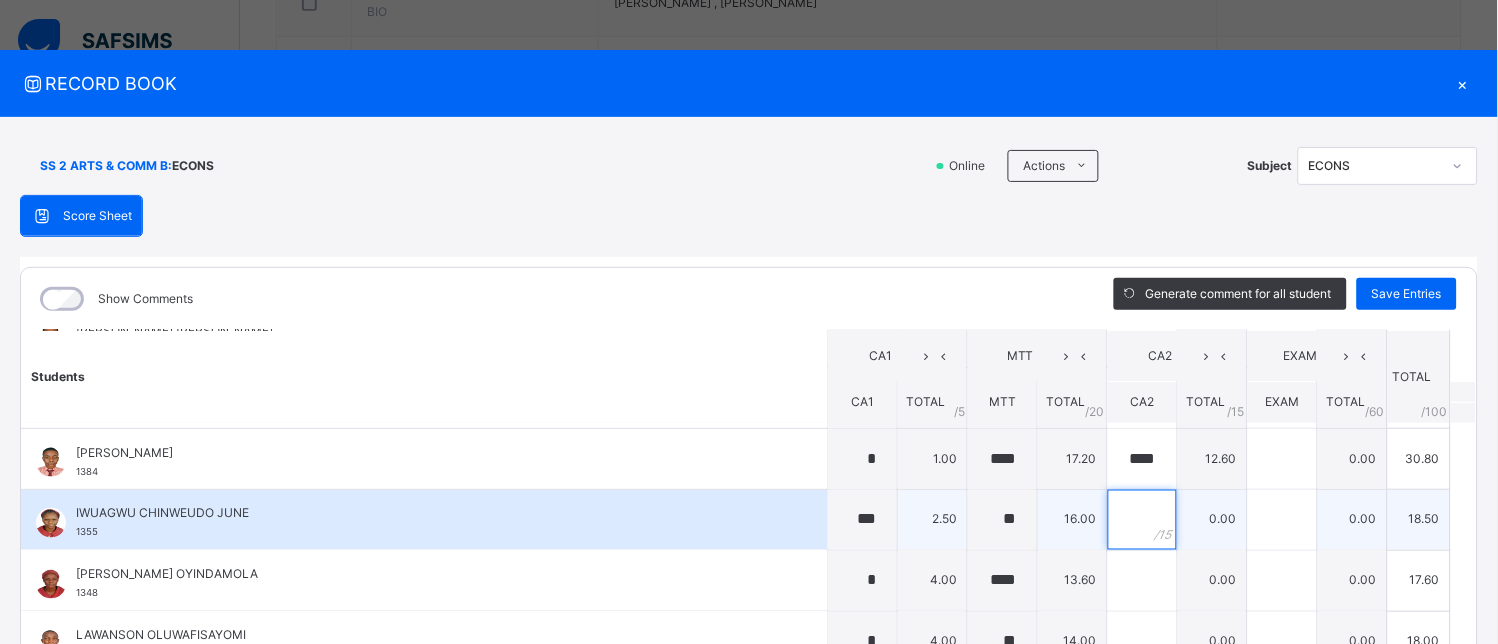click at bounding box center (1142, 520) 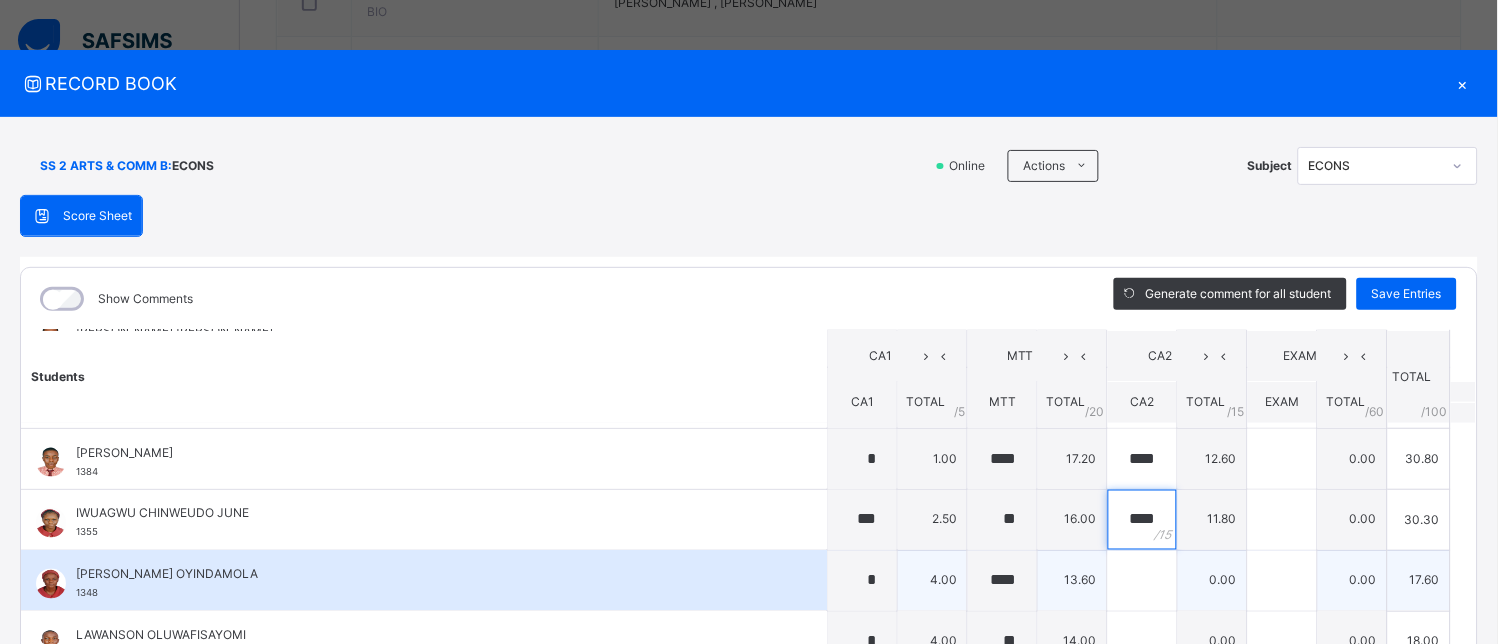type on "****" 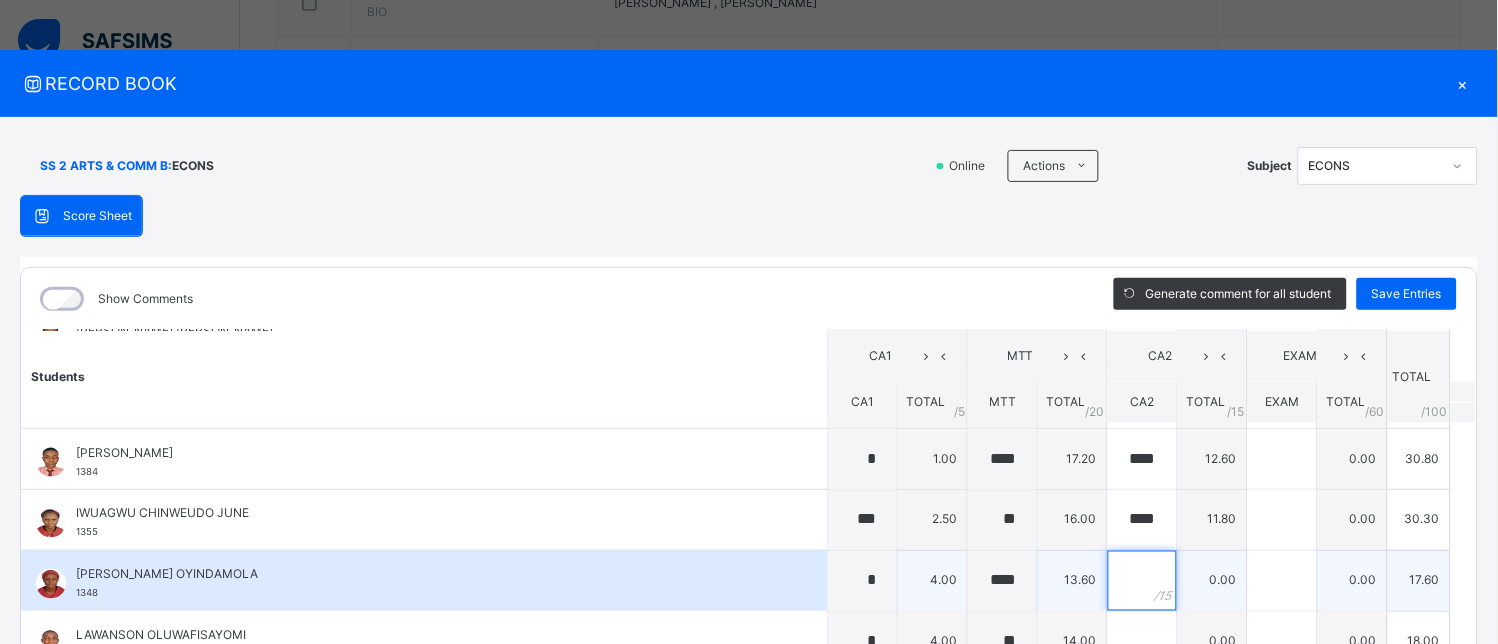 click at bounding box center [1142, 581] 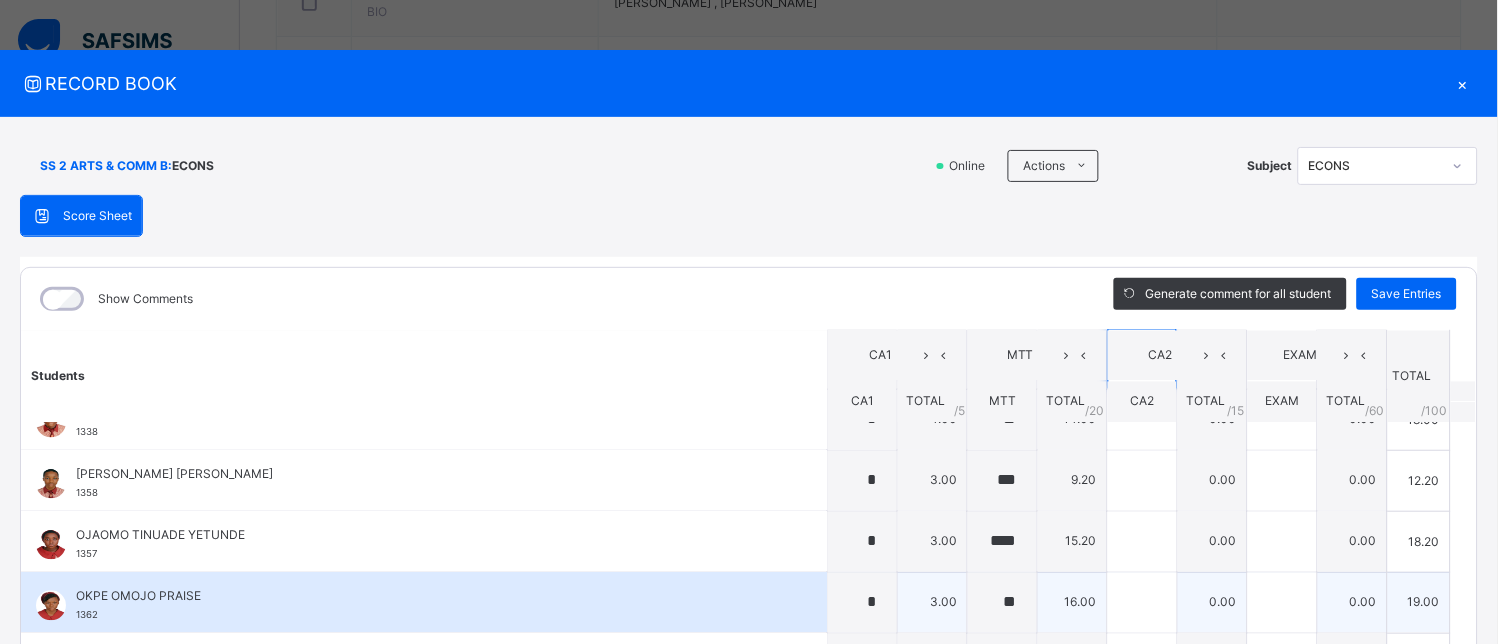 scroll, scrollTop: 777, scrollLeft: 0, axis: vertical 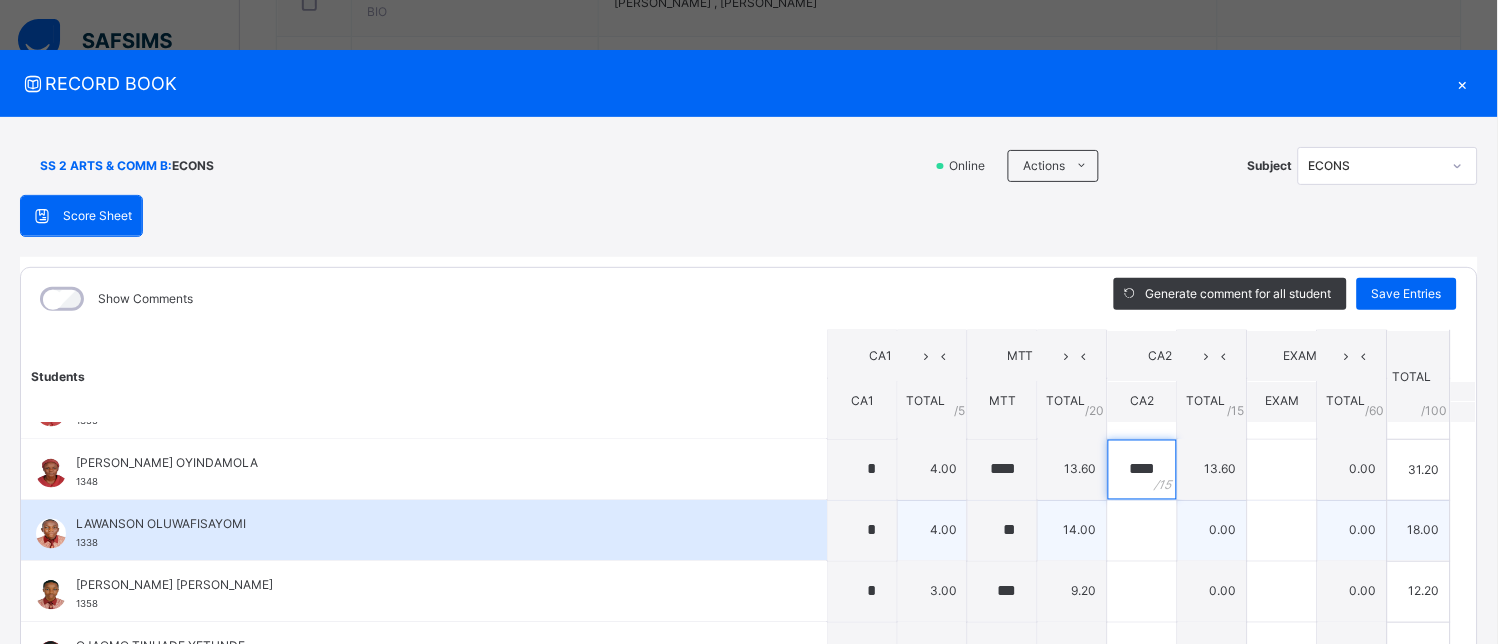 type on "****" 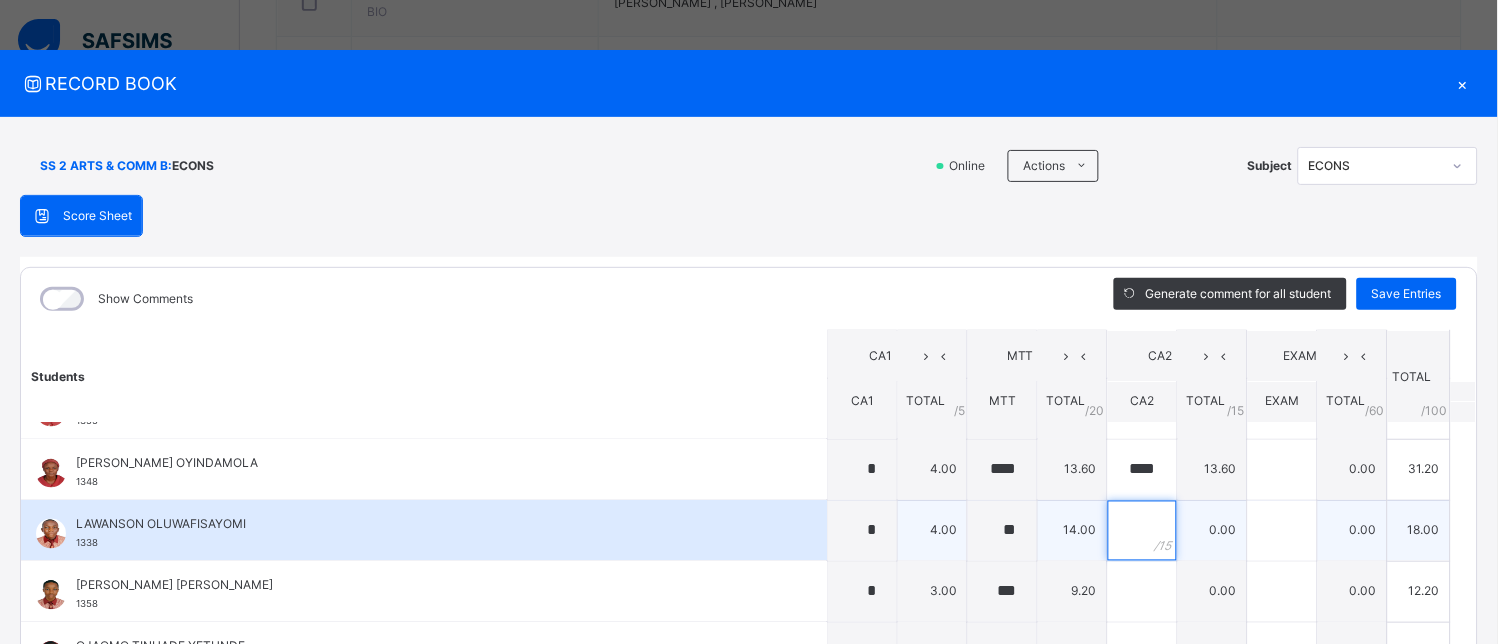 click at bounding box center (1142, 531) 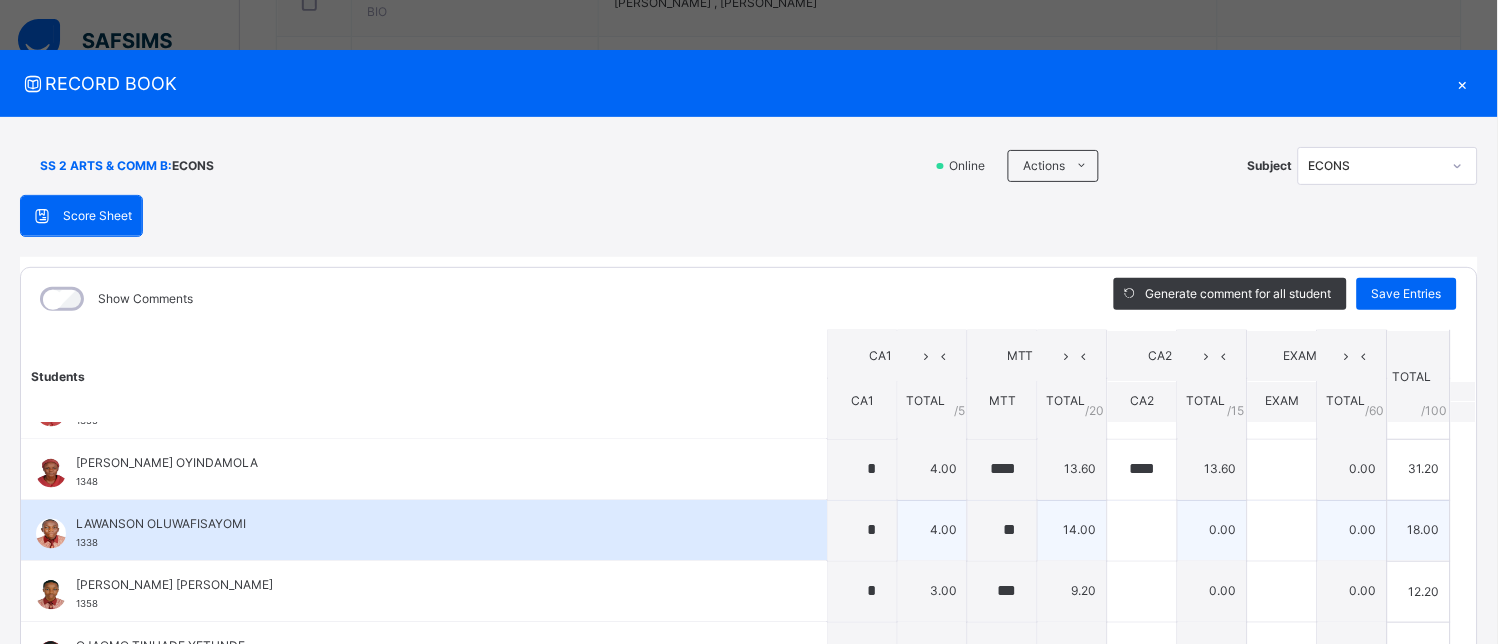 click at bounding box center [1142, 531] 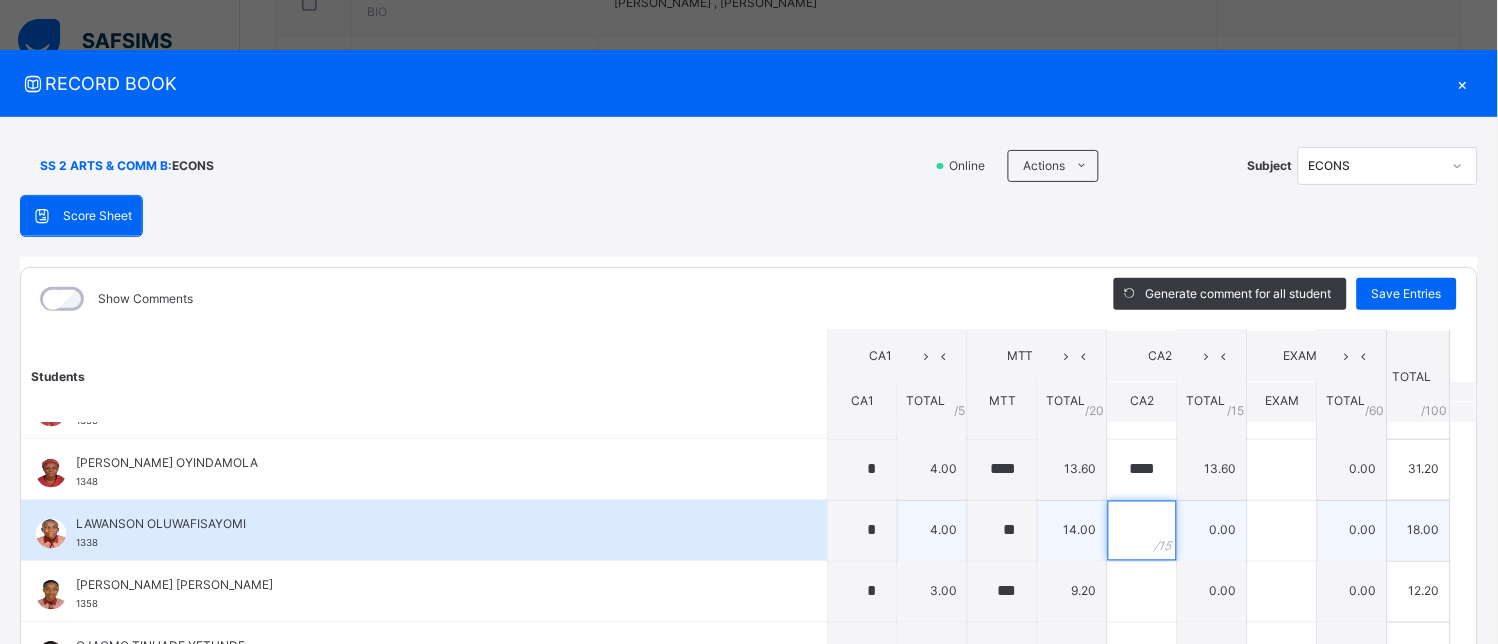 click at bounding box center [1142, 531] 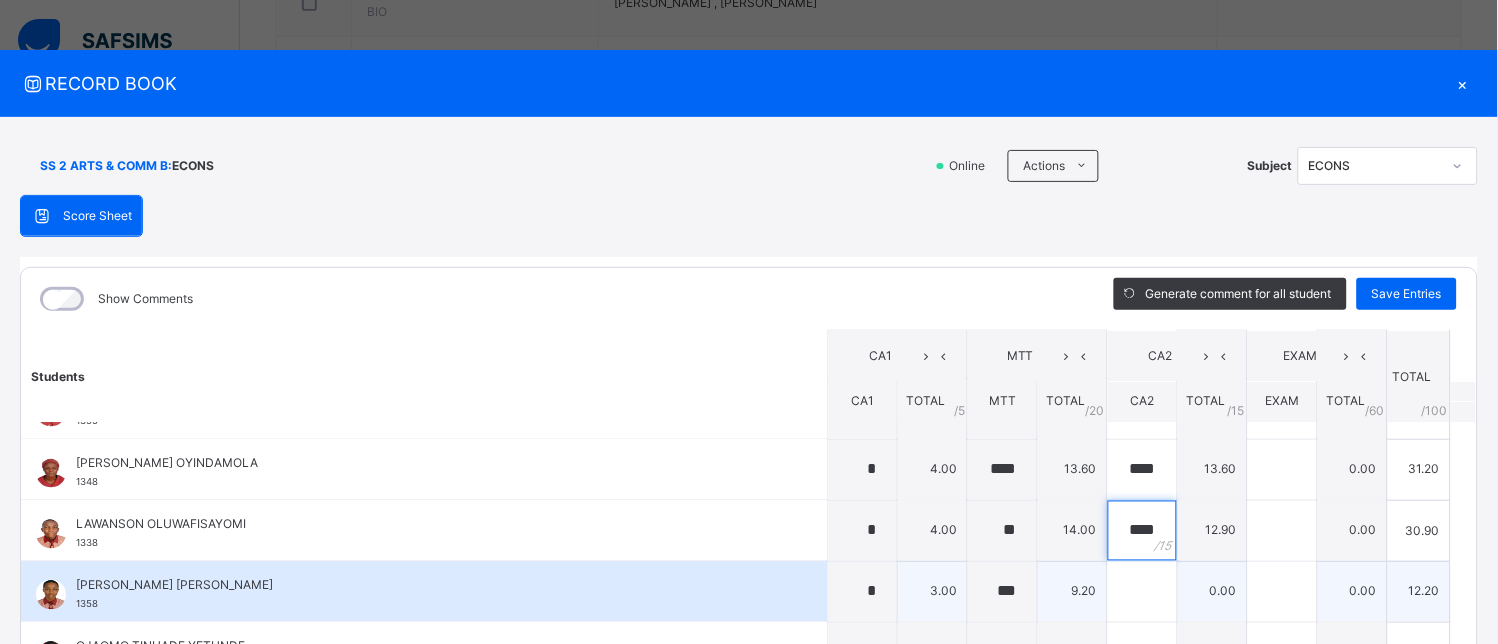 type on "****" 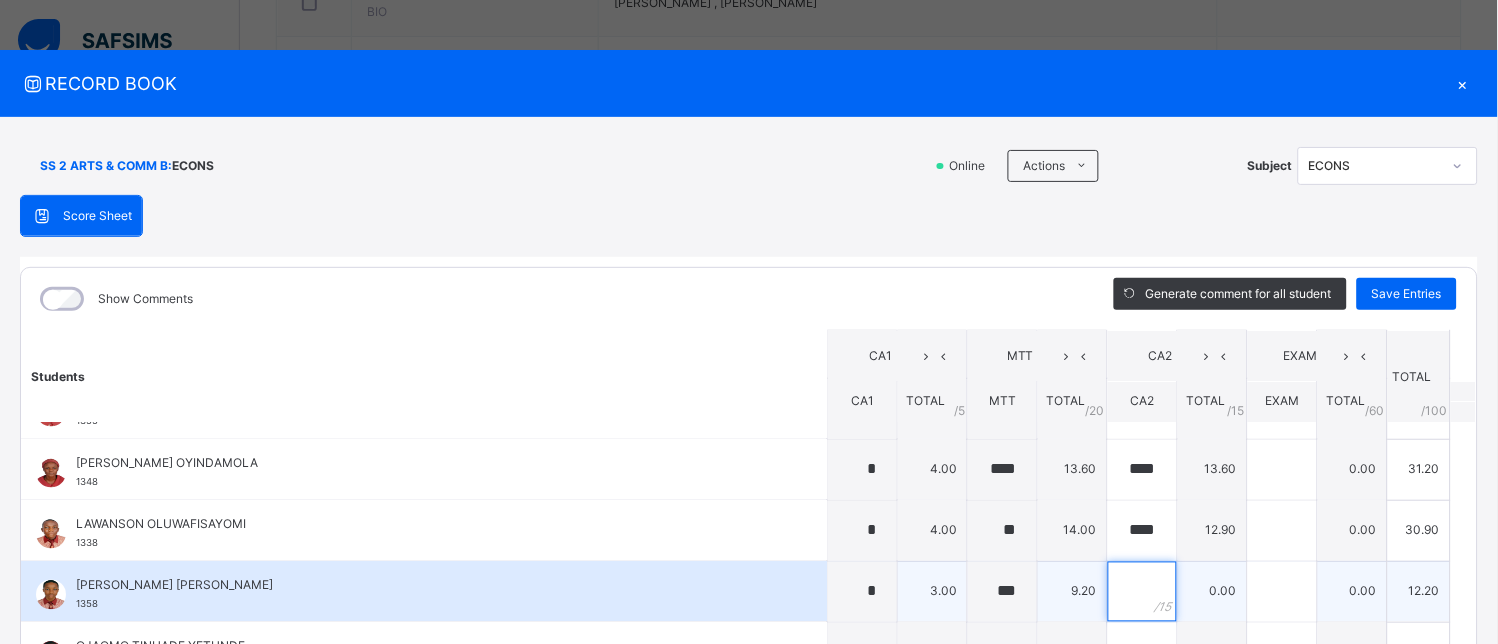 click at bounding box center [1142, 592] 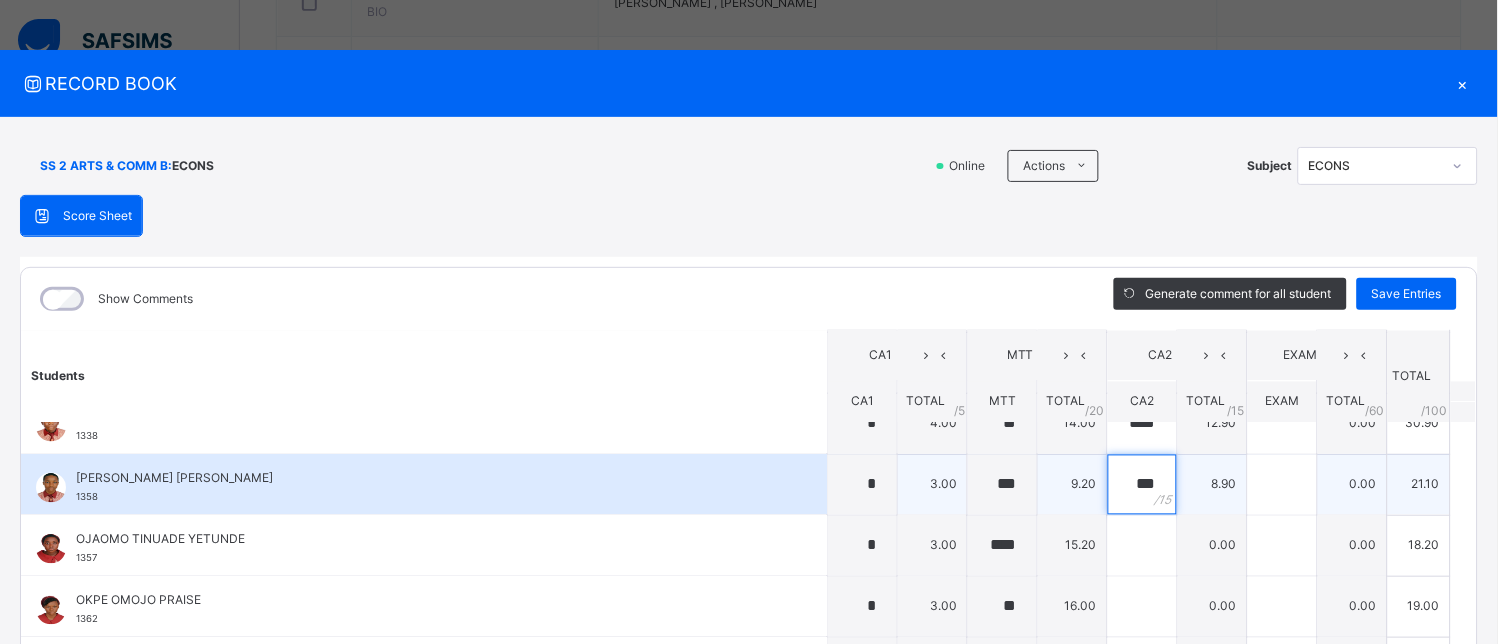scroll, scrollTop: 888, scrollLeft: 0, axis: vertical 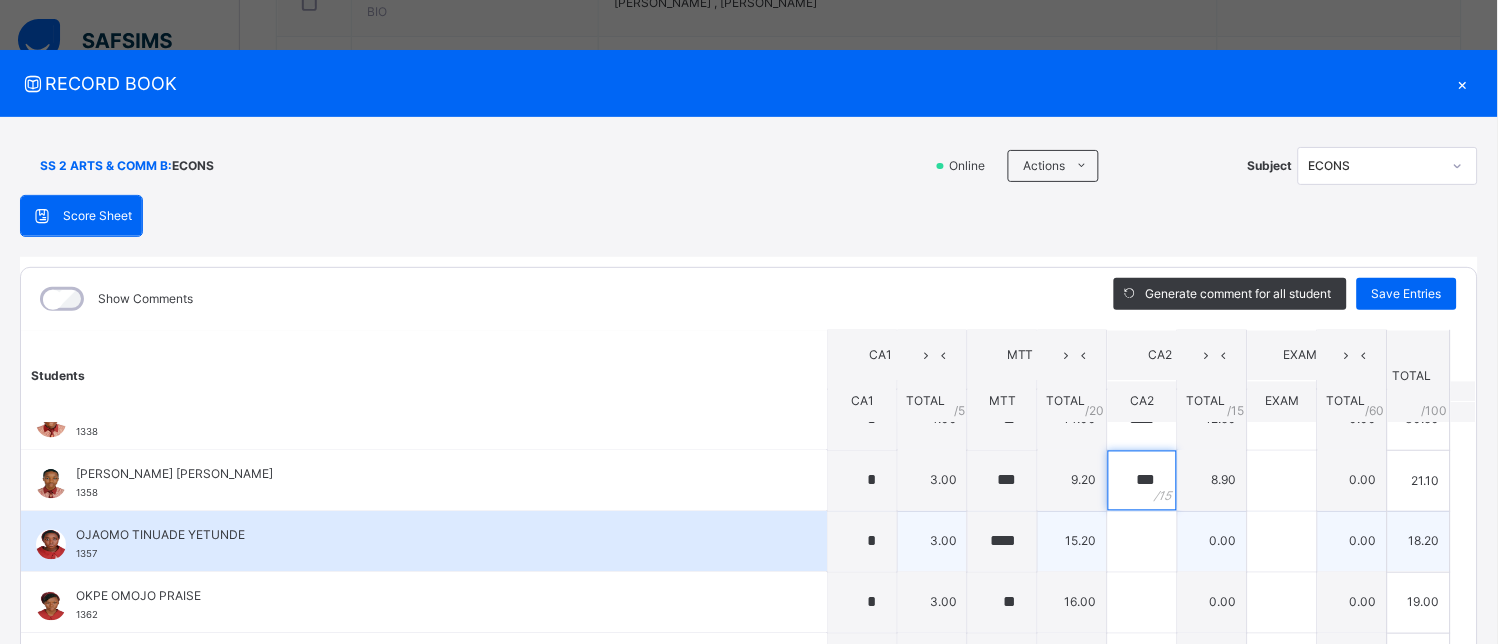 type on "***" 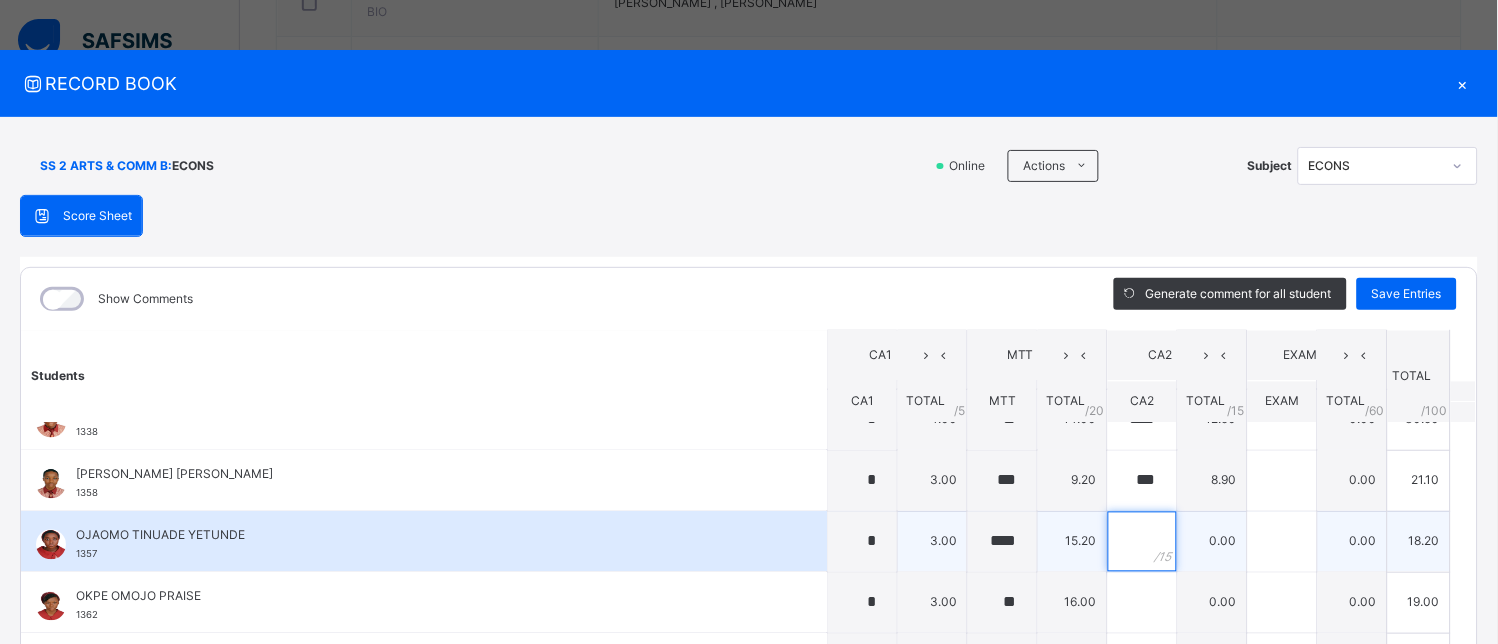 click at bounding box center [1142, 542] 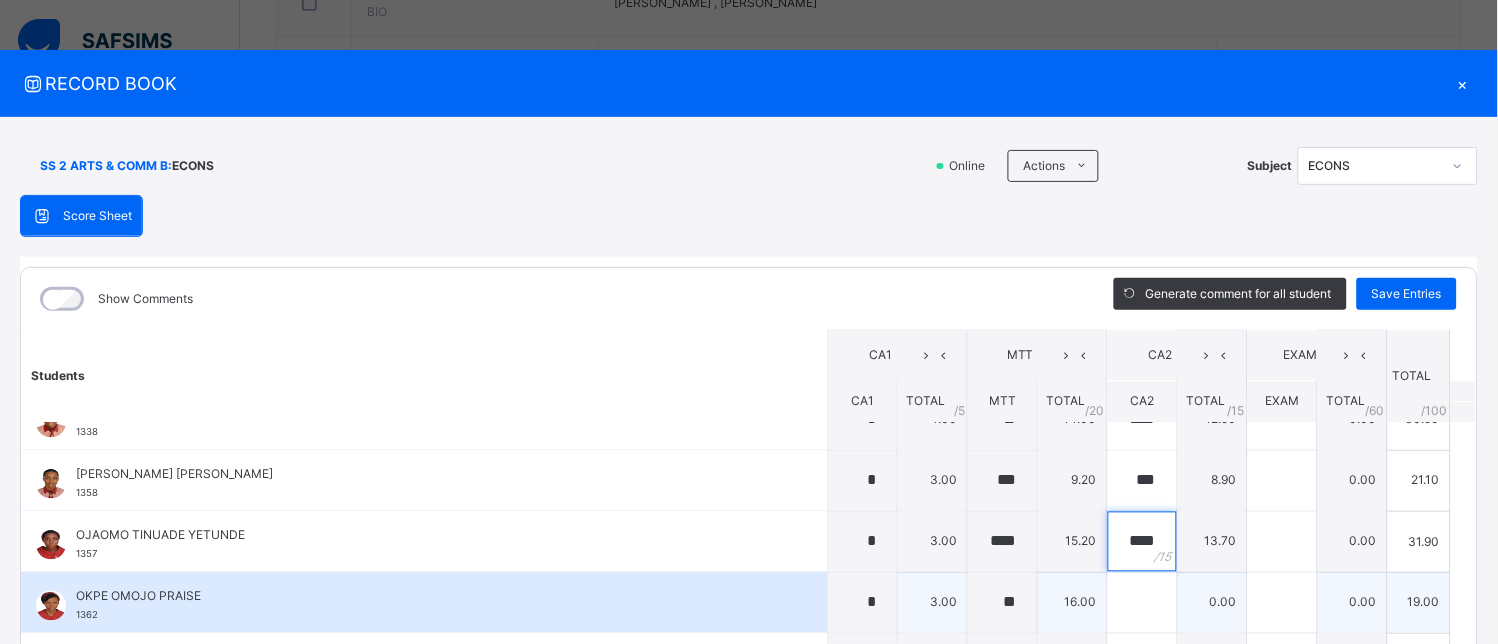 type on "****" 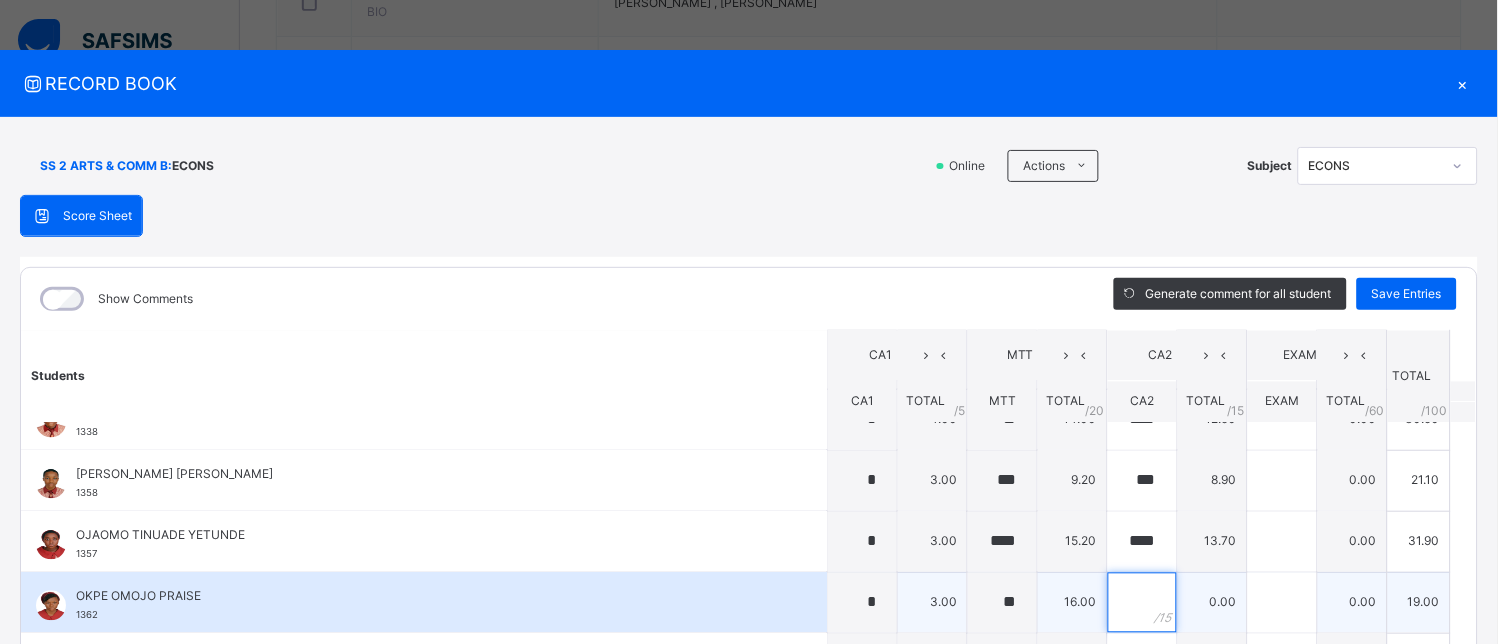 click at bounding box center (1142, 603) 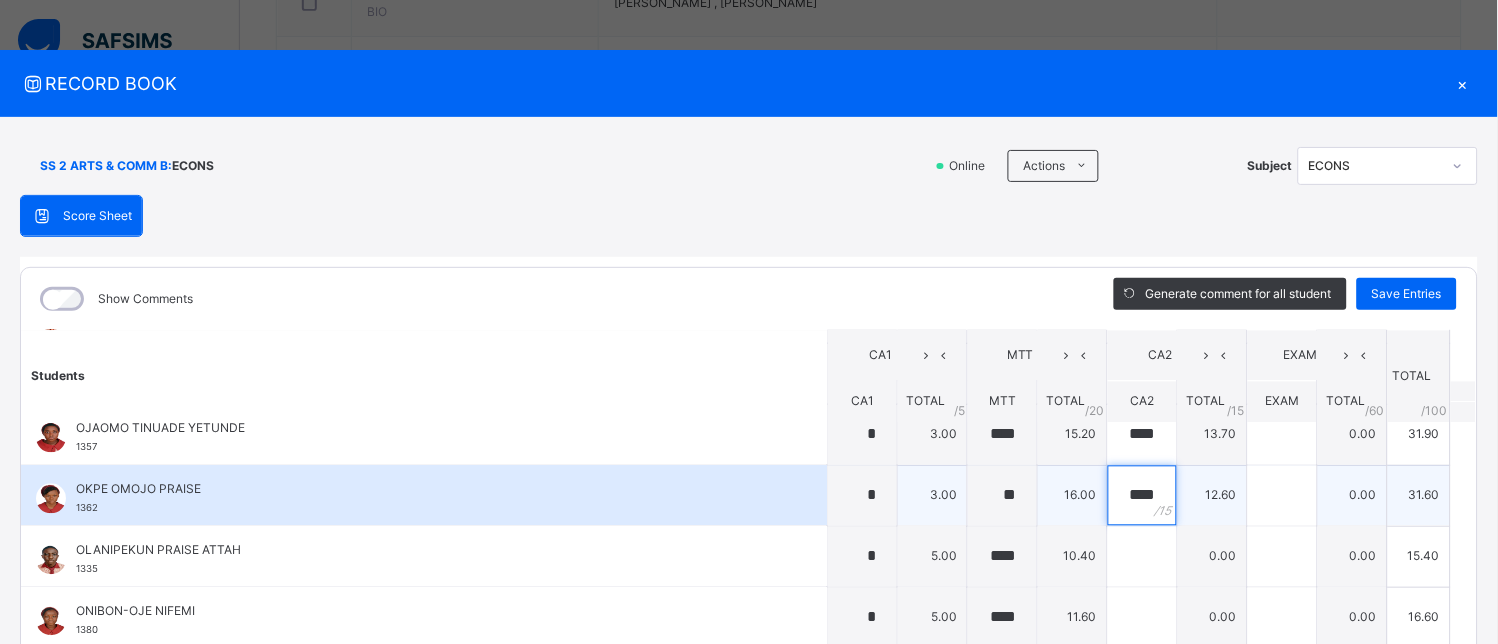 scroll, scrollTop: 1000, scrollLeft: 0, axis: vertical 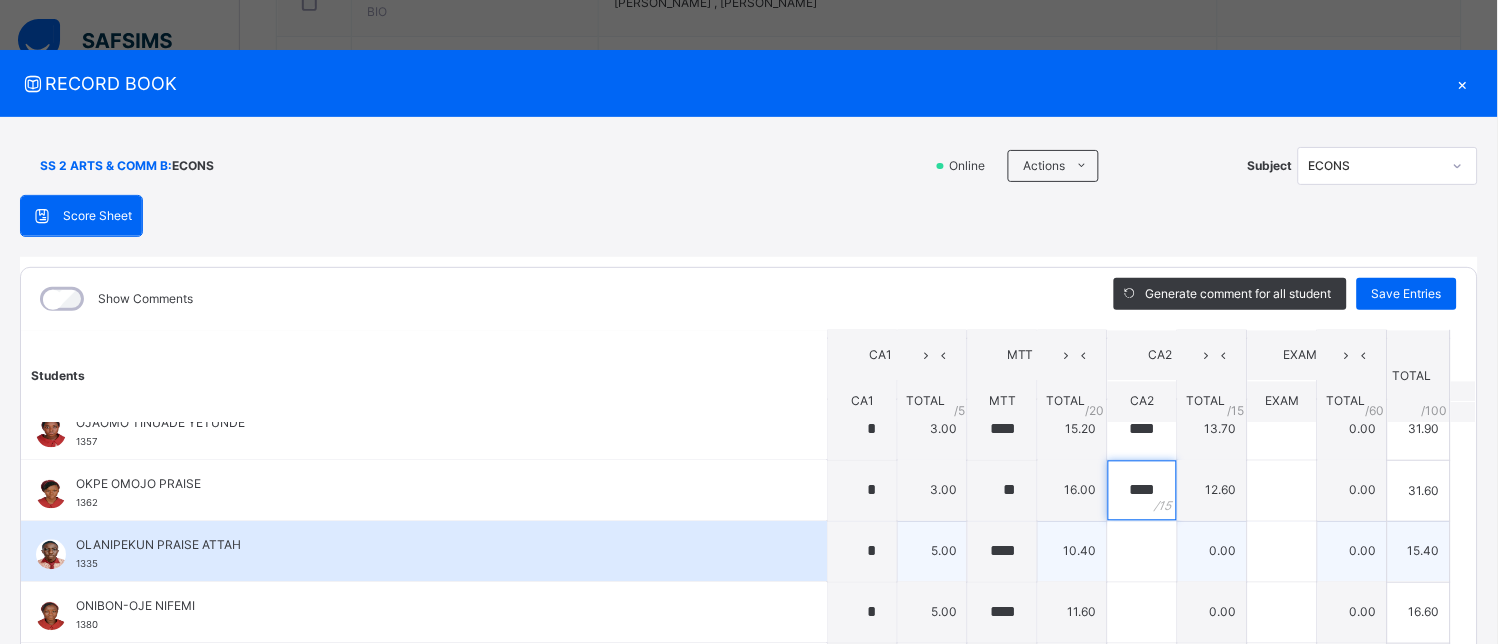 type on "****" 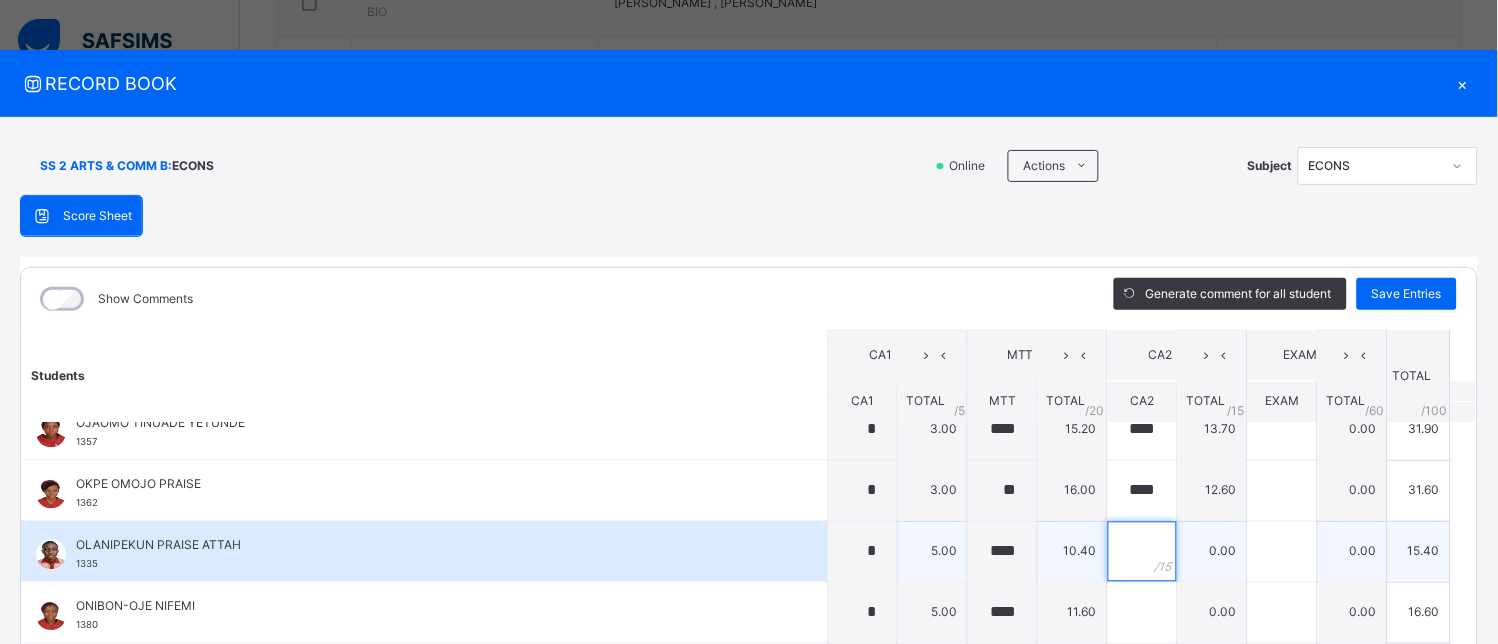 click at bounding box center (1142, 552) 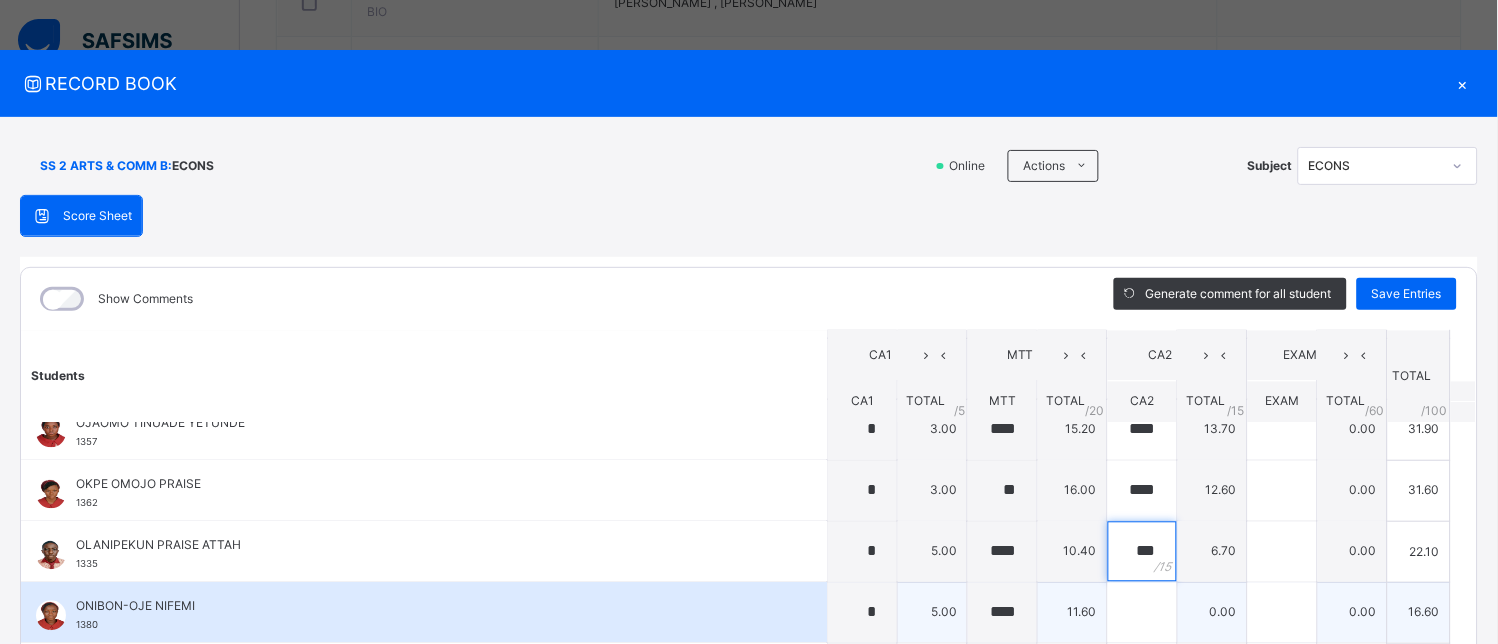 type on "***" 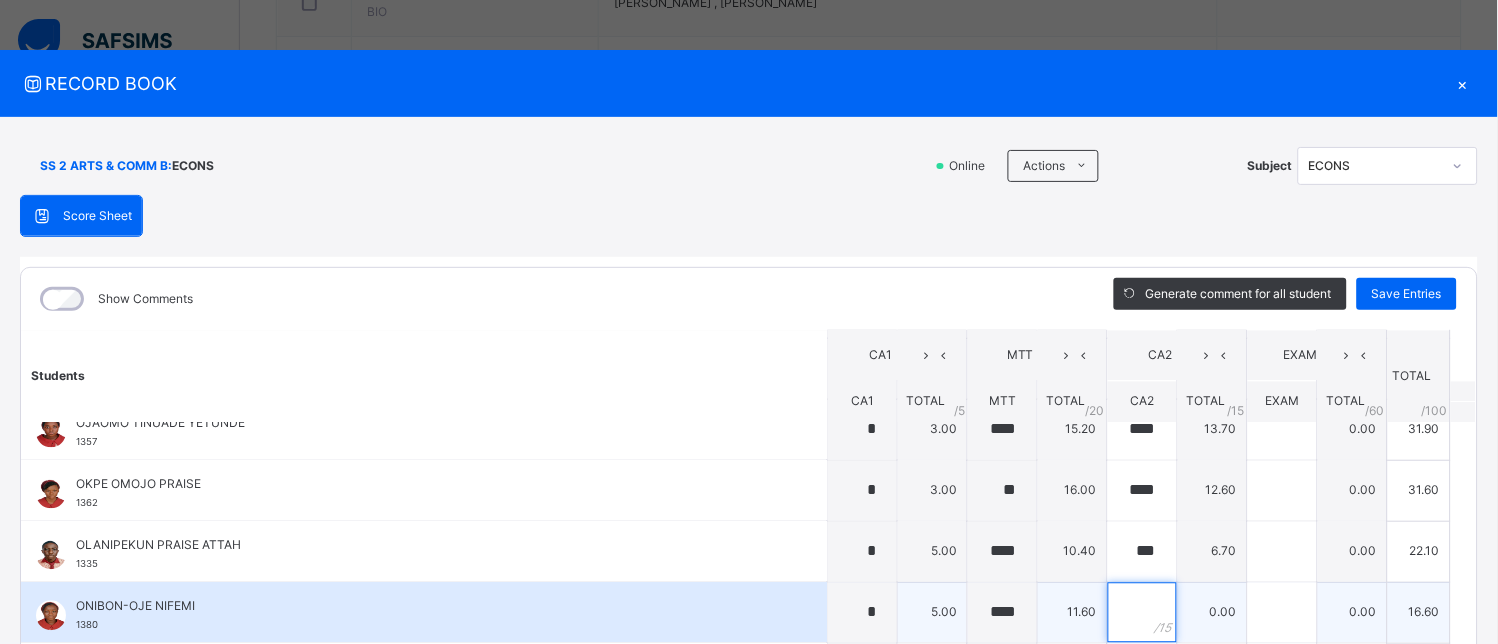 click at bounding box center [1142, 613] 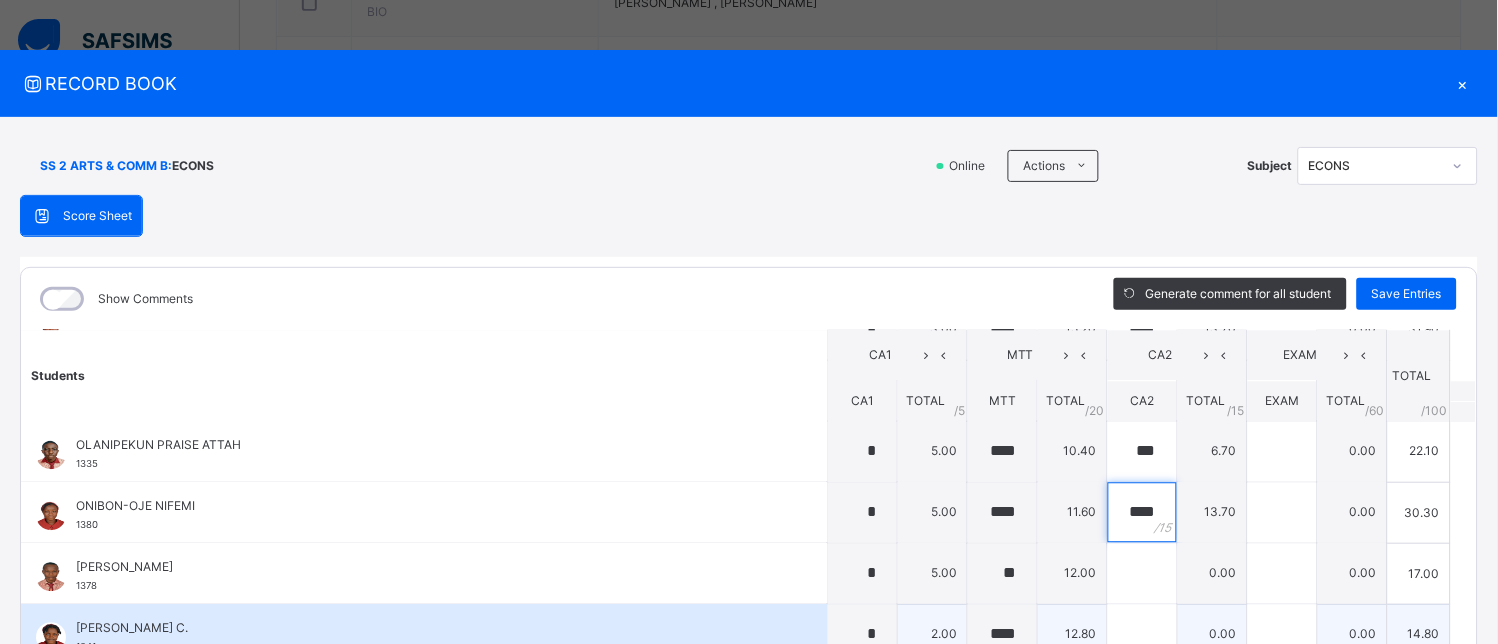 scroll, scrollTop: 1121, scrollLeft: 0, axis: vertical 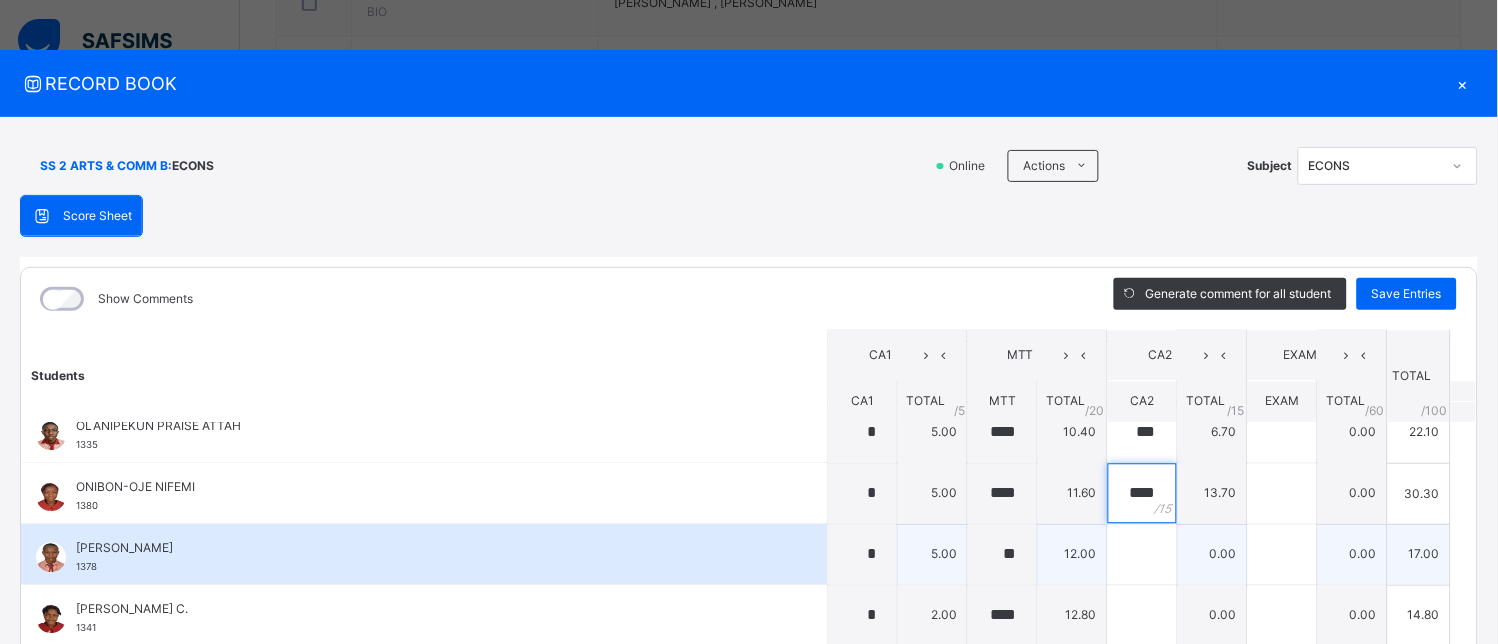 type on "****" 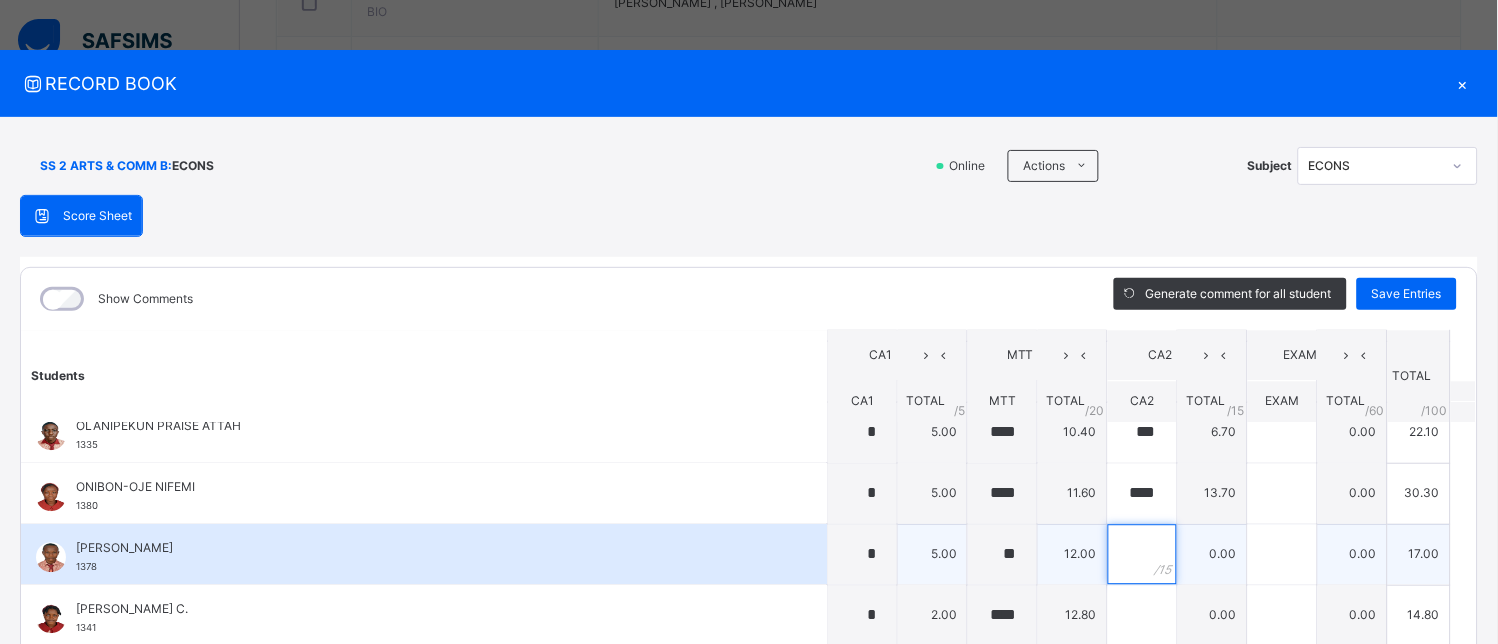 click at bounding box center [1142, 555] 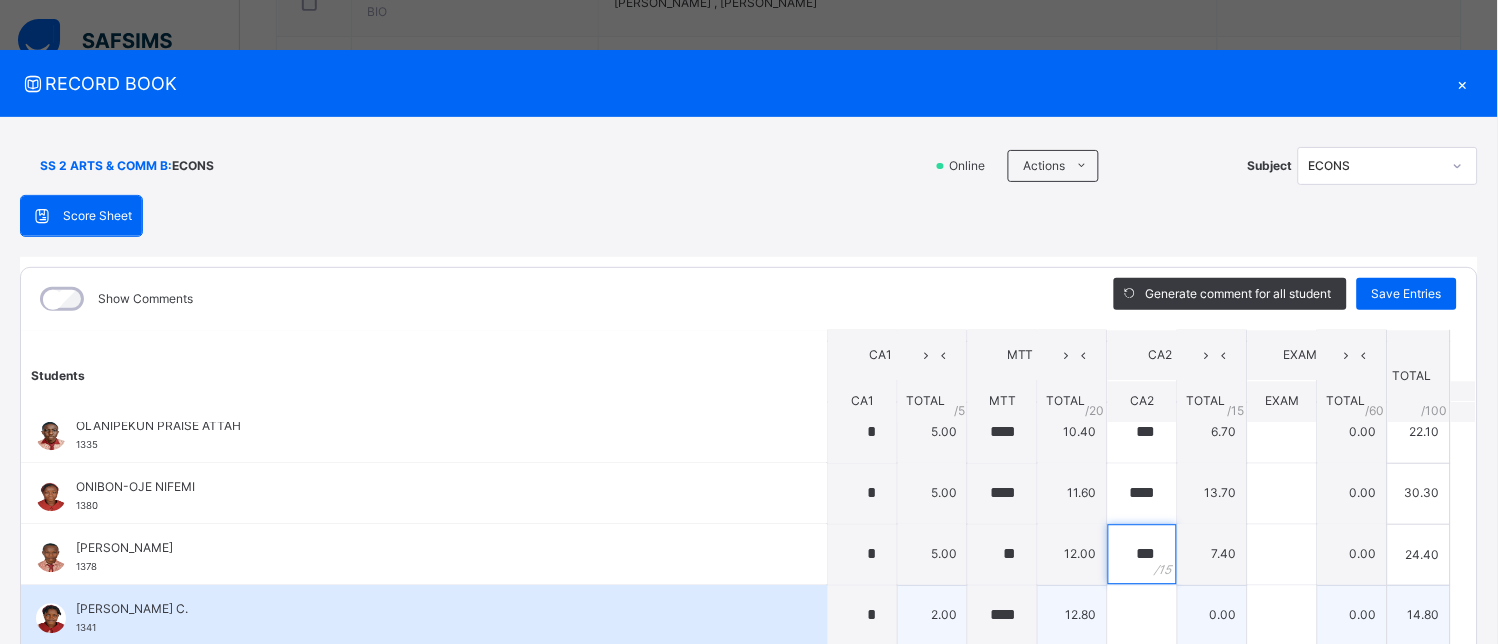 type on "***" 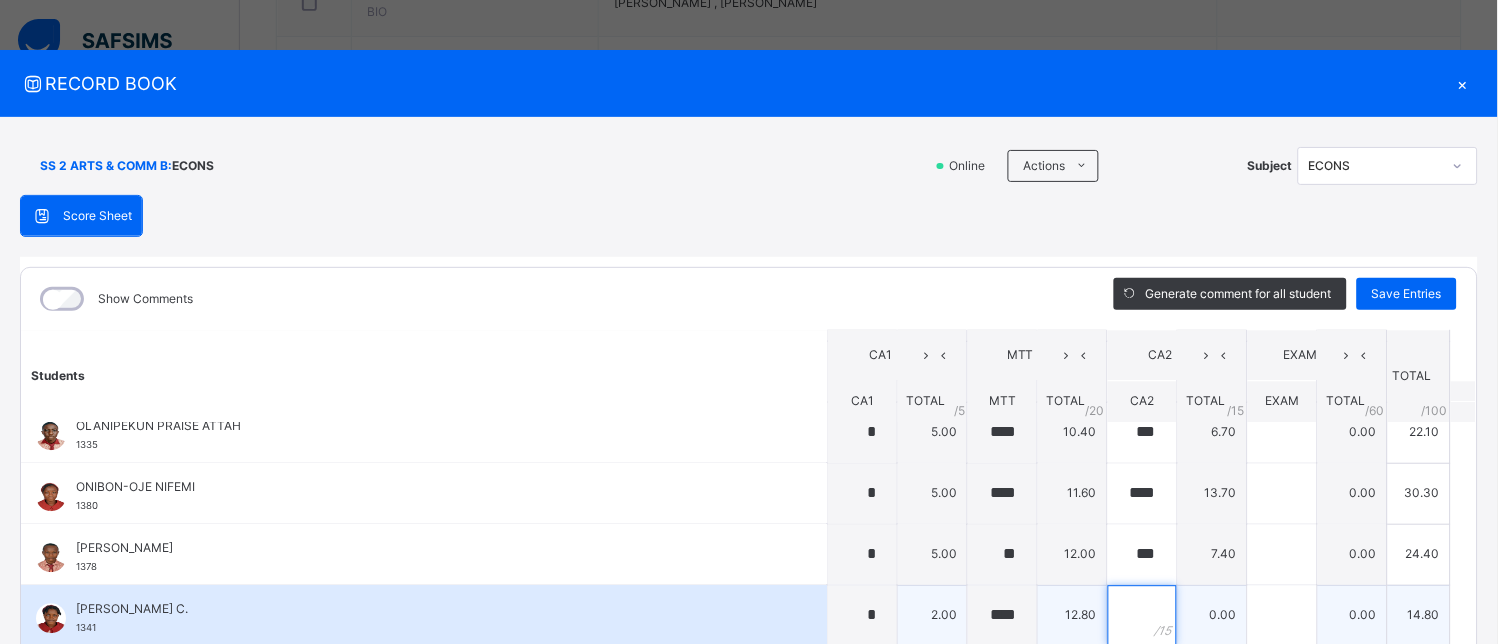 click at bounding box center [1142, 616] 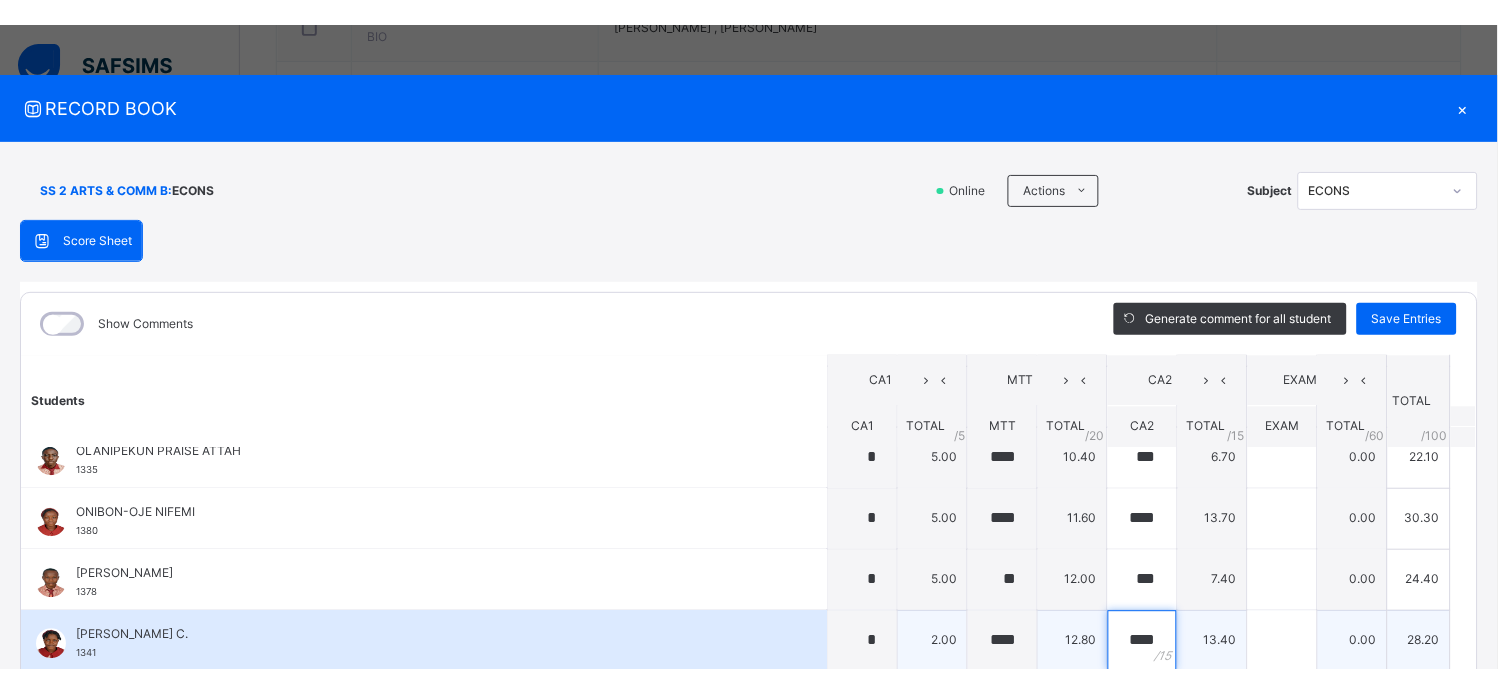 scroll, scrollTop: 222, scrollLeft: 0, axis: vertical 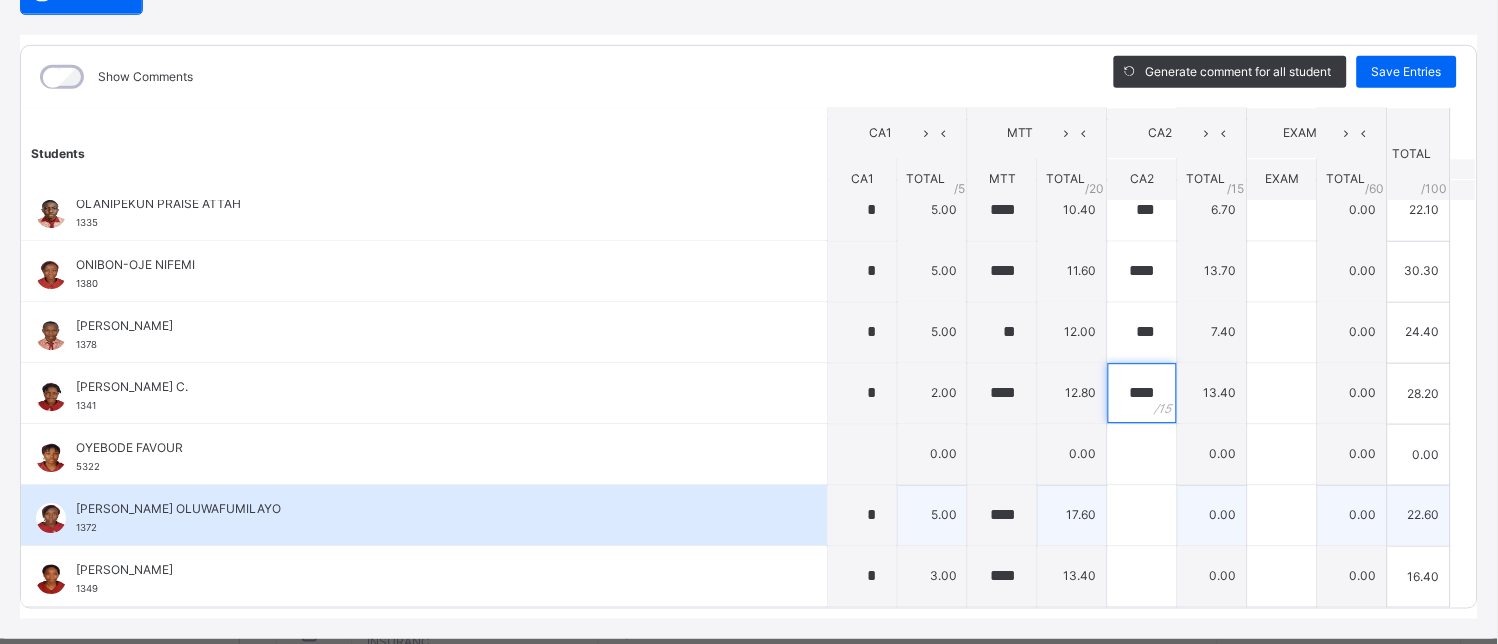 type on "****" 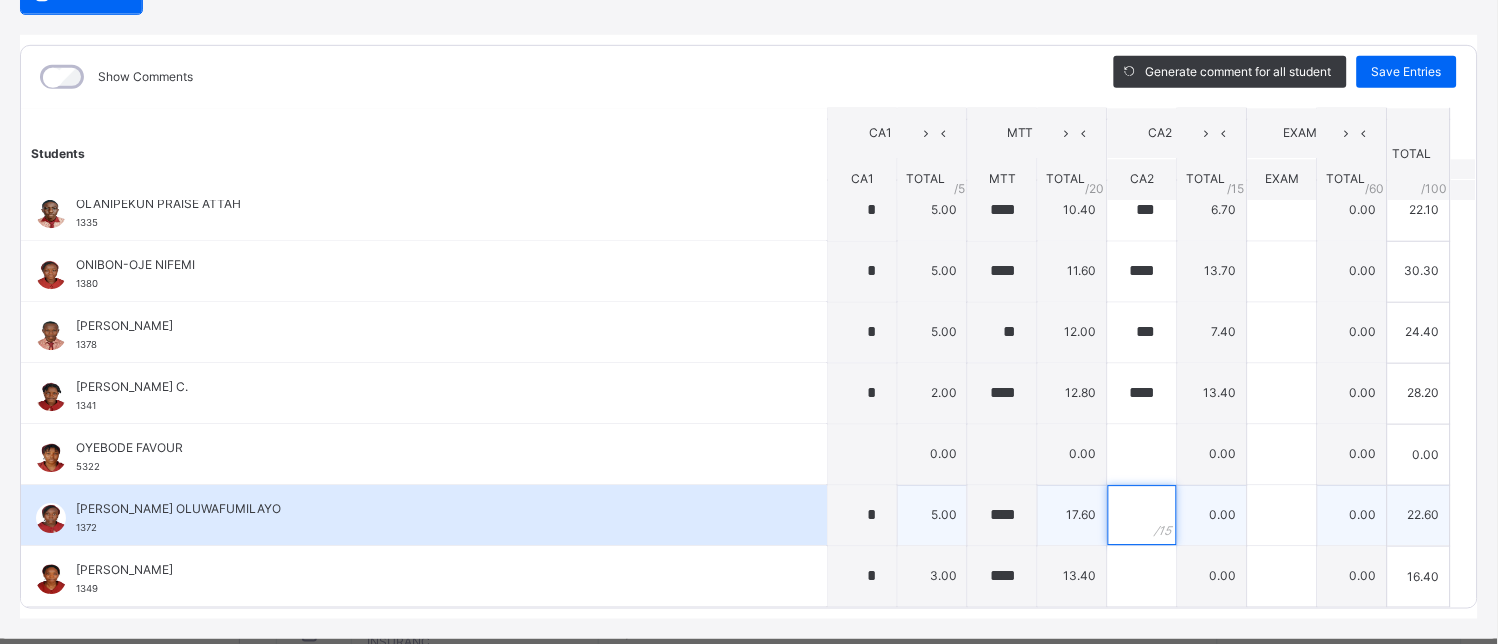click at bounding box center (1142, 516) 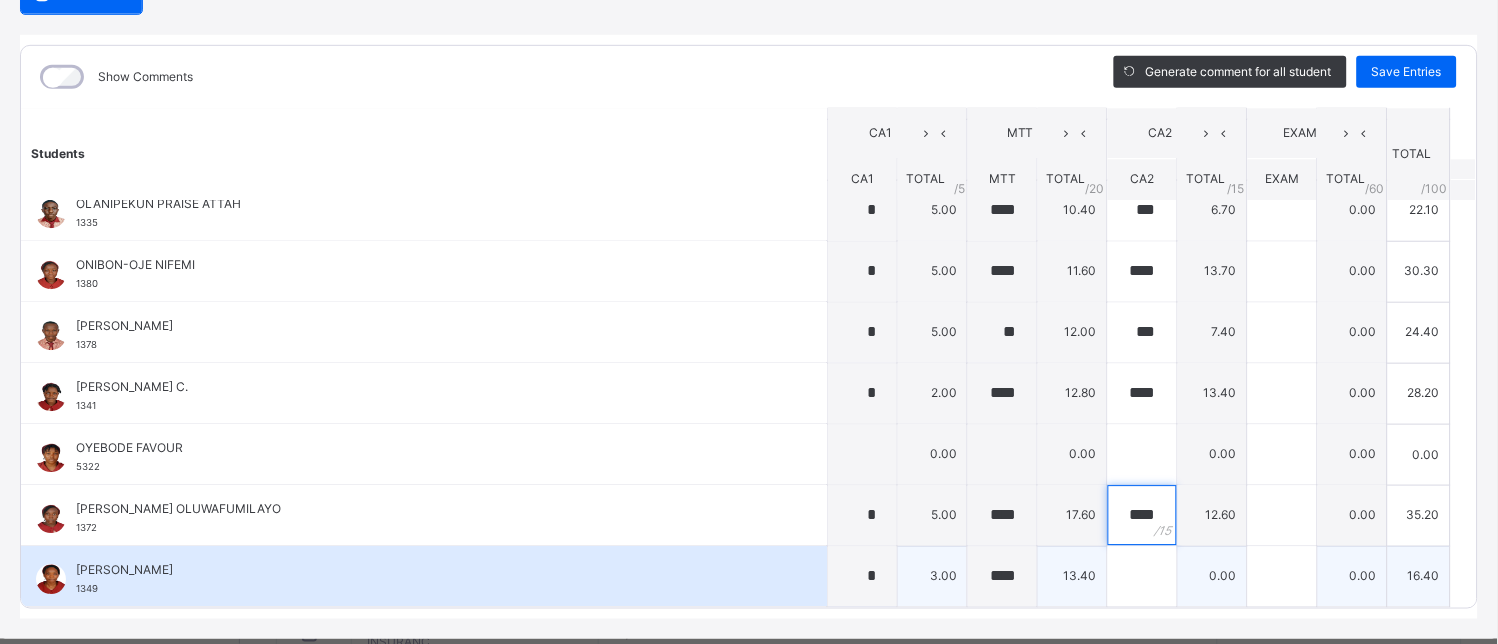 type on "****" 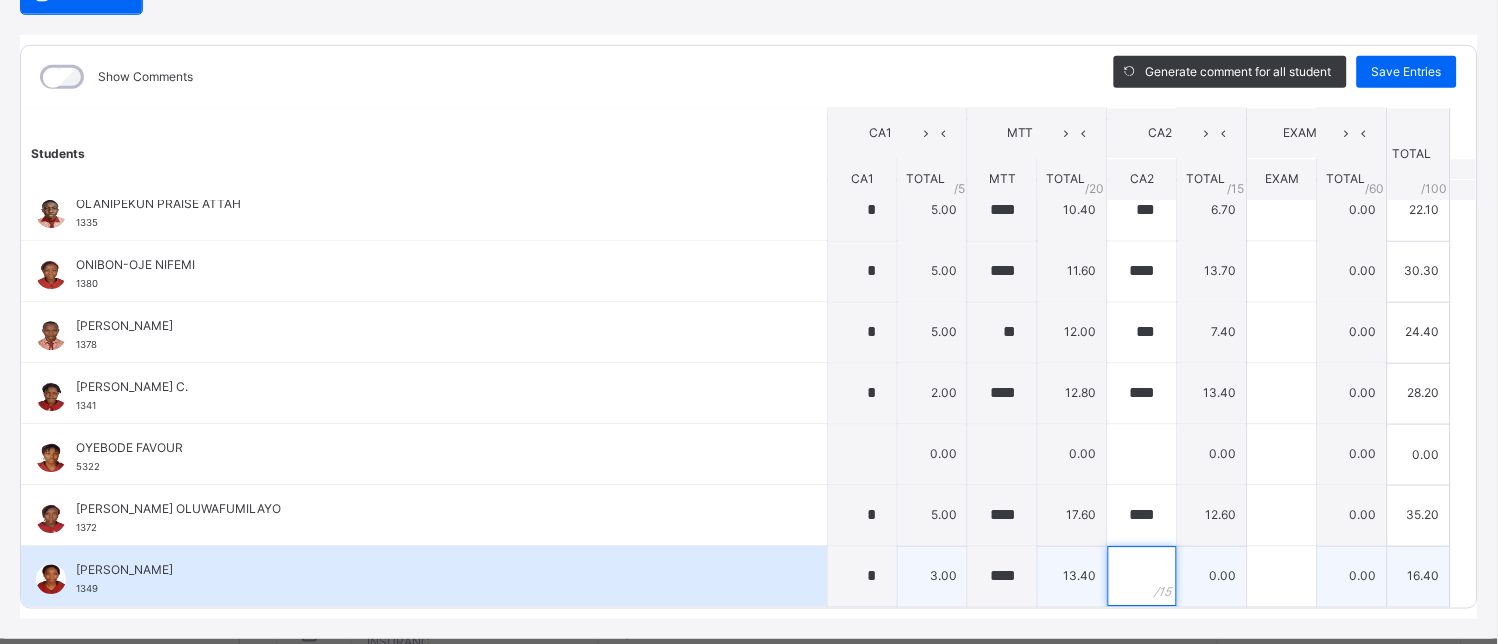 click at bounding box center [1142, 577] 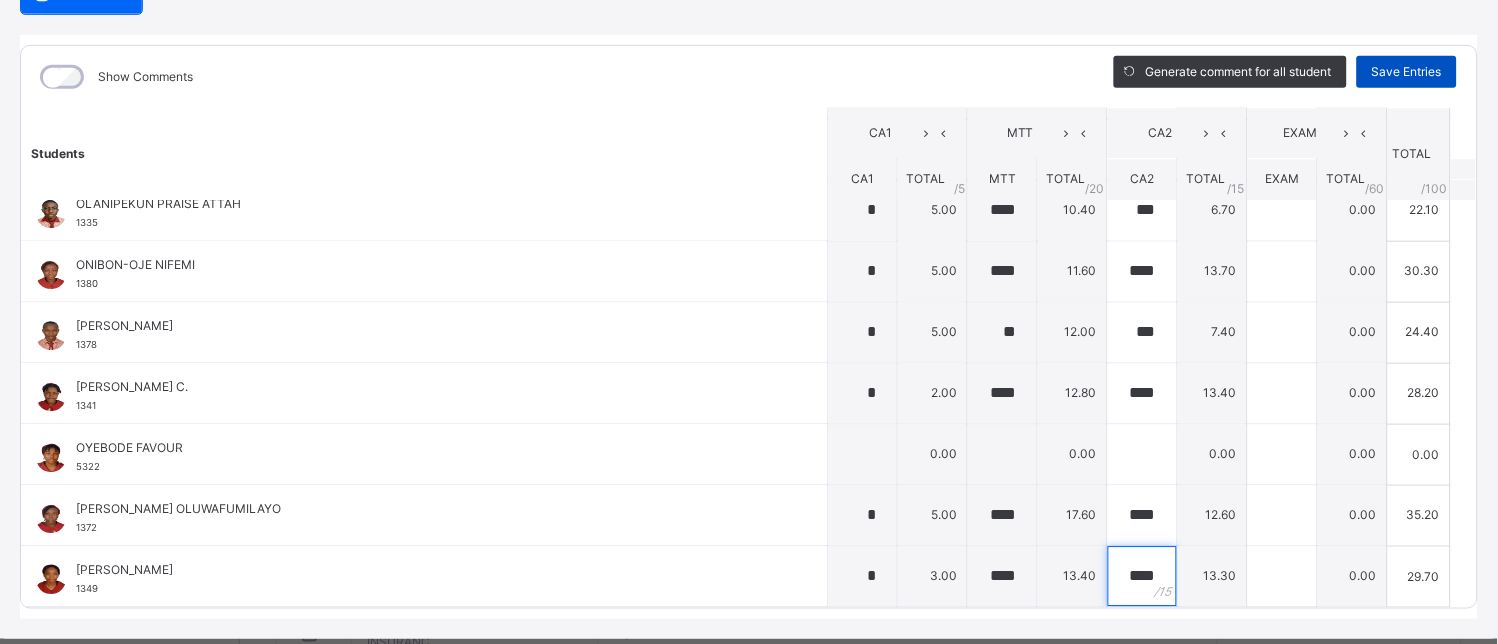 type on "****" 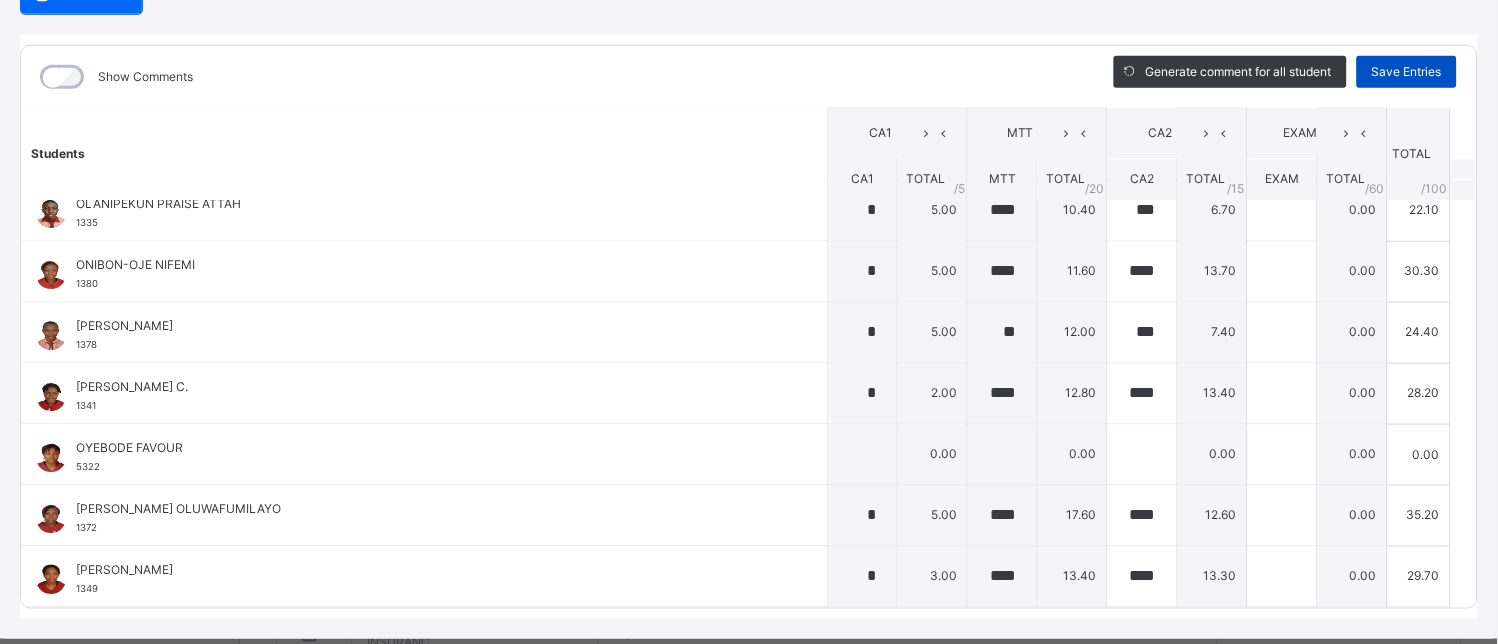 click on "Save Entries" at bounding box center [1407, 72] 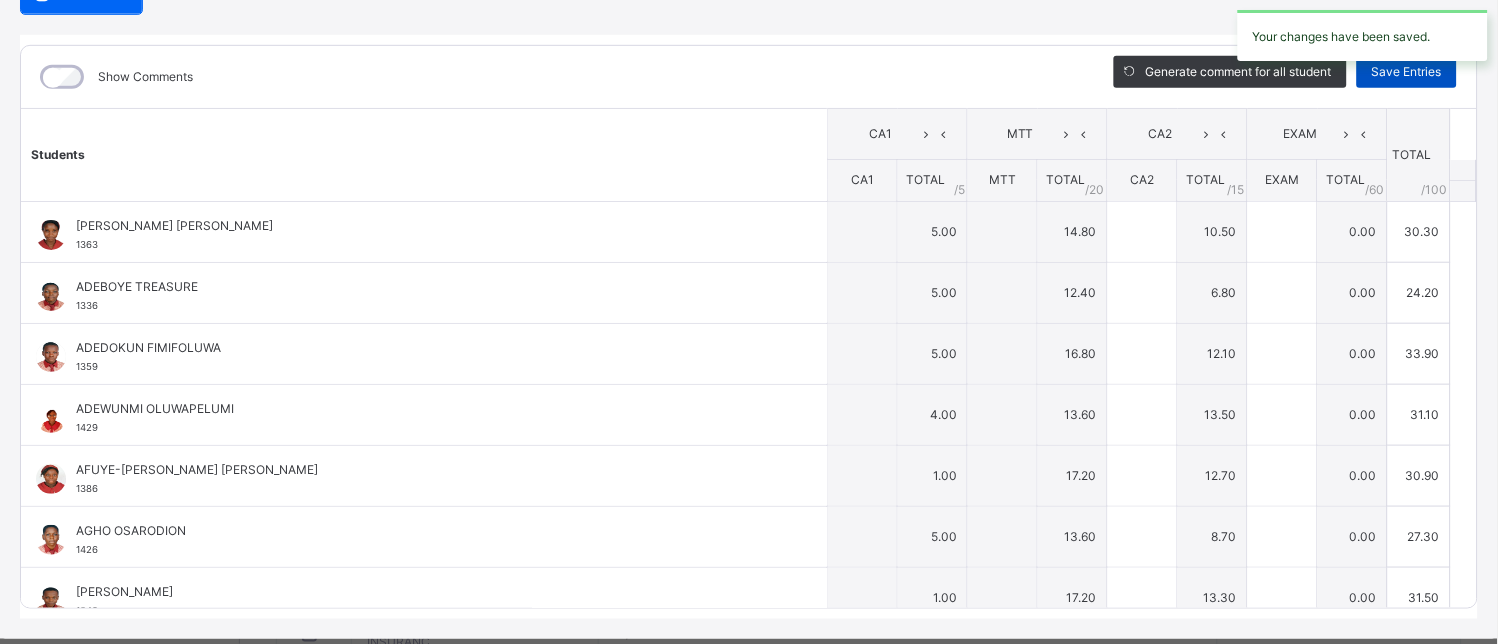 type on "*" 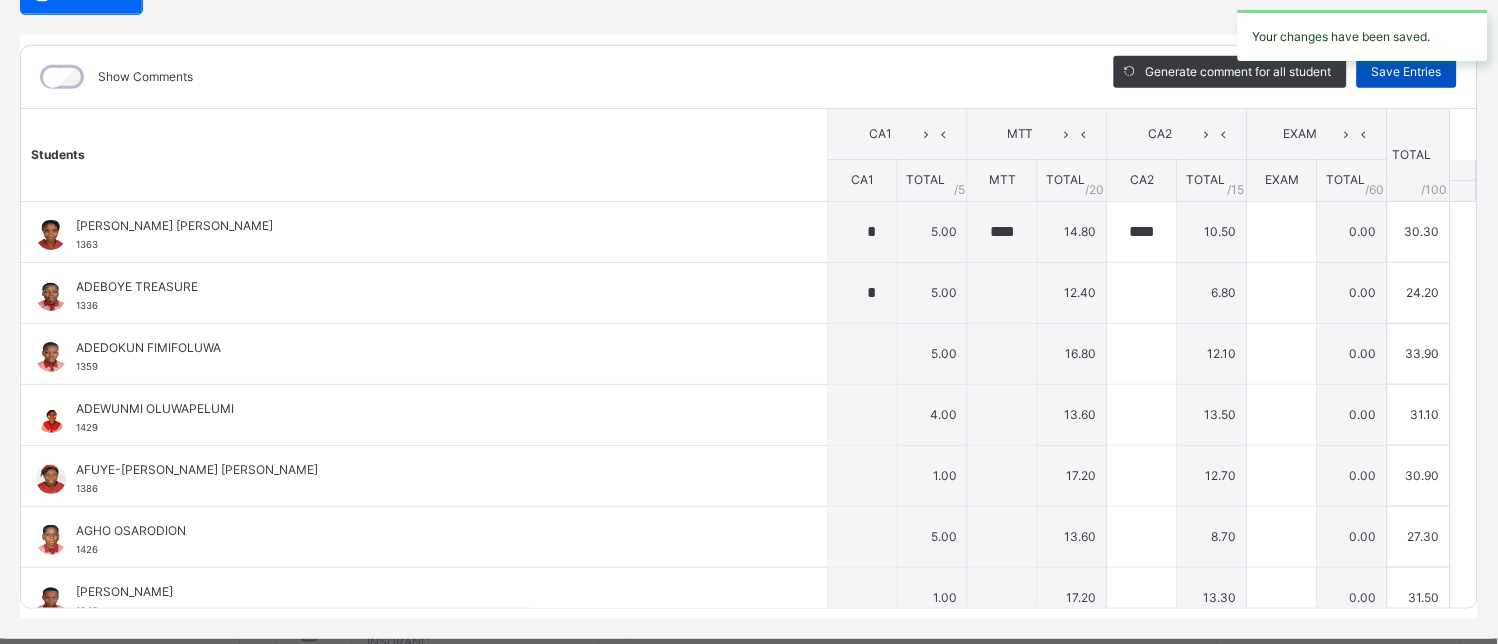 type on "****" 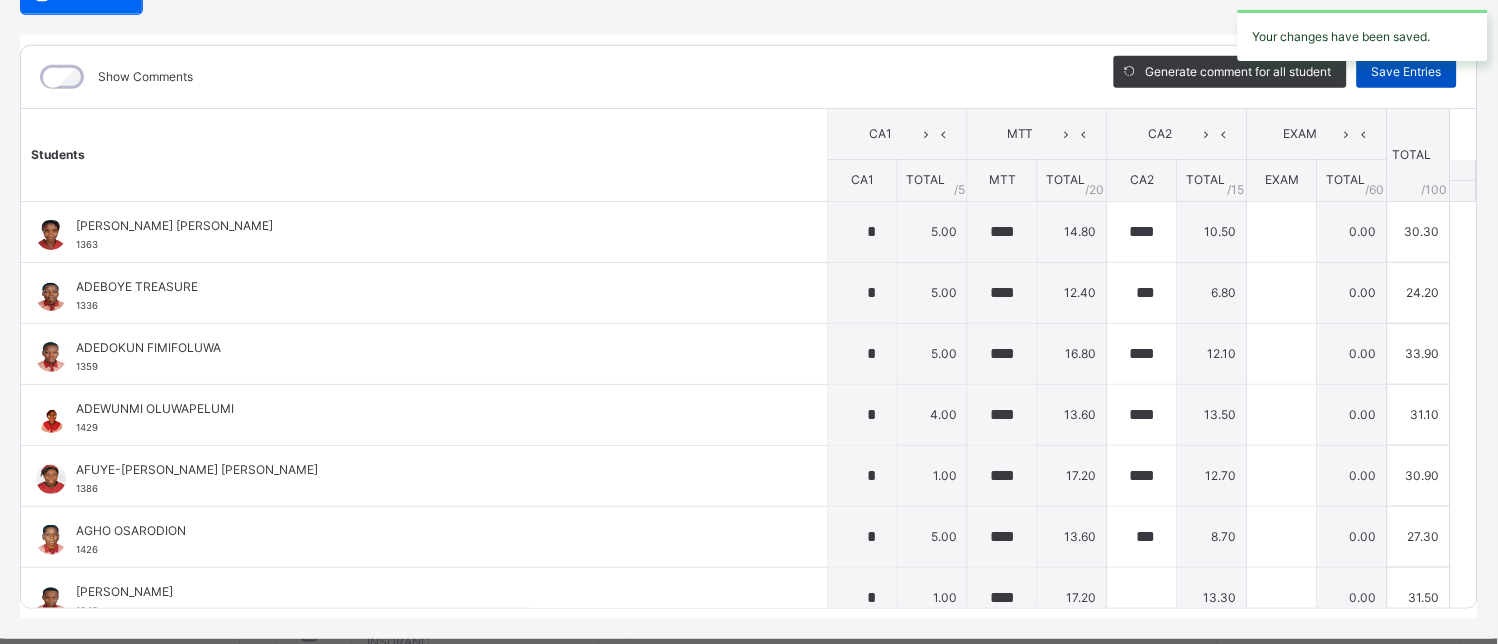 type on "****" 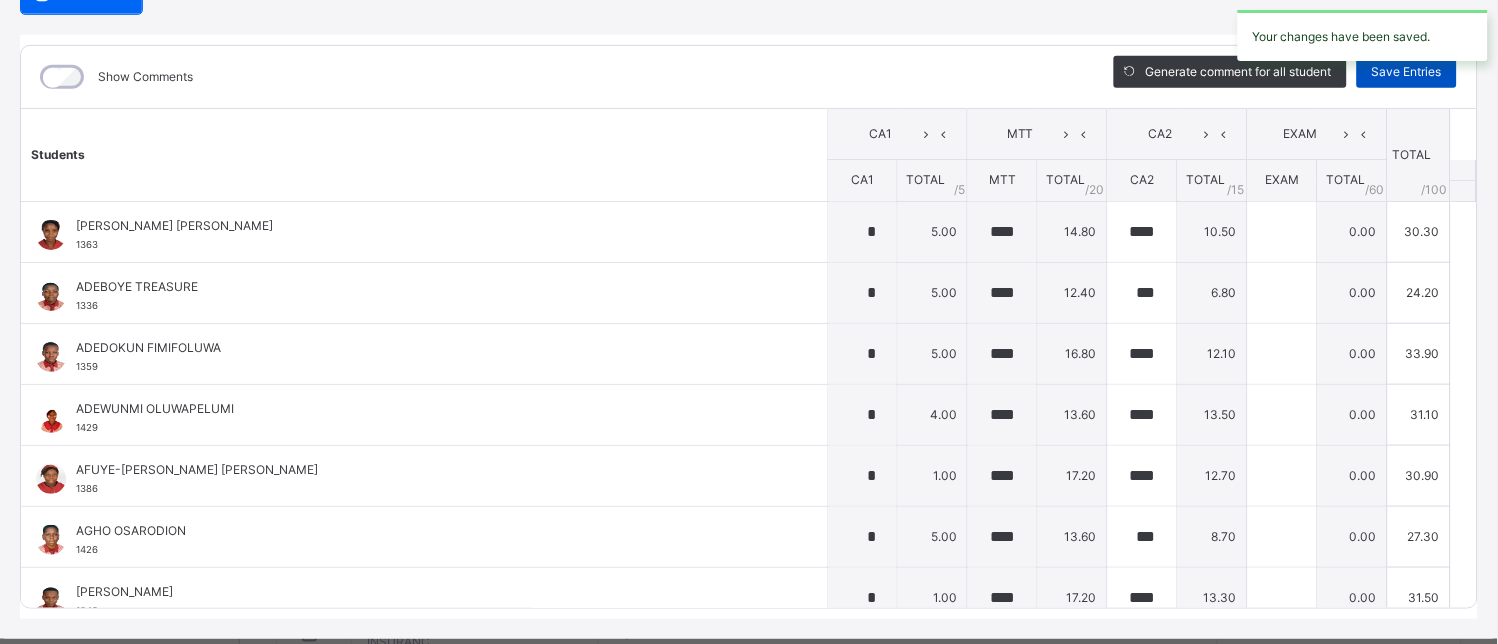 type on "****" 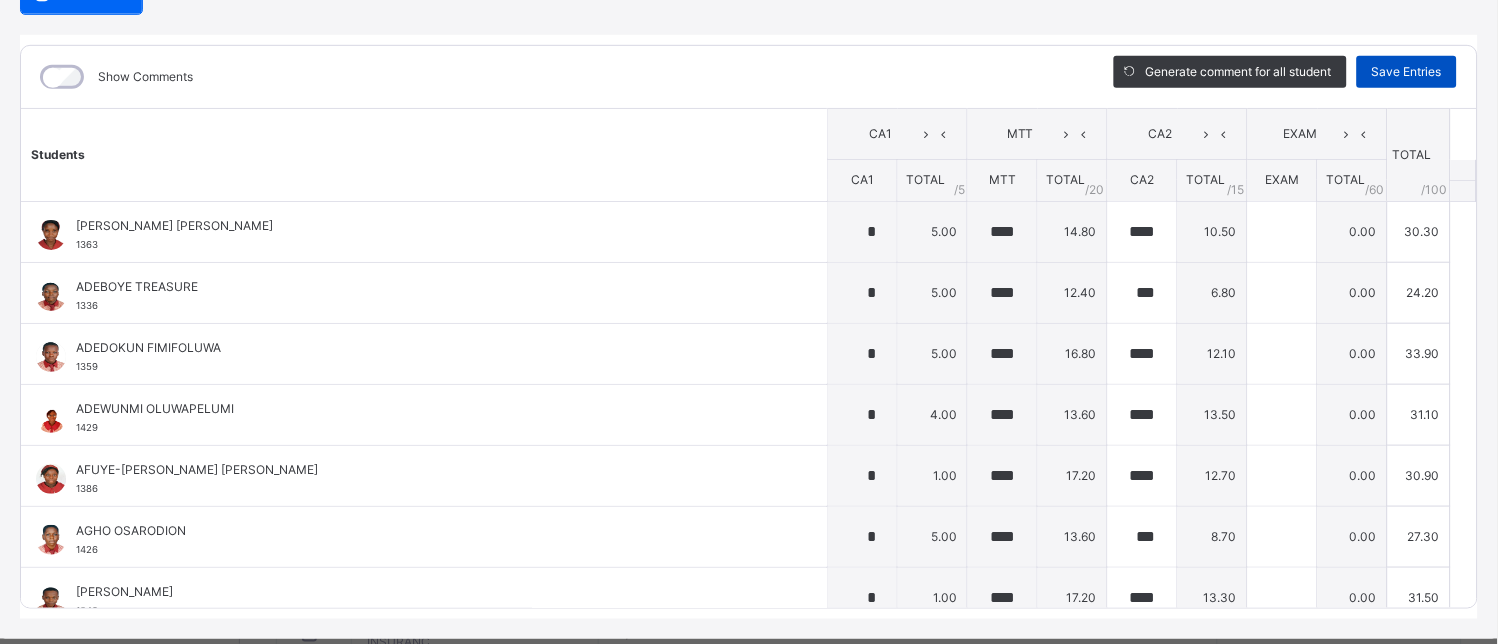 click on "Save Entries" at bounding box center (1407, 72) 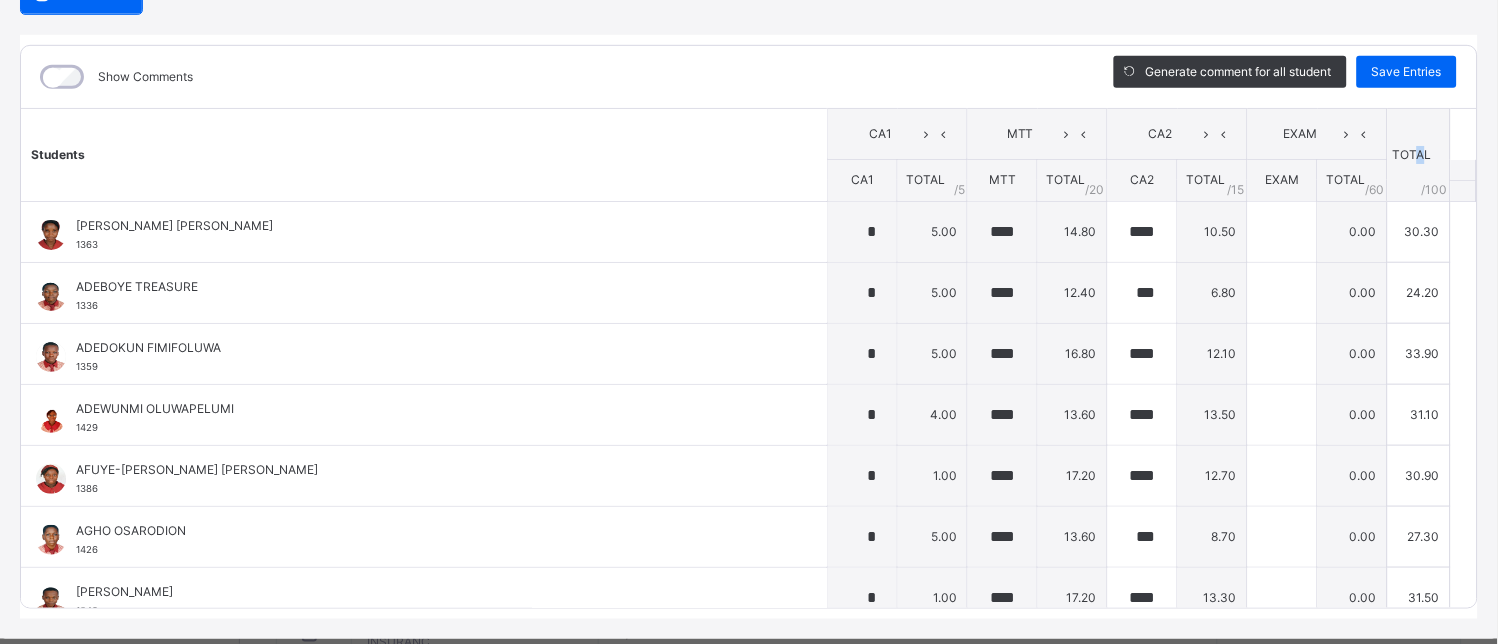 drag, startPoint x: 1386, startPoint y: 137, endPoint x: 1395, endPoint y: 122, distance: 17.492855 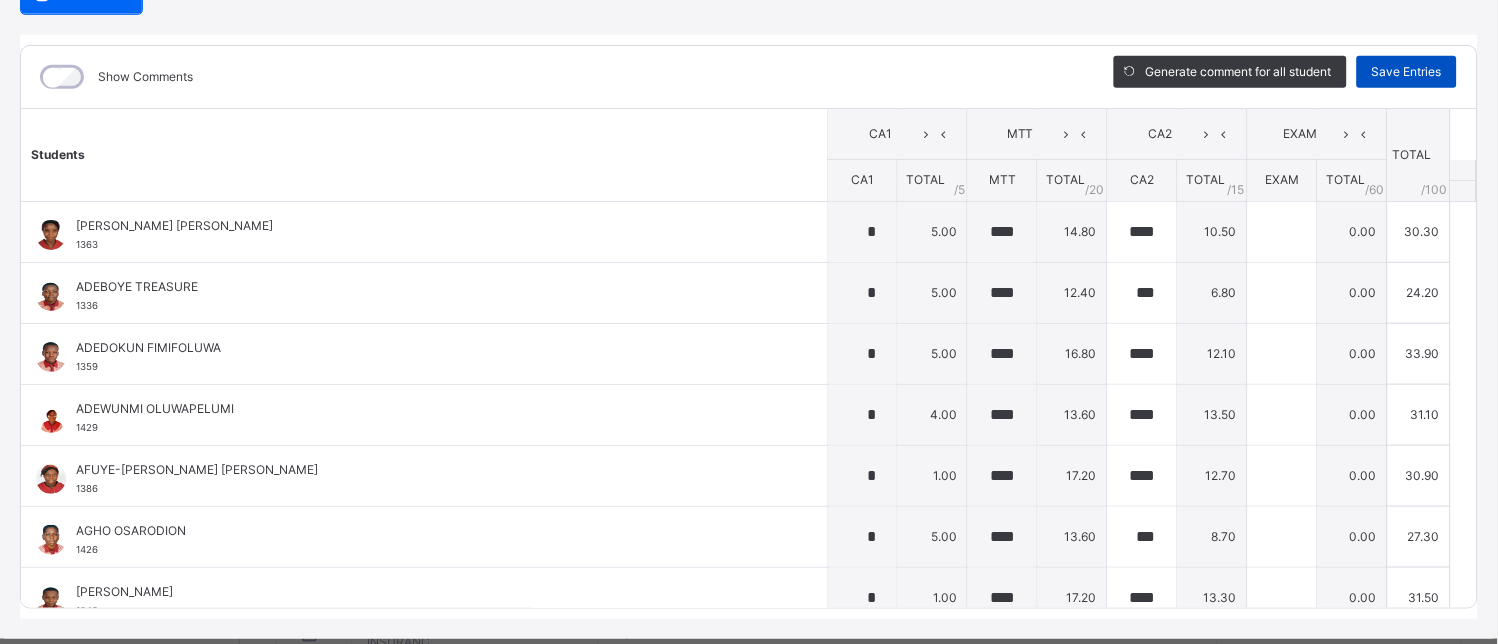 click on "Save Entries" at bounding box center [1407, 72] 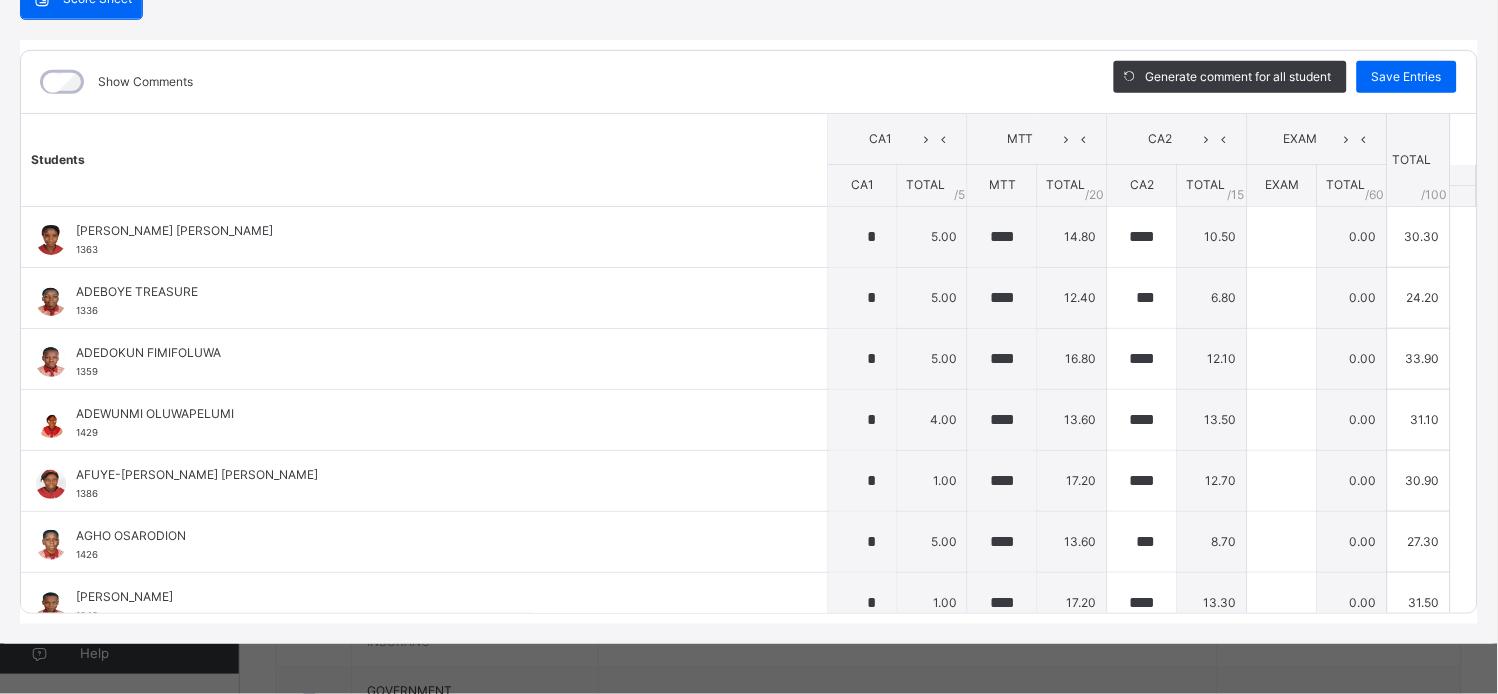 scroll, scrollTop: 216, scrollLeft: 0, axis: vertical 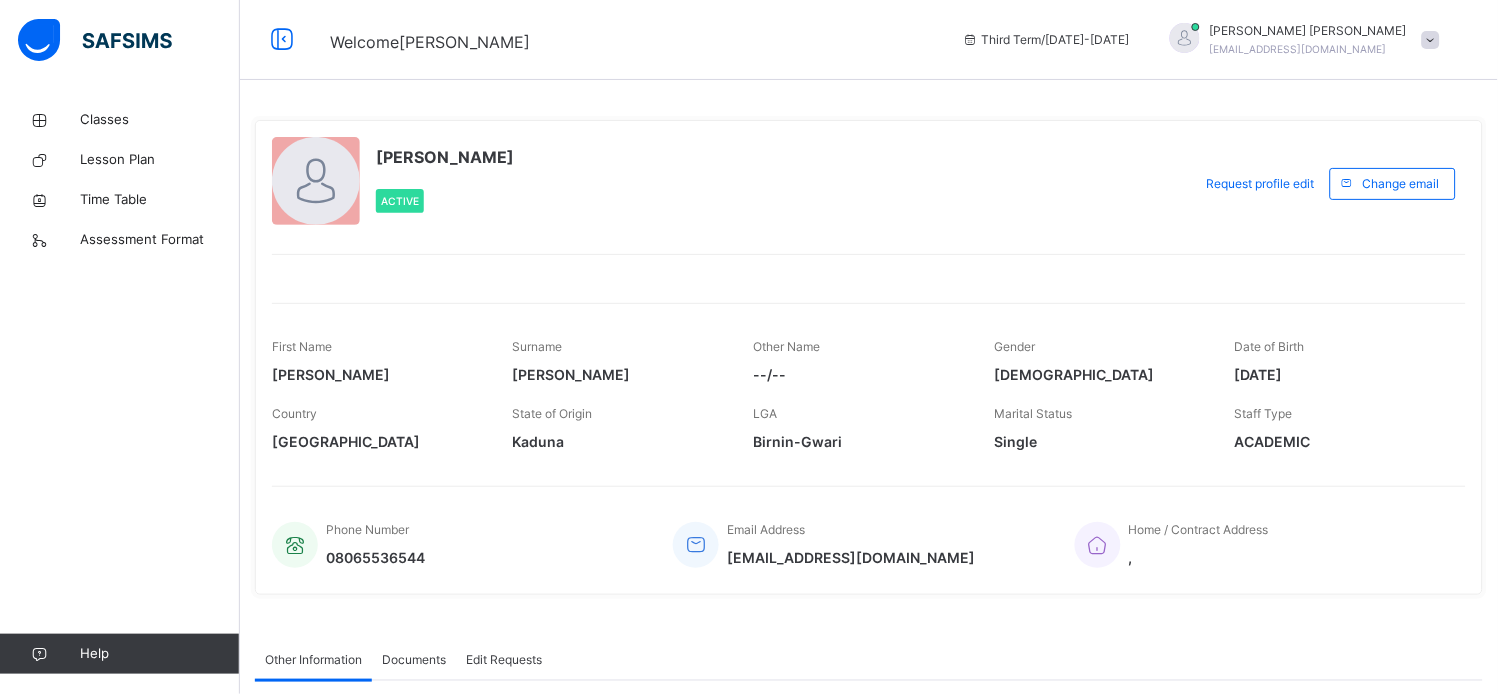 click at bounding box center [1431, 40] 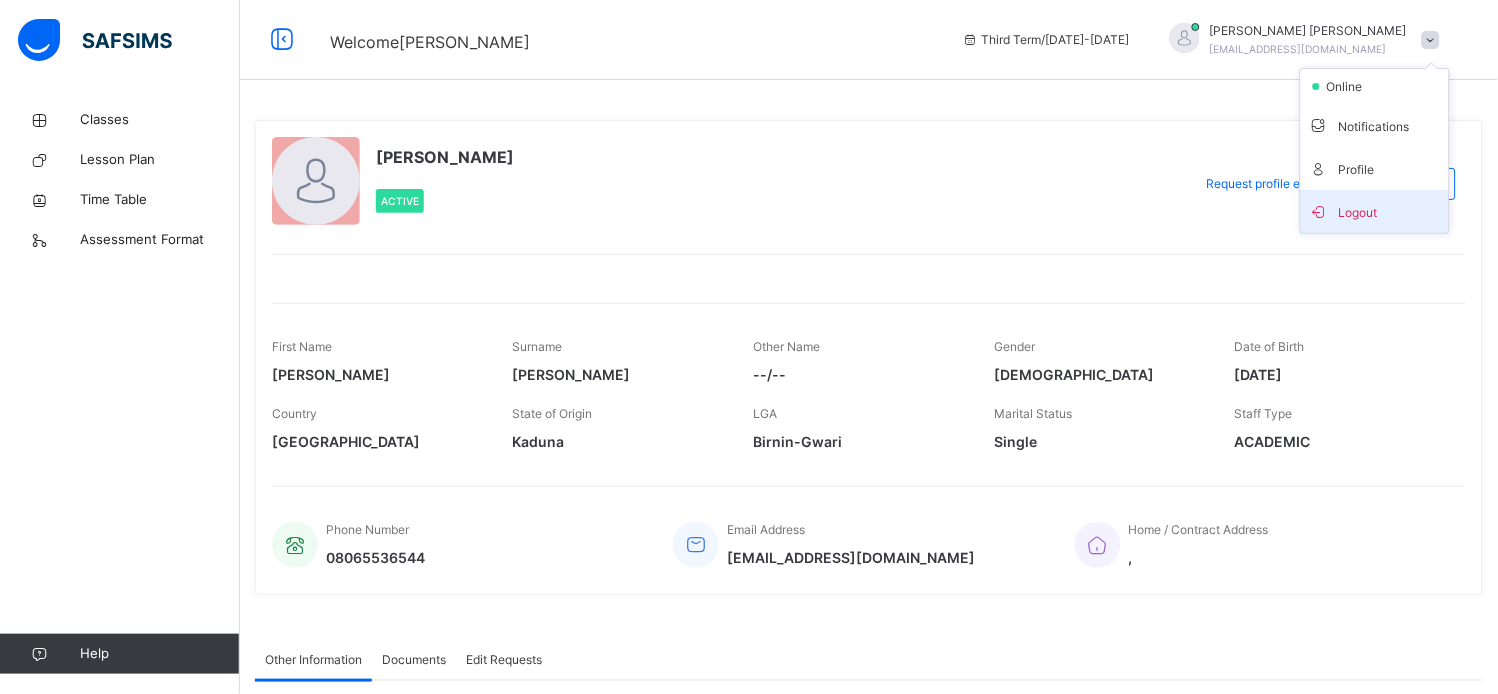 click on "Logout" at bounding box center (1375, 211) 